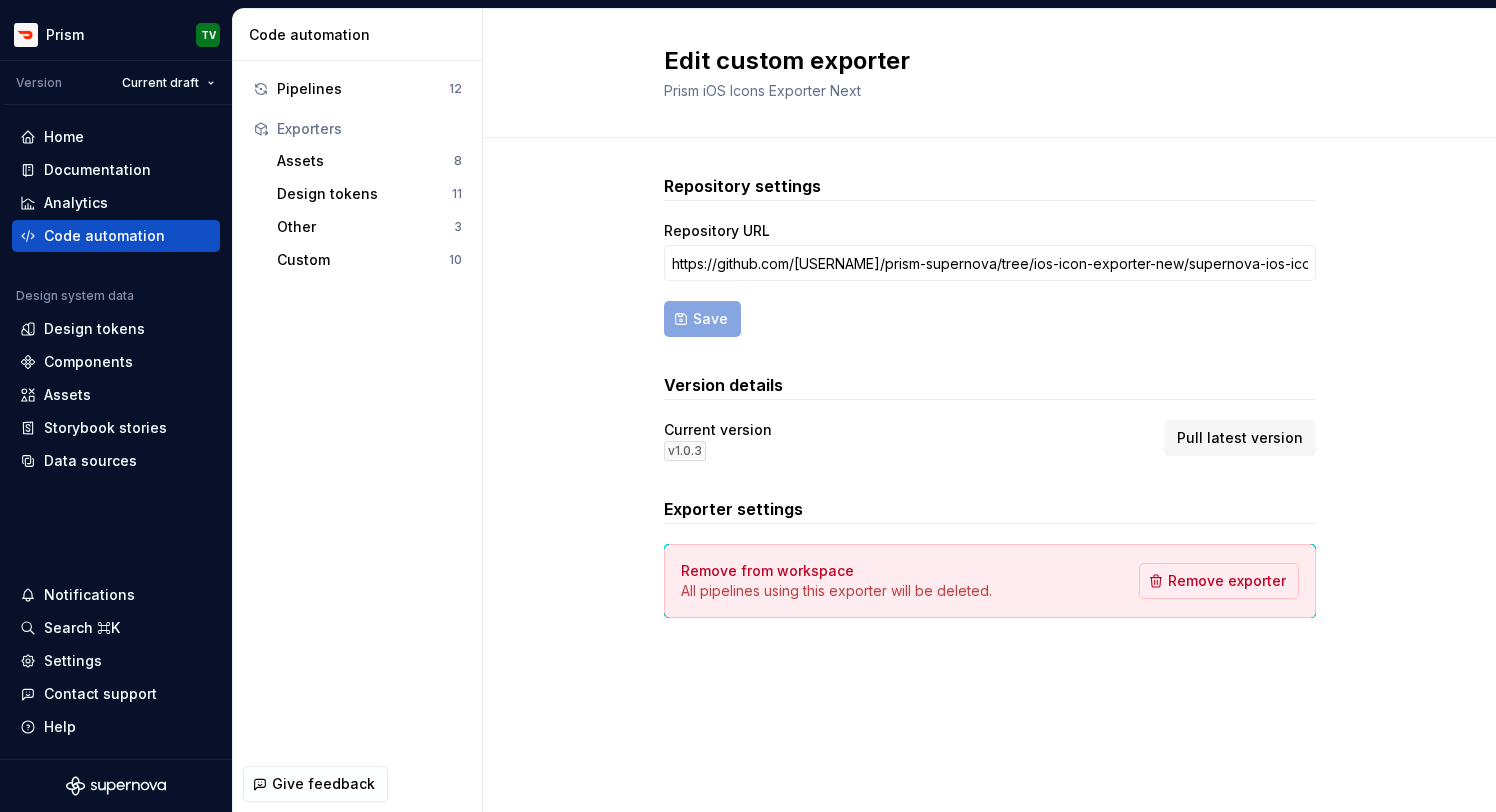 scroll, scrollTop: 0, scrollLeft: 0, axis: both 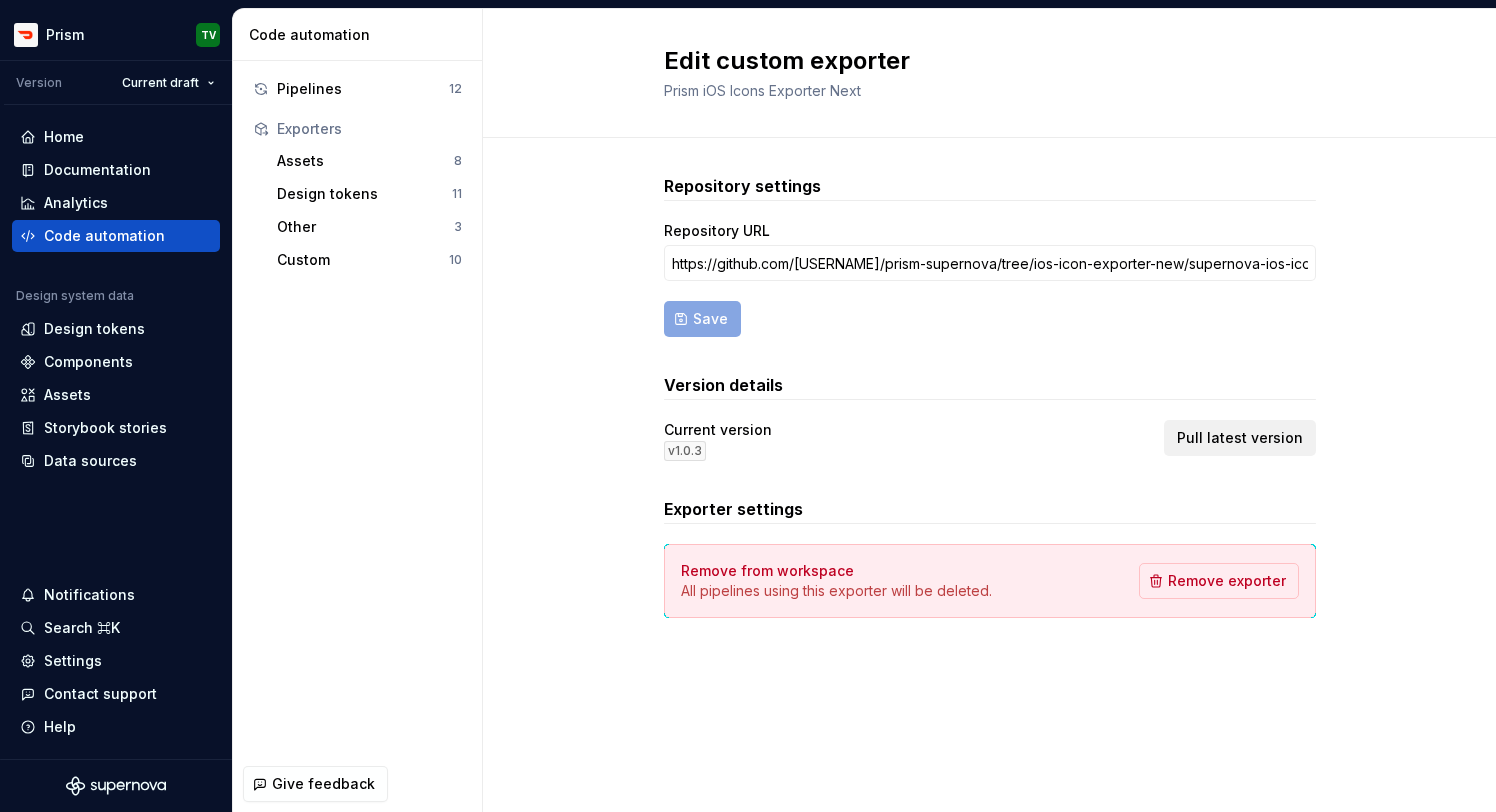 click on "Pull latest version" at bounding box center [1240, 438] 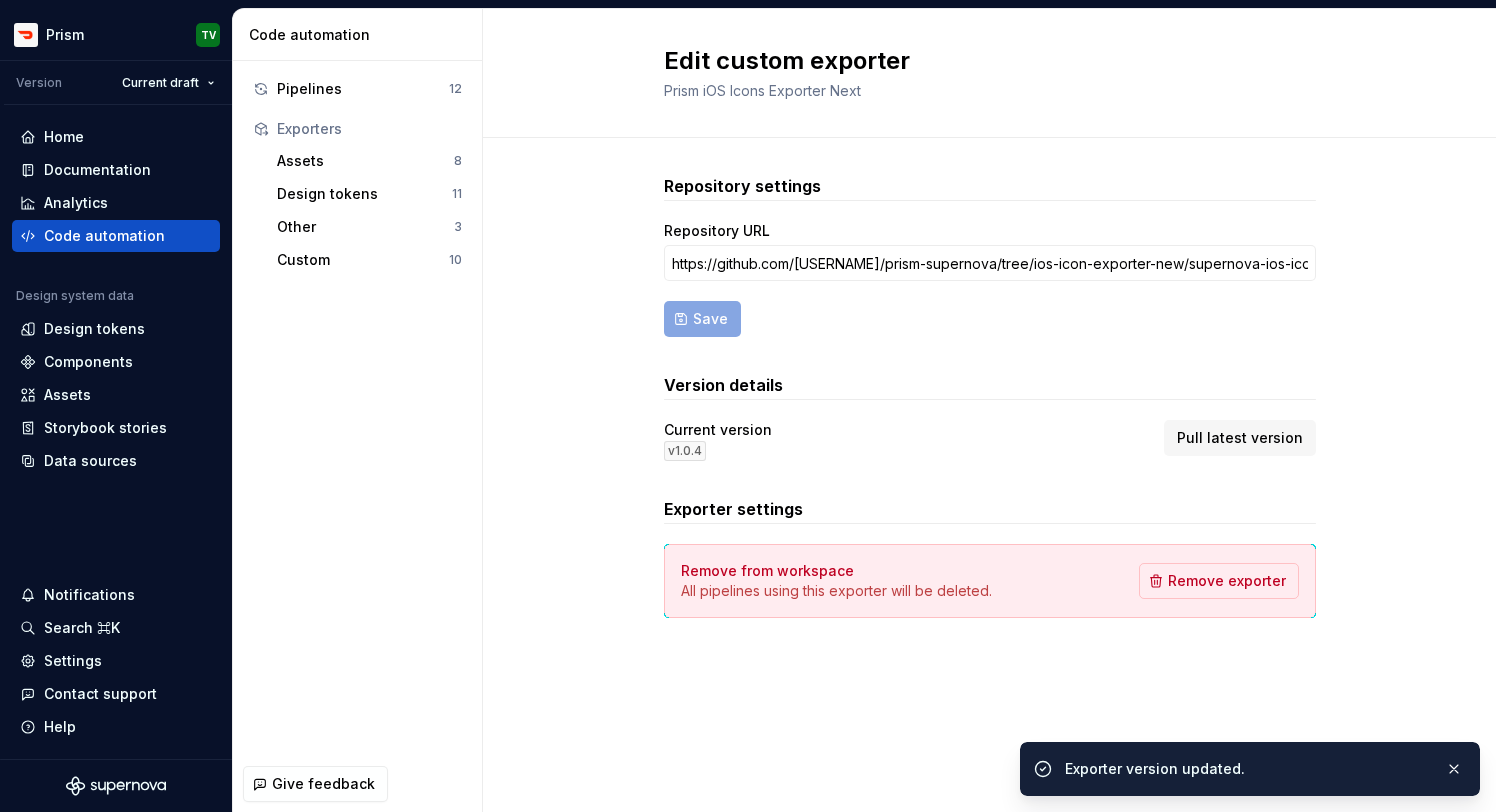 click on "Repository settings Repository URL https://github.com/doordash/prism-supernova/tree/ios-icon-exporter-new/supernova-ios-icon-exporter-next Save Version details Current version v 1.0.4 Pull latest version Exporter settings Remove from workspace All pipelines using this exporter will be deleted. Remove exporter" at bounding box center (990, 396) 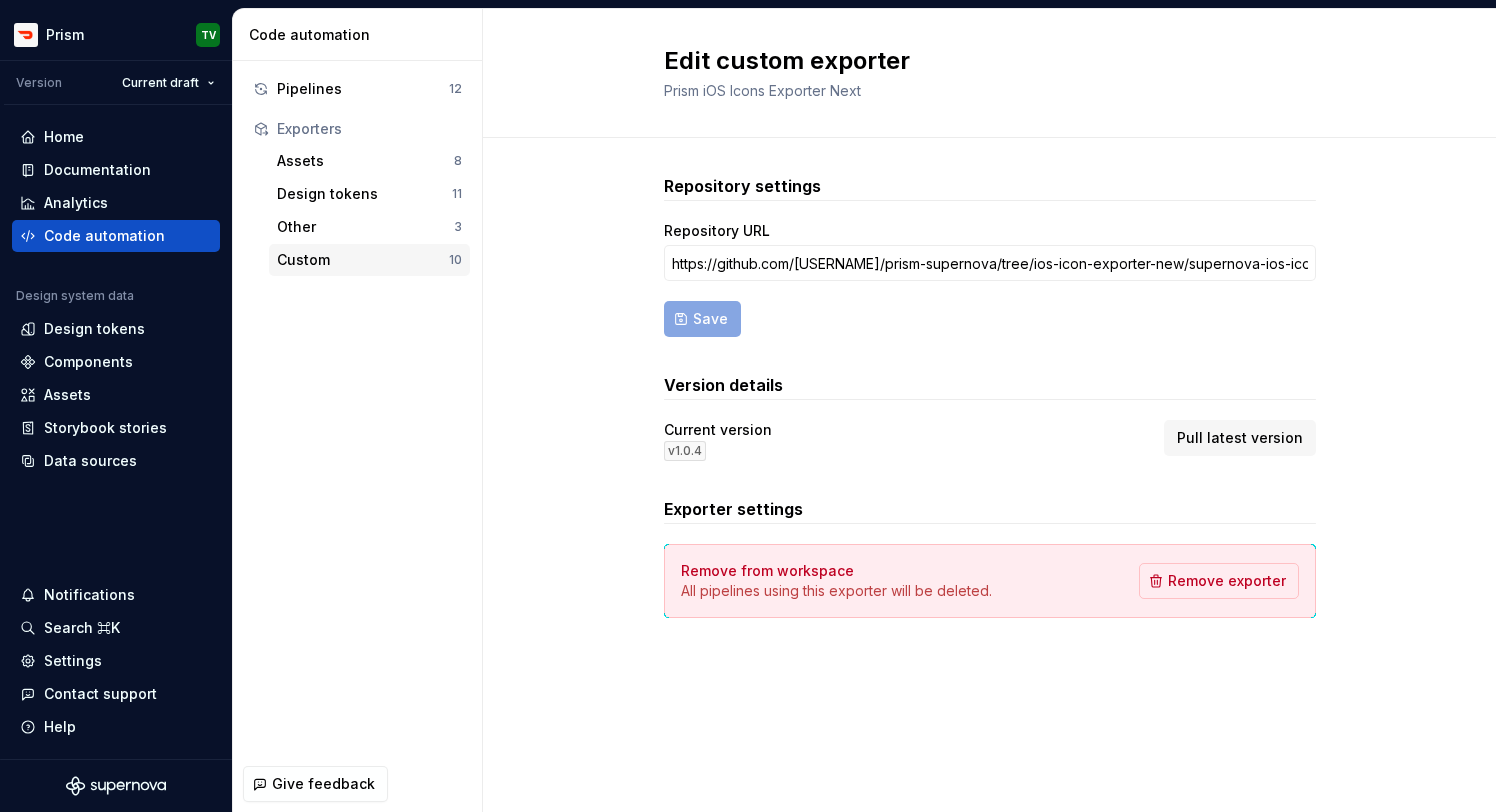 click on "Custom" at bounding box center [363, 260] 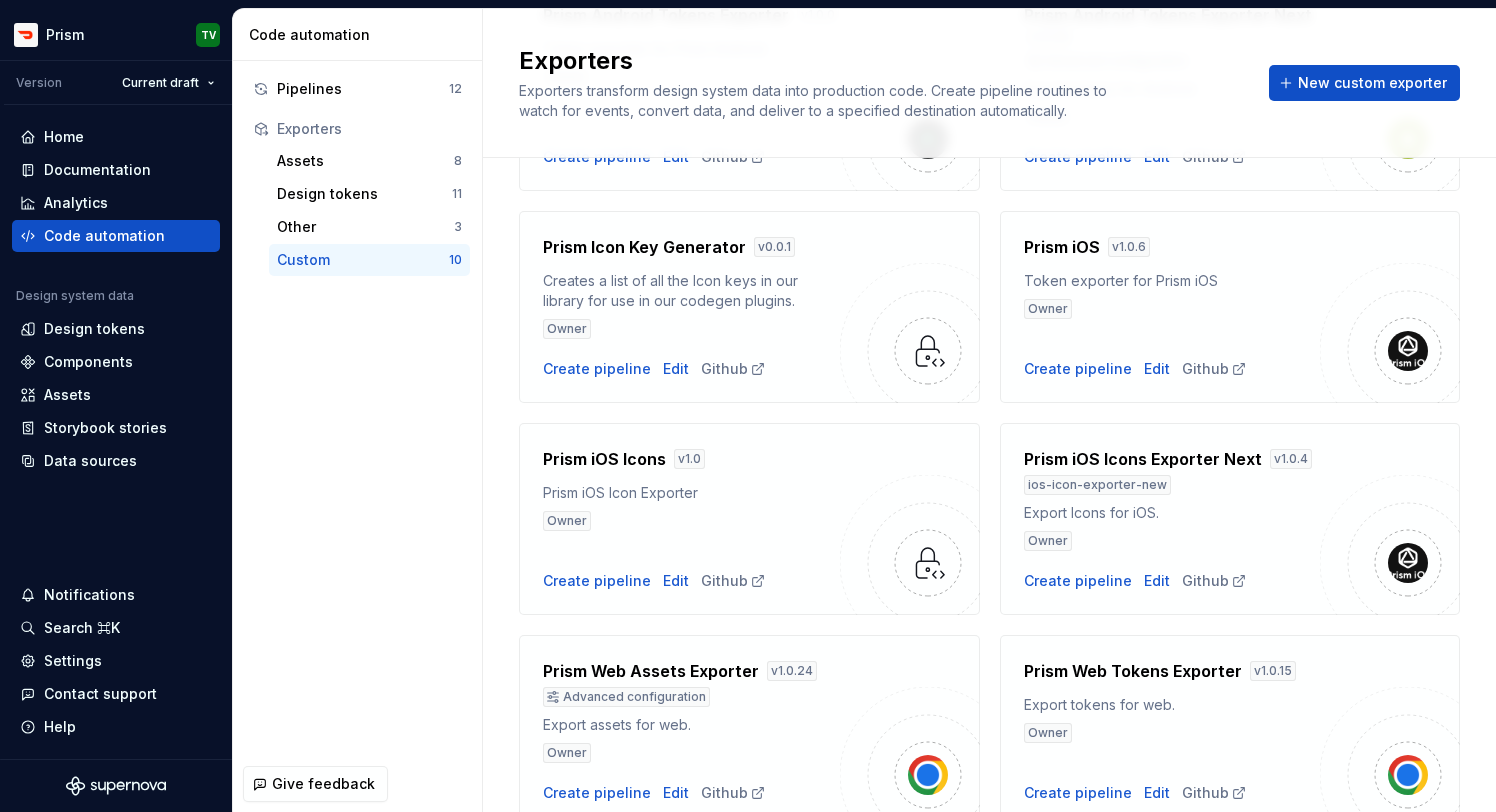 scroll, scrollTop: 526, scrollLeft: 0, axis: vertical 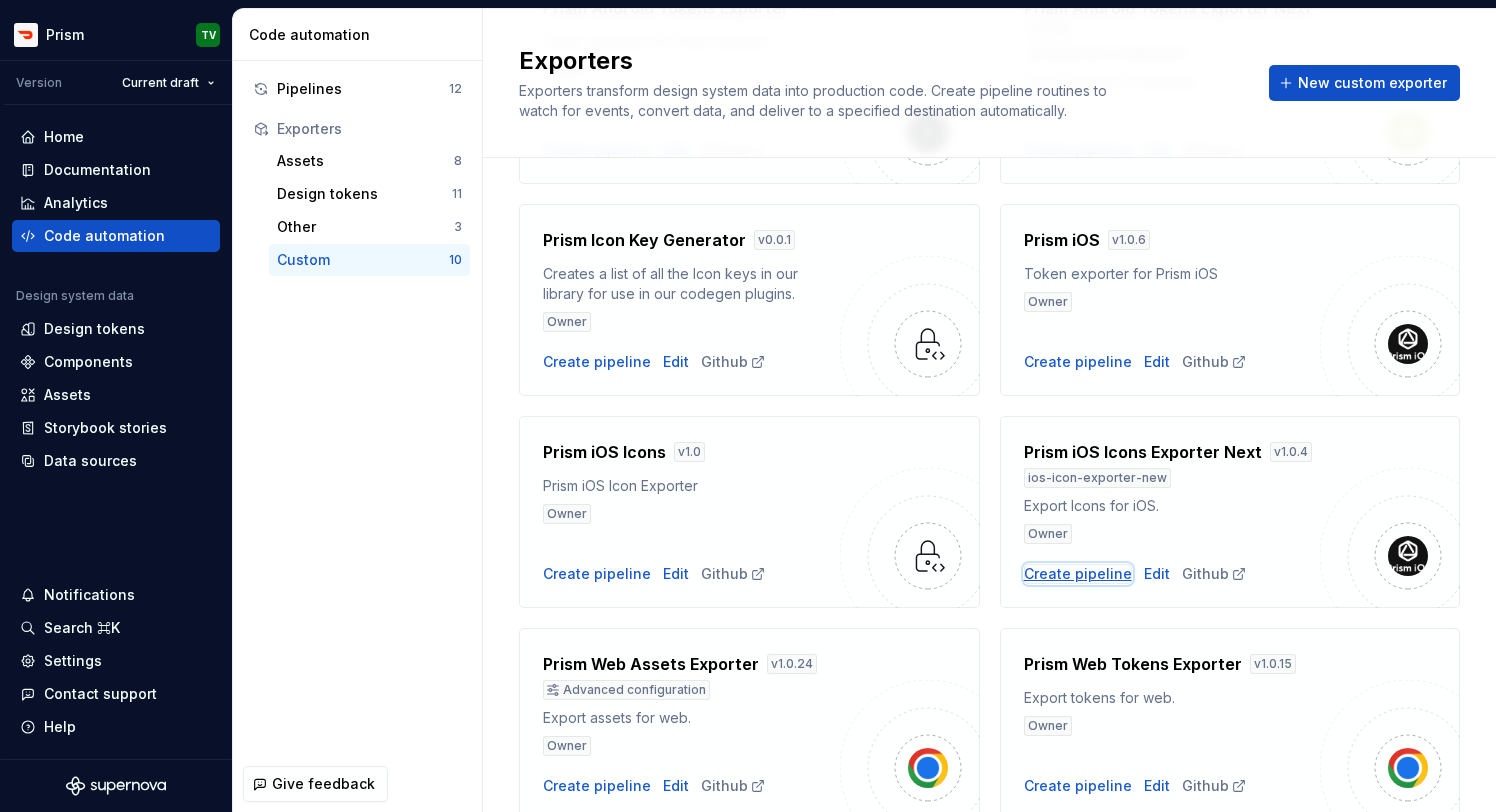 click on "Create pipeline" at bounding box center [1078, 574] 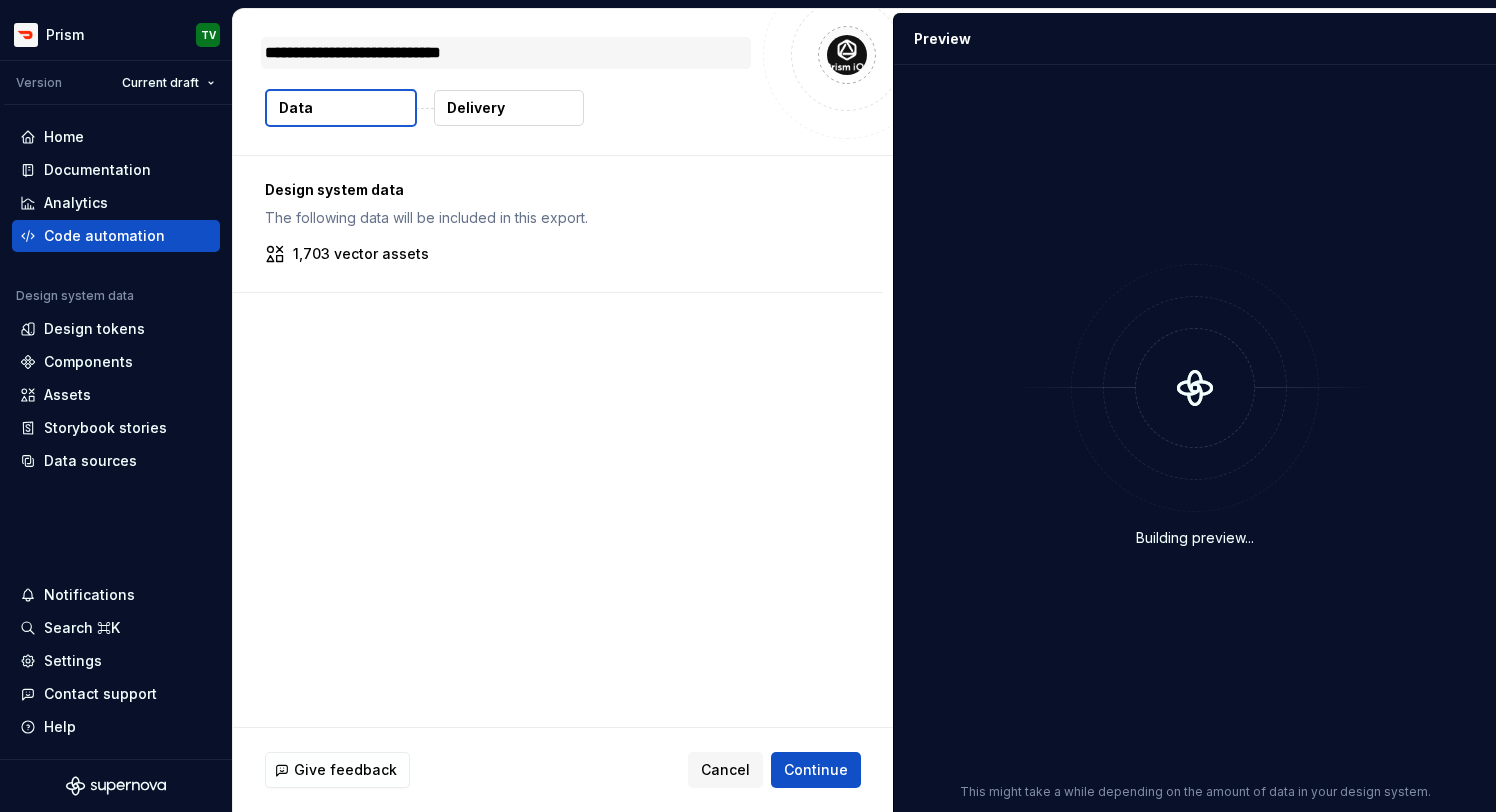 click on "**********" at bounding box center (506, 53) 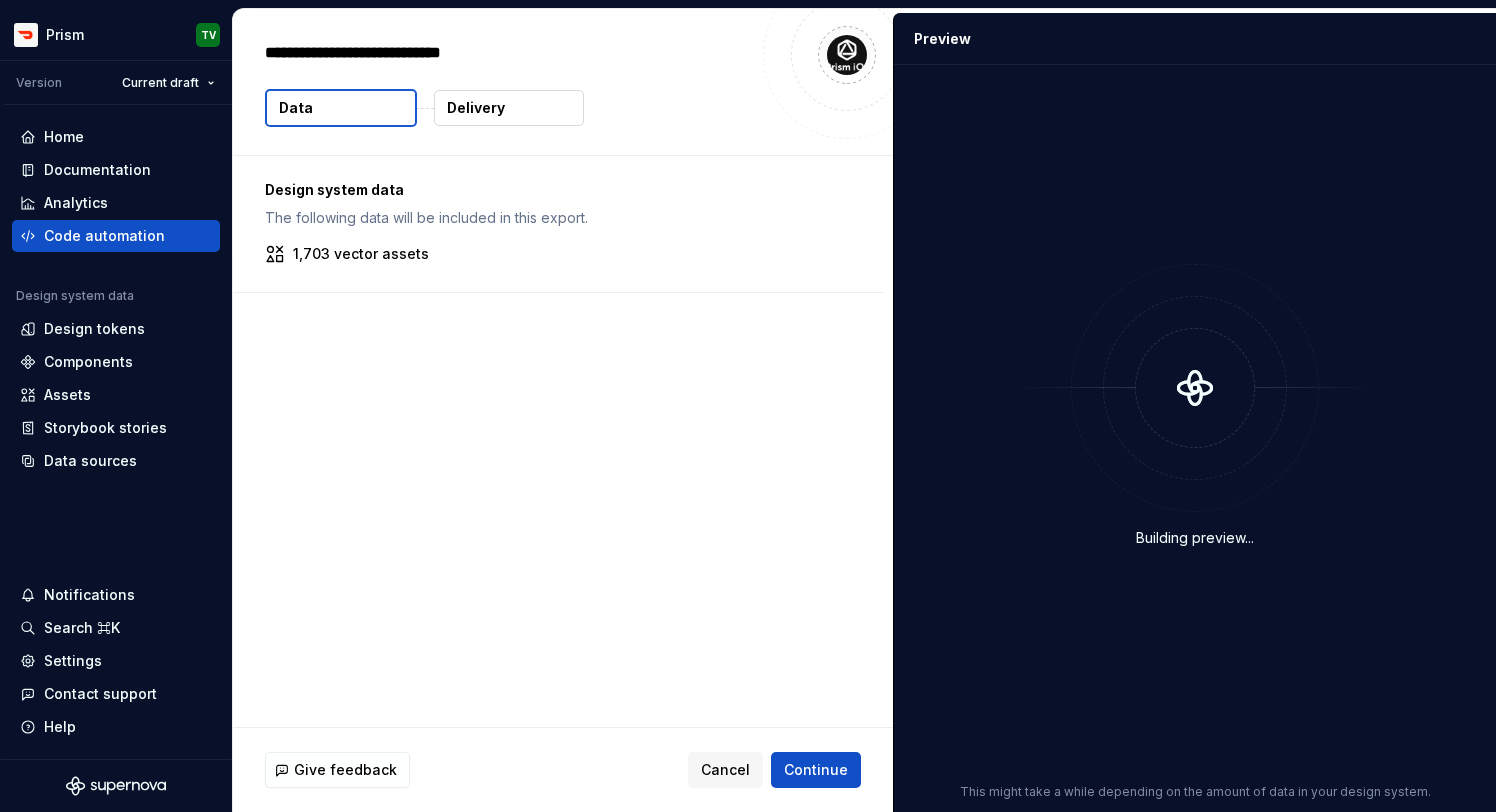 type on "*" 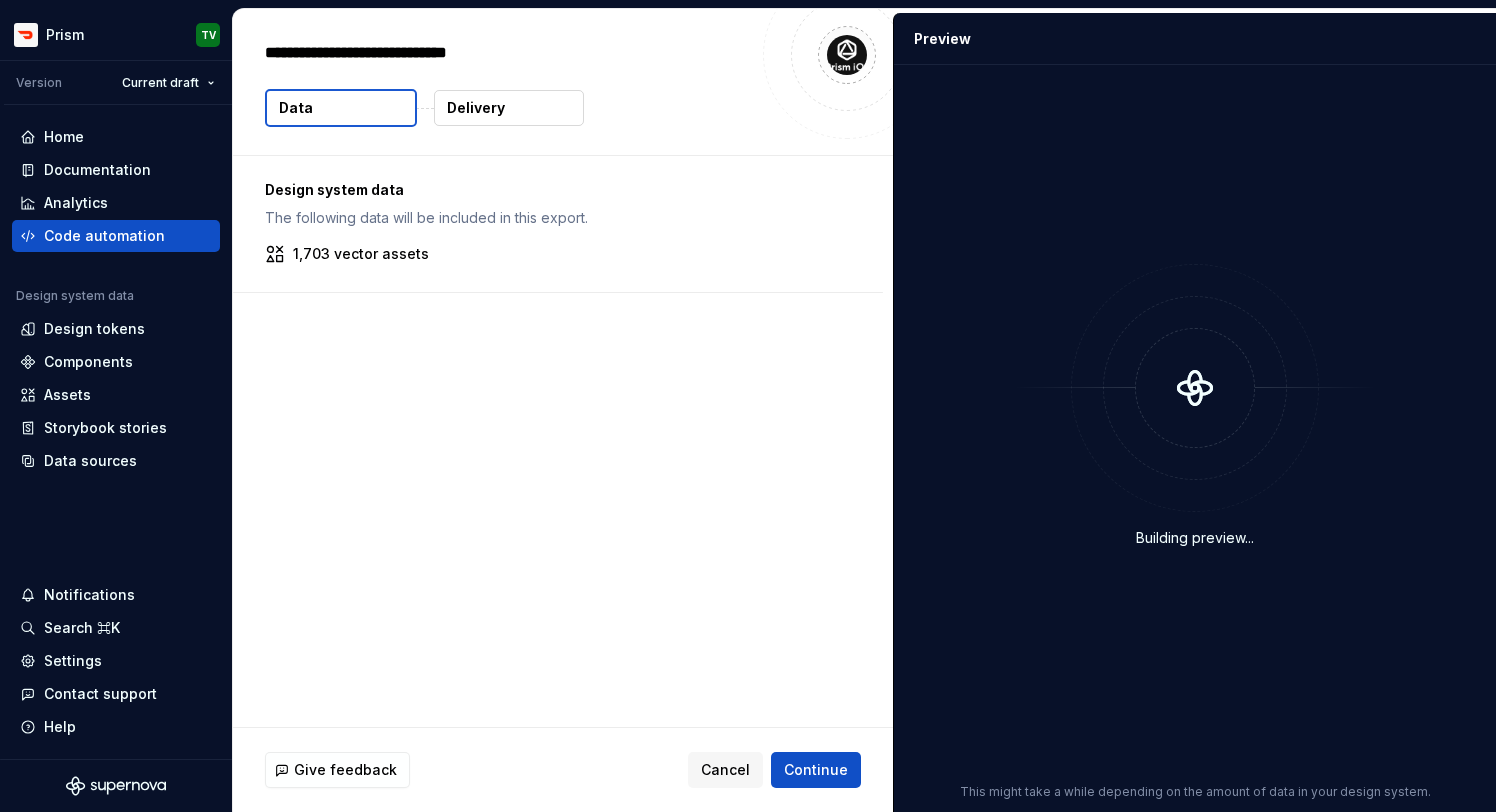 type on "*" 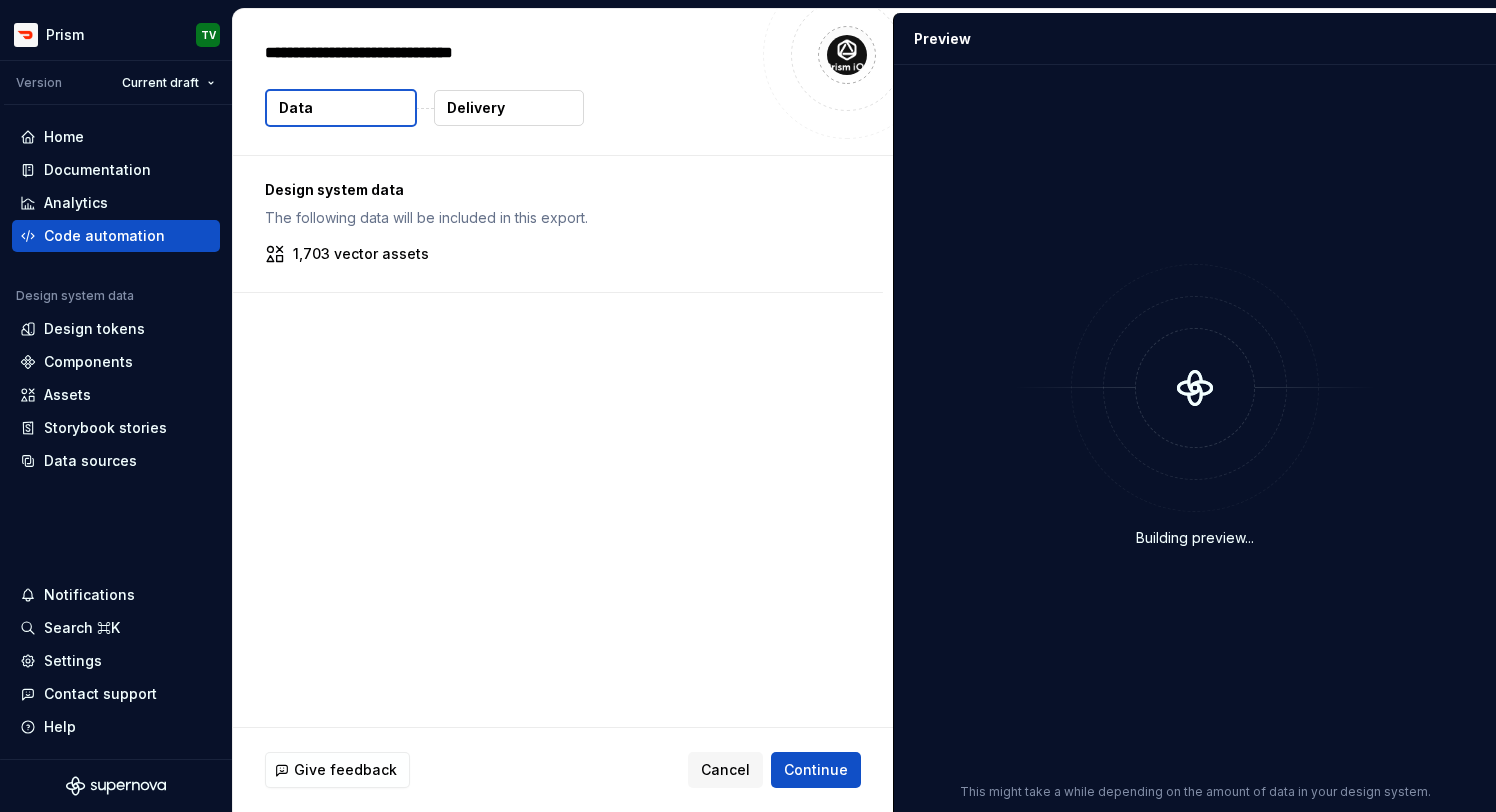 type on "*" 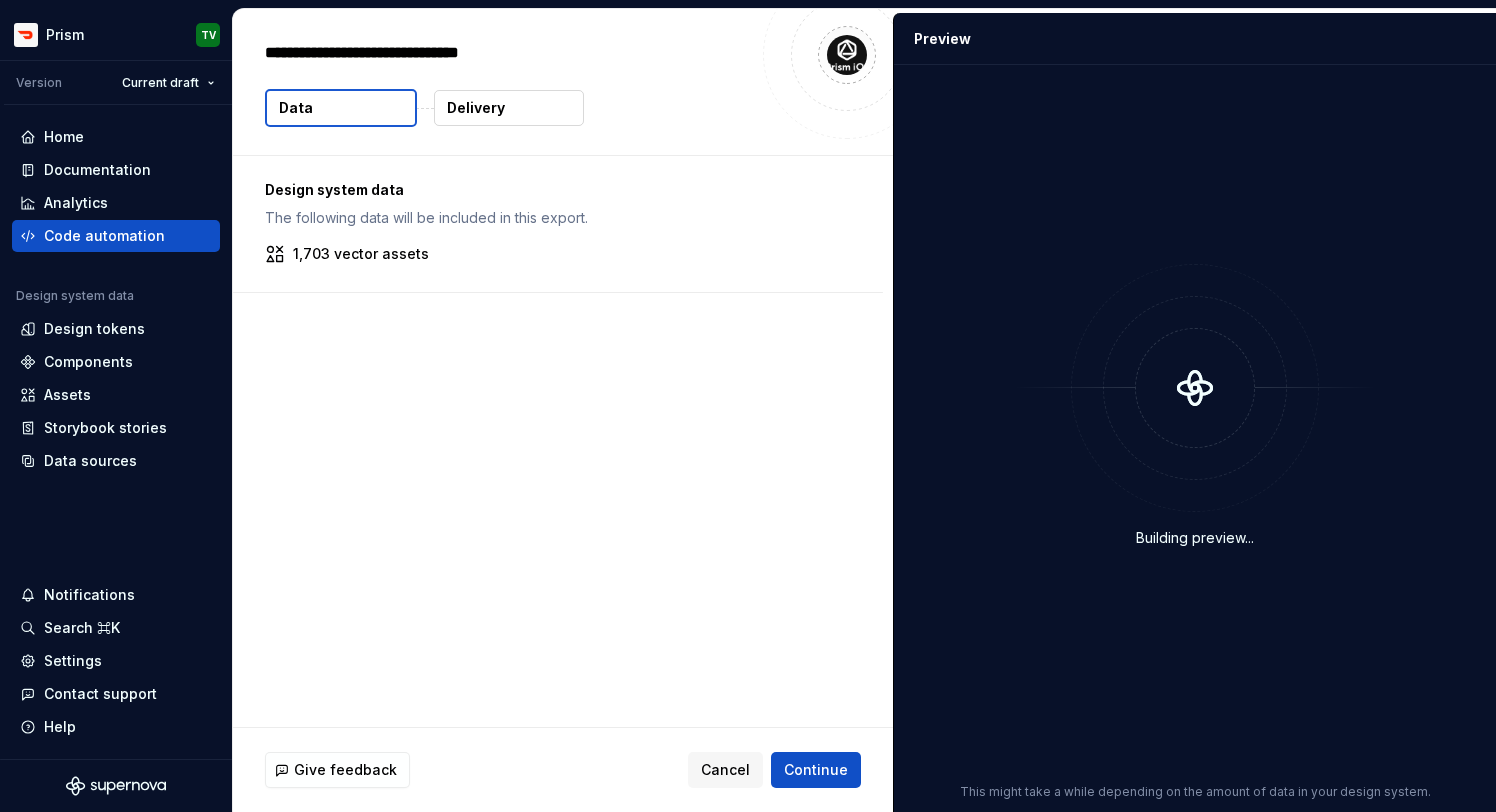 type on "*" 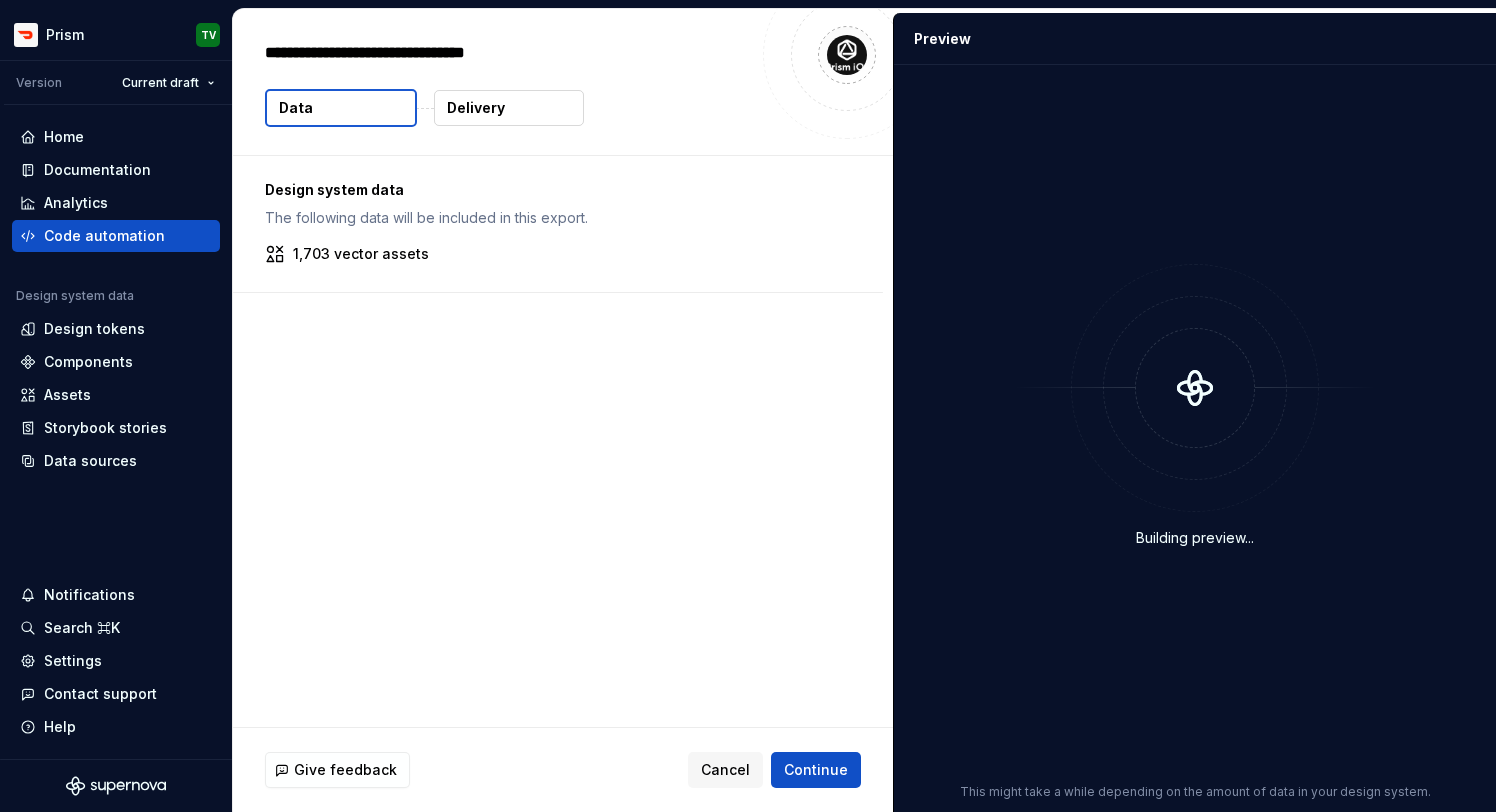 type on "*" 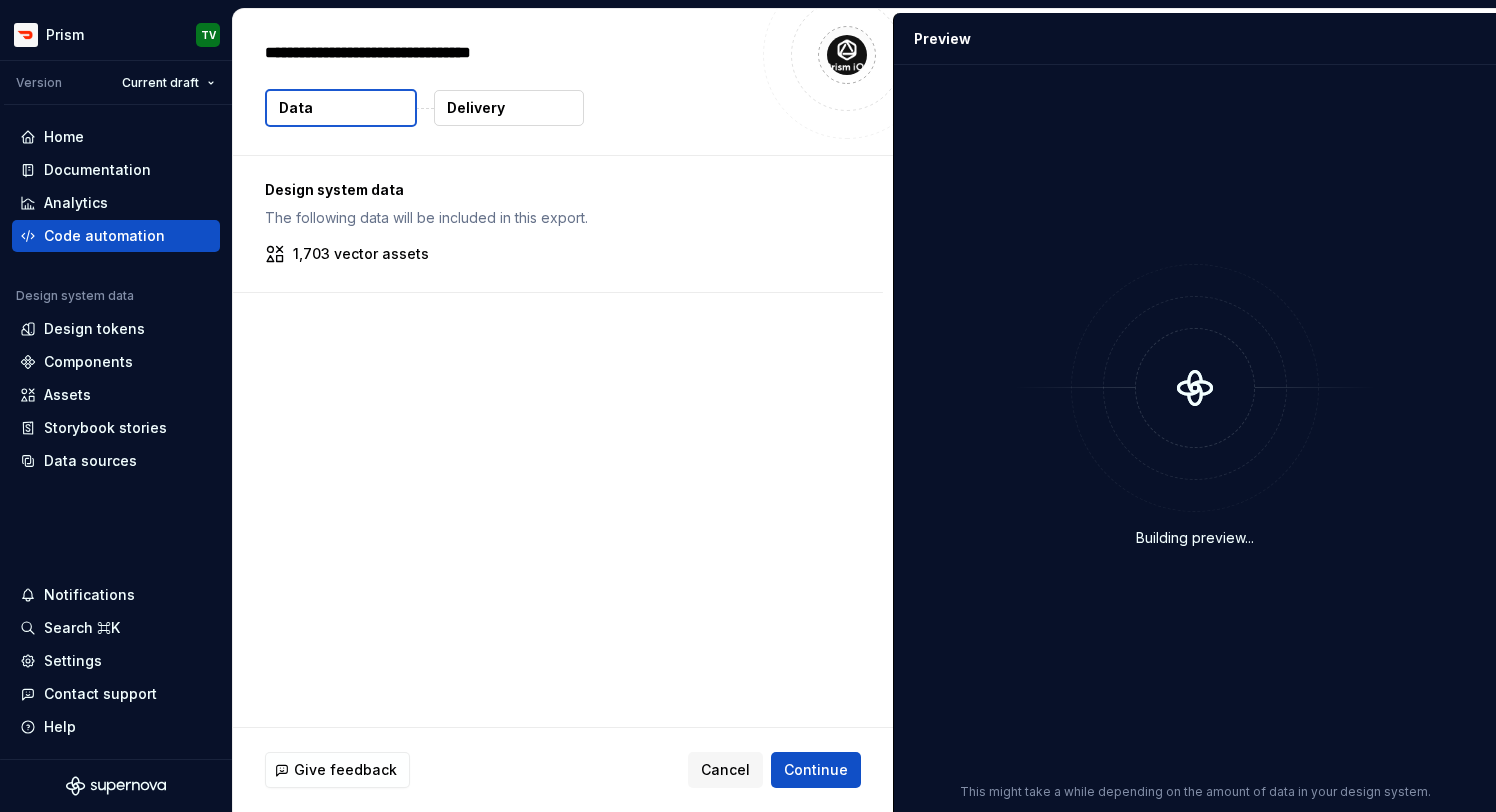 type on "*" 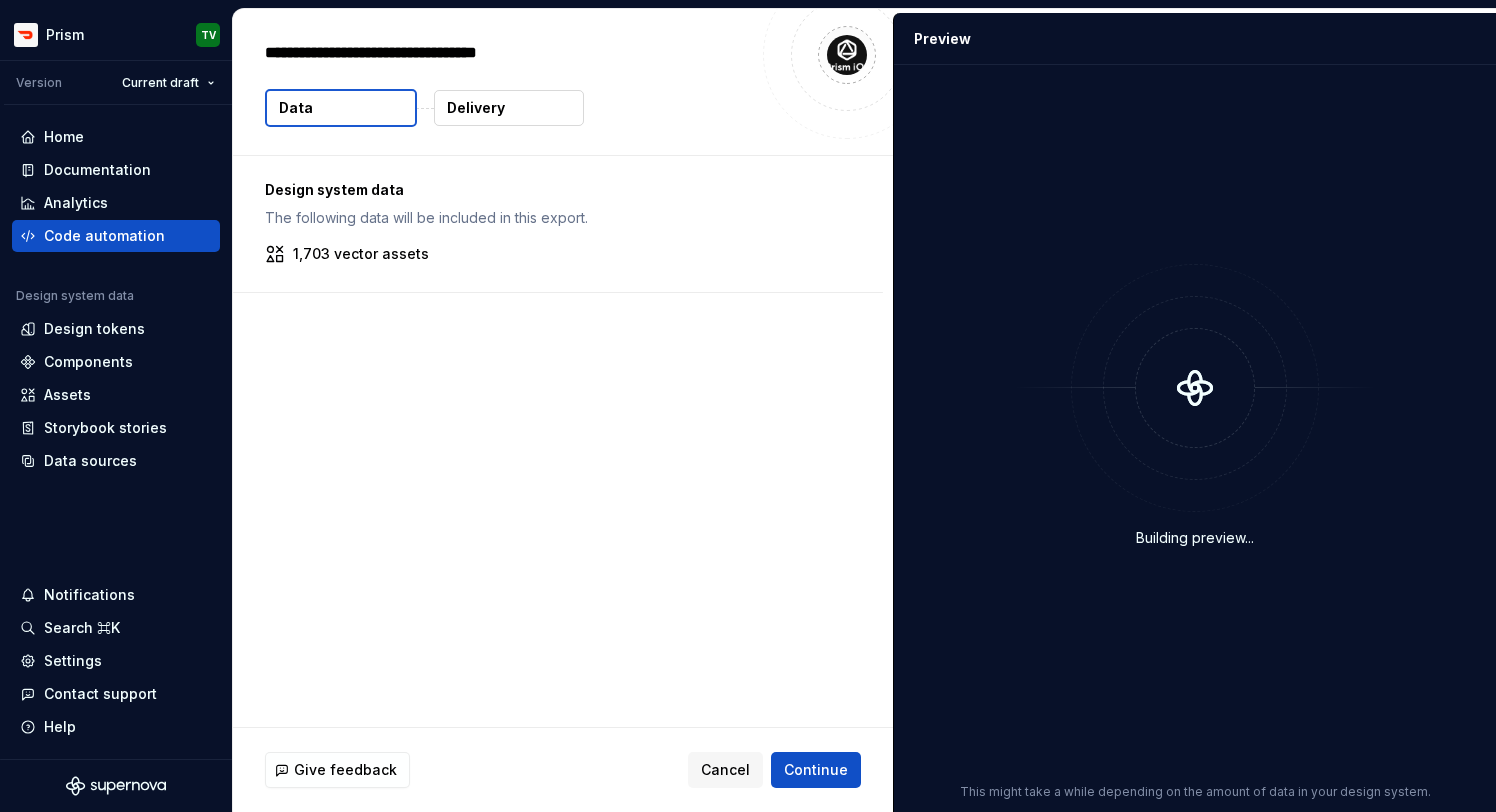 type on "*" 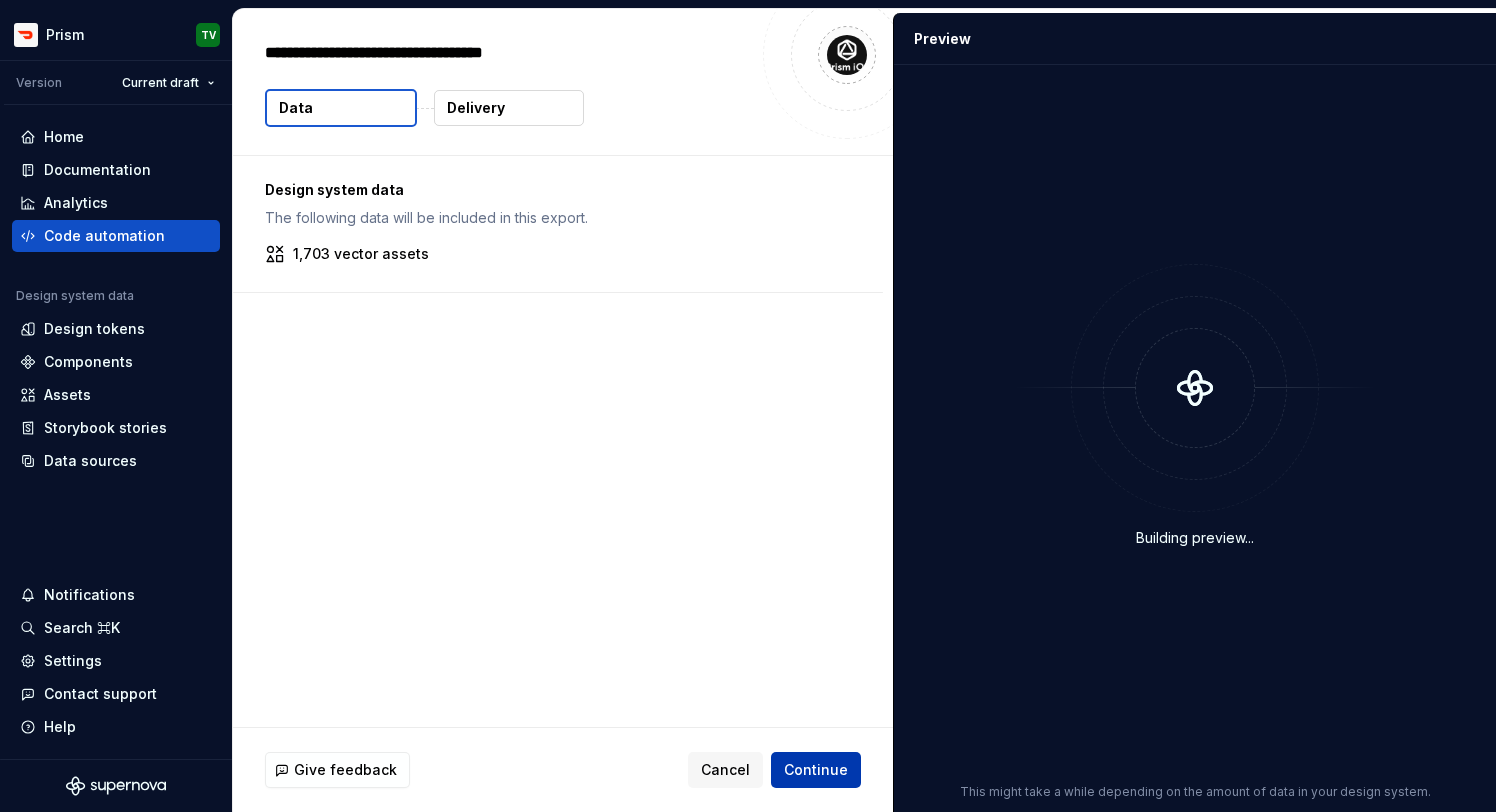 click on "Continue" at bounding box center [816, 770] 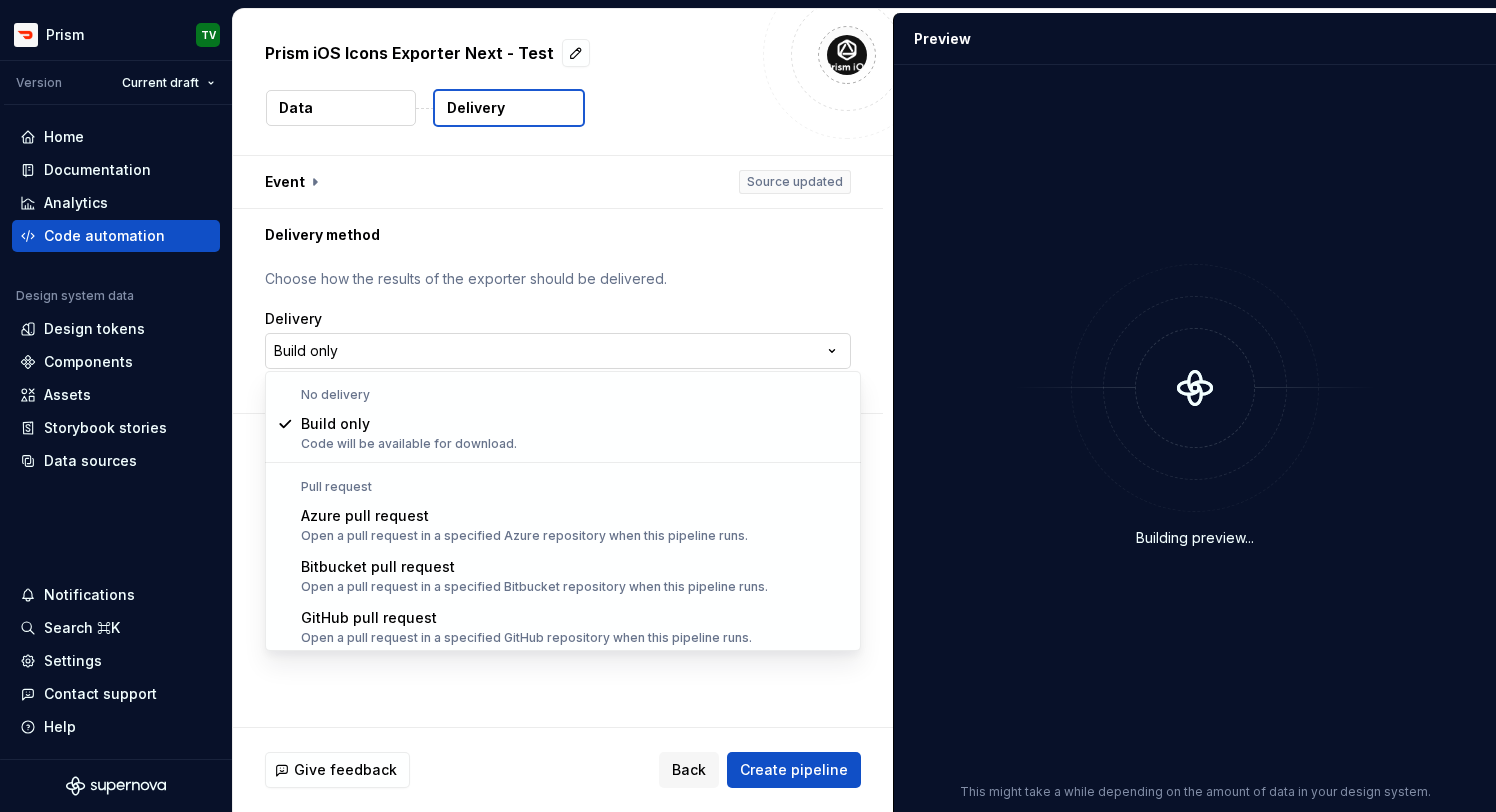 click on "**********" at bounding box center (748, 406) 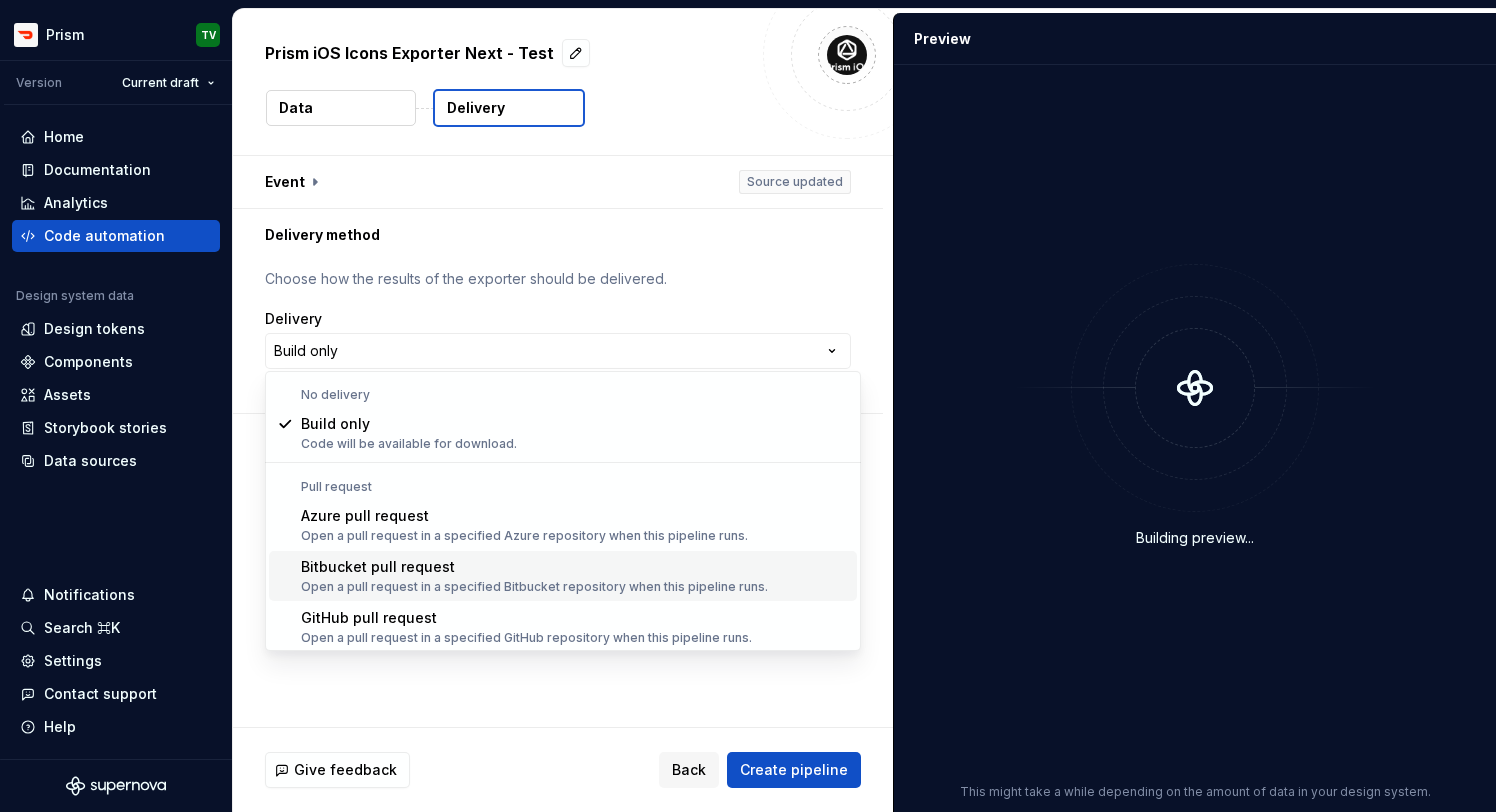 scroll, scrollTop: 56, scrollLeft: 0, axis: vertical 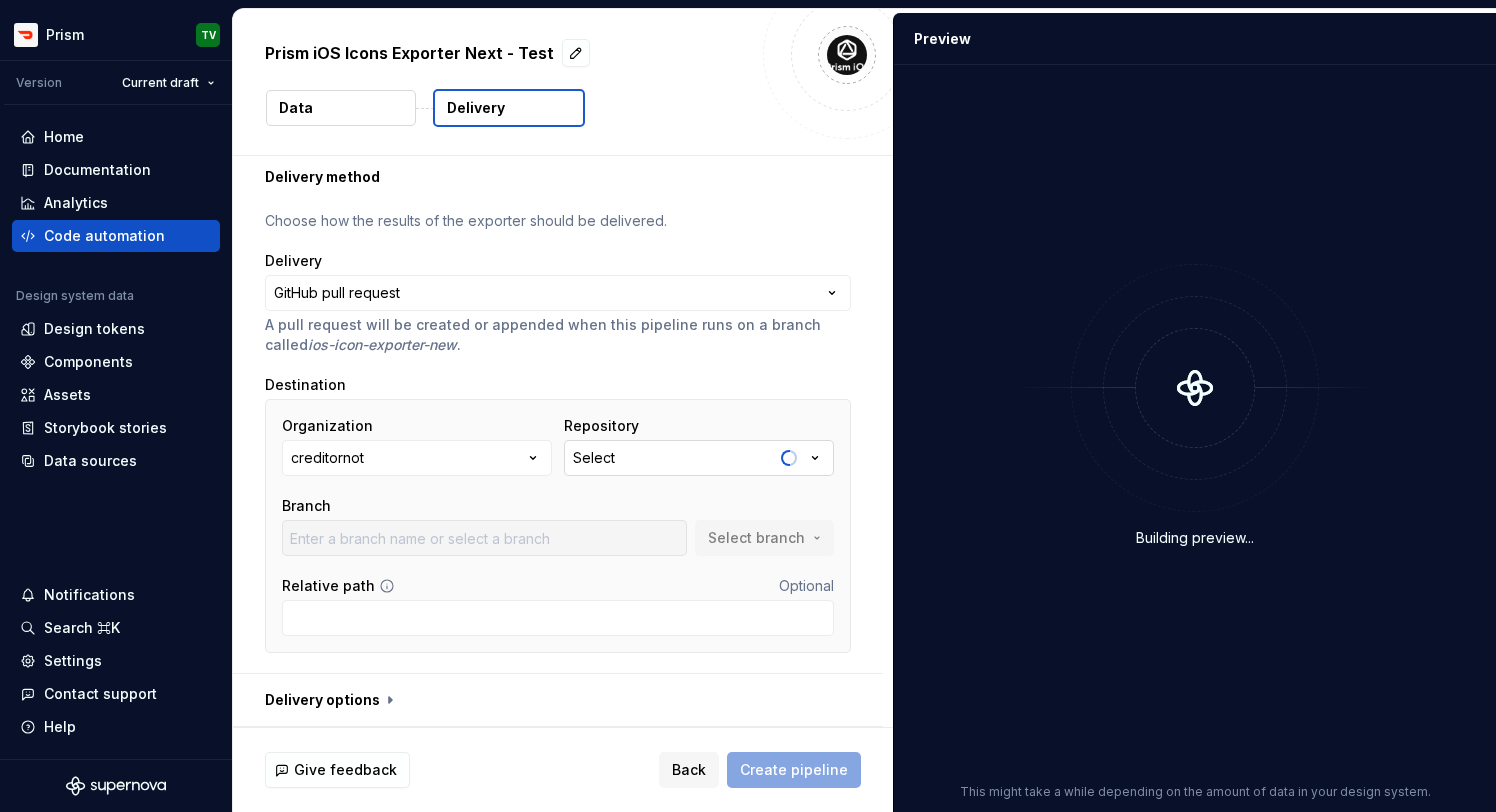 click on "Select" at bounding box center (594, 458) 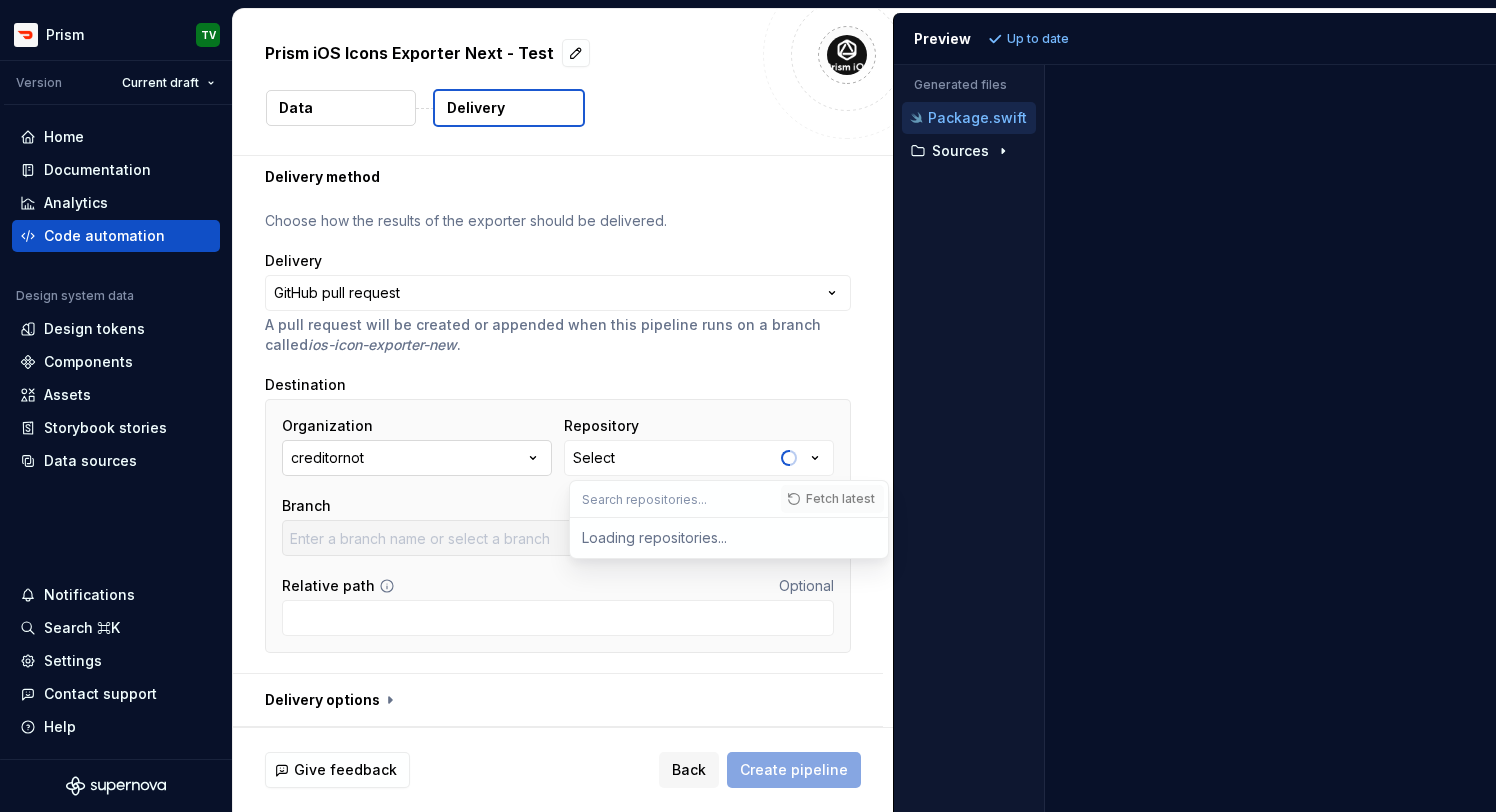 click on "creditornot" at bounding box center (417, 458) 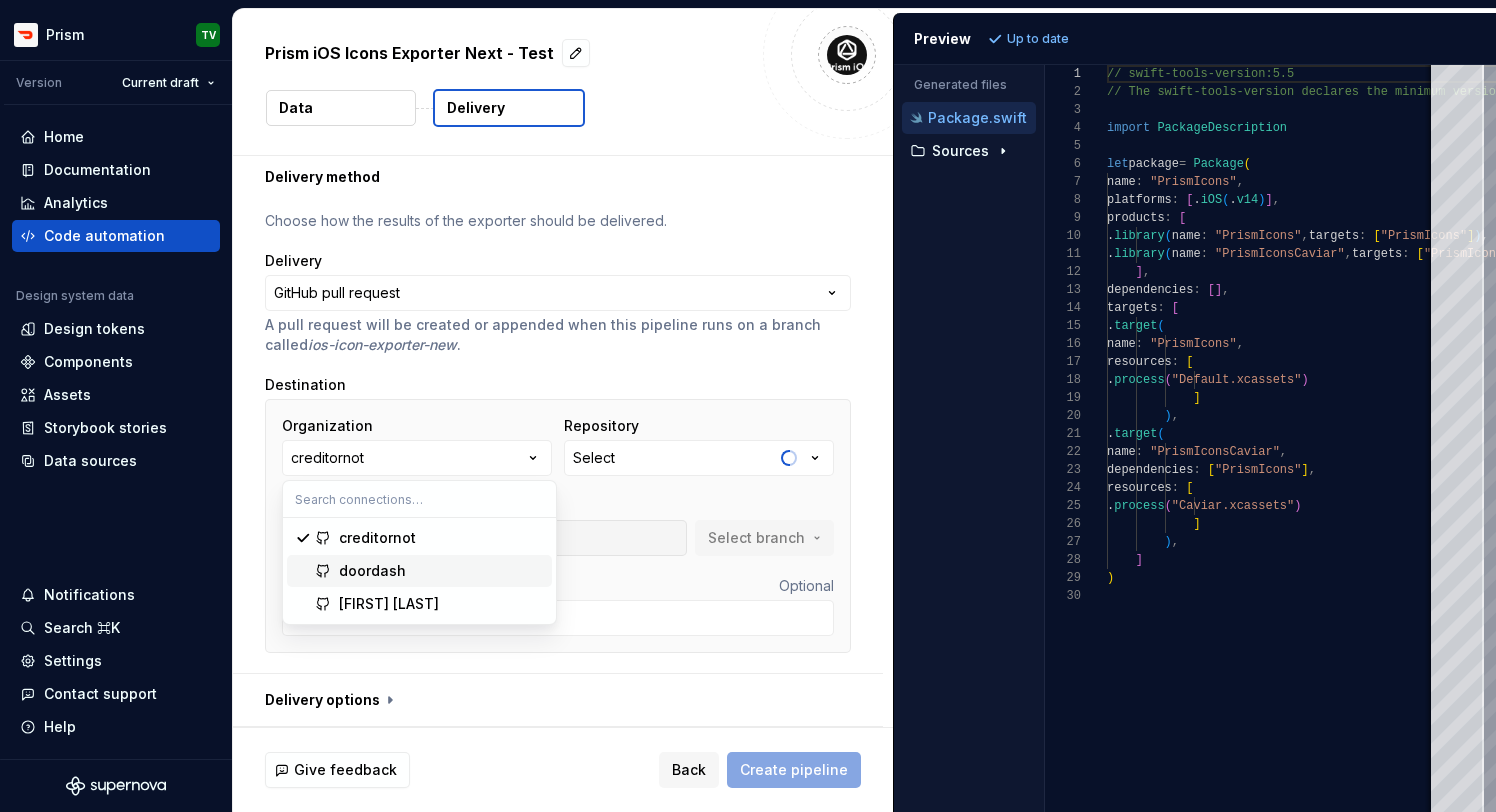click on "doordash" at bounding box center (441, 571) 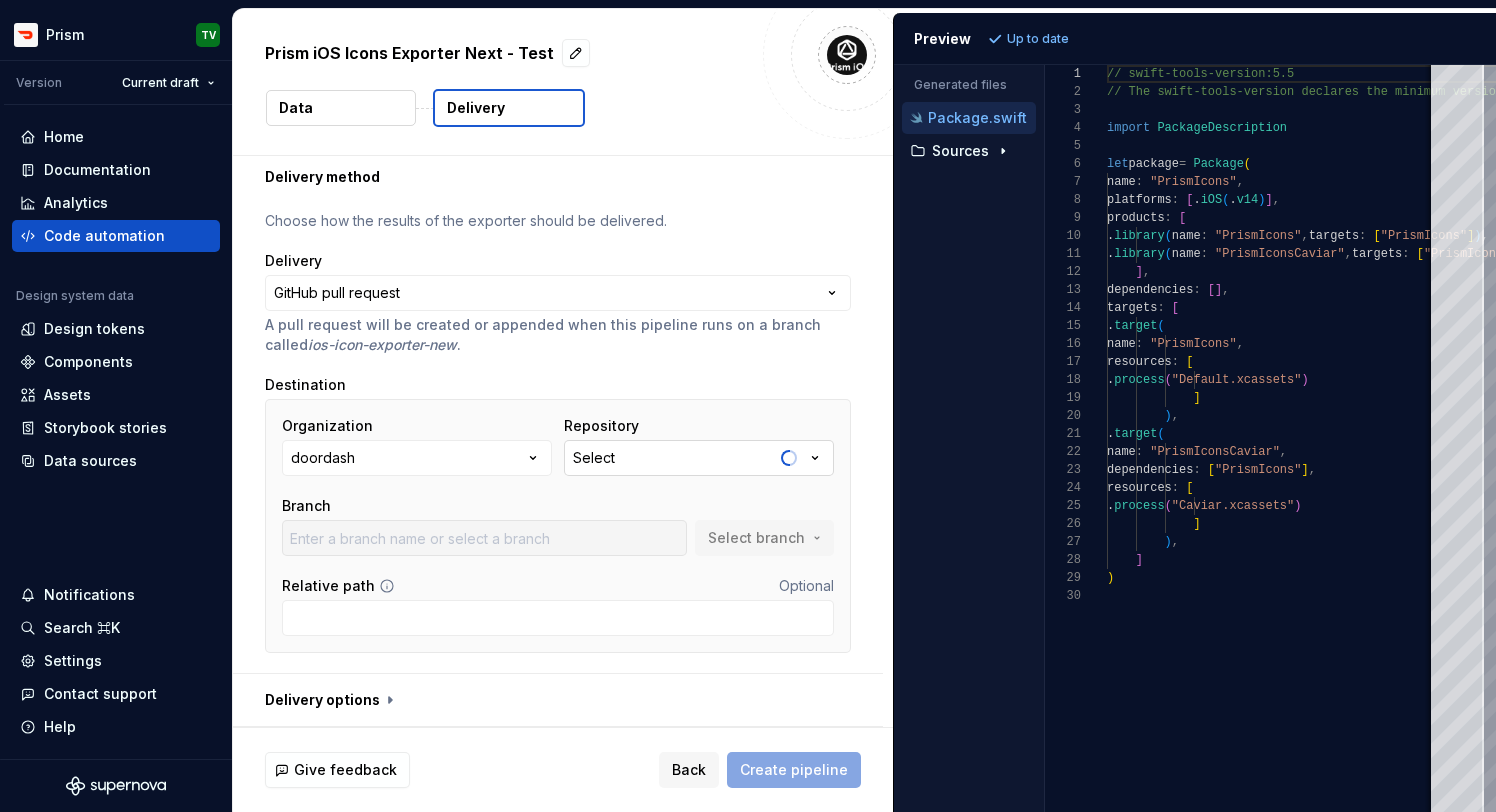 click on "Select" at bounding box center [699, 458] 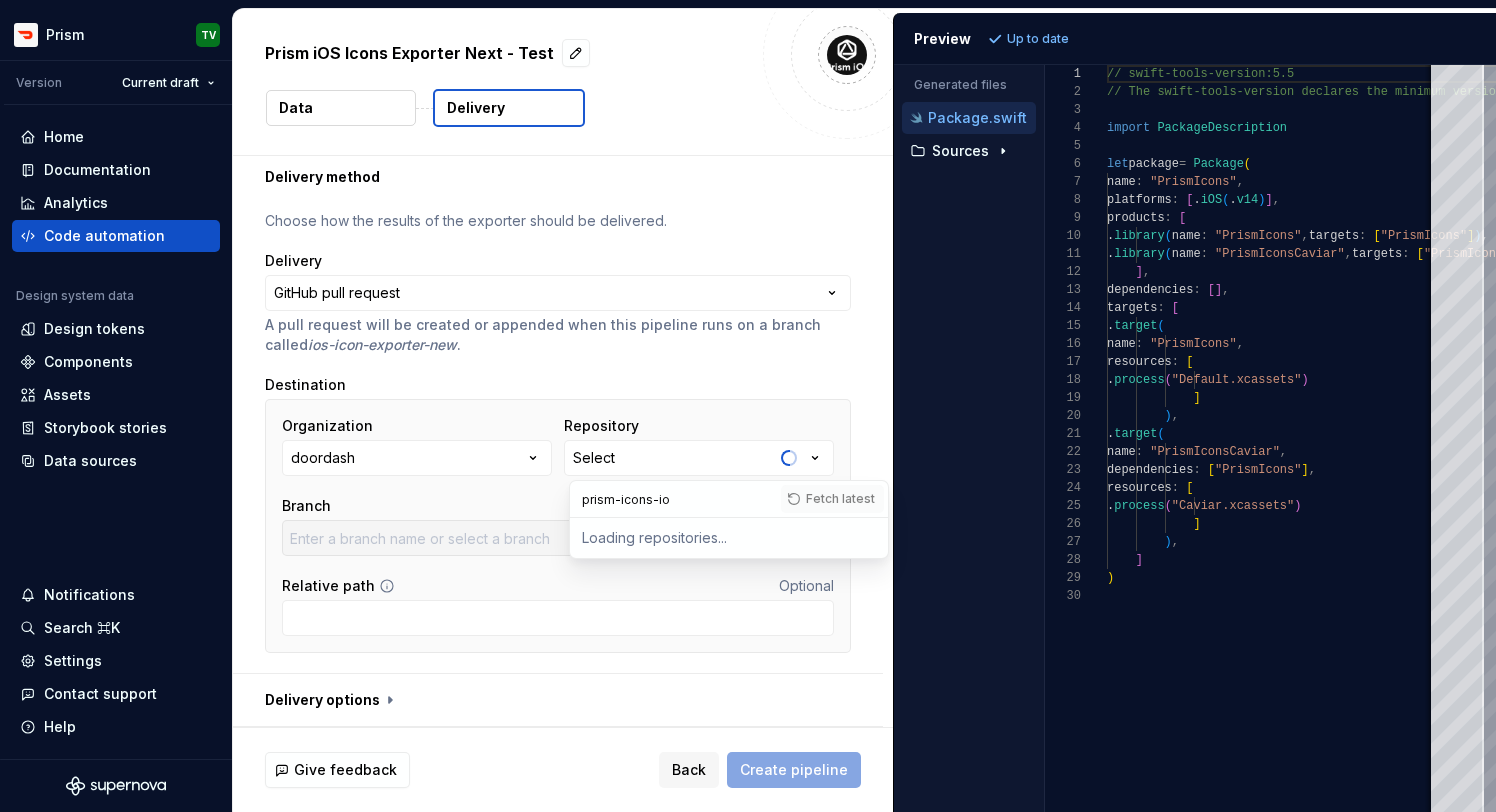 type on "prism-icons-ios" 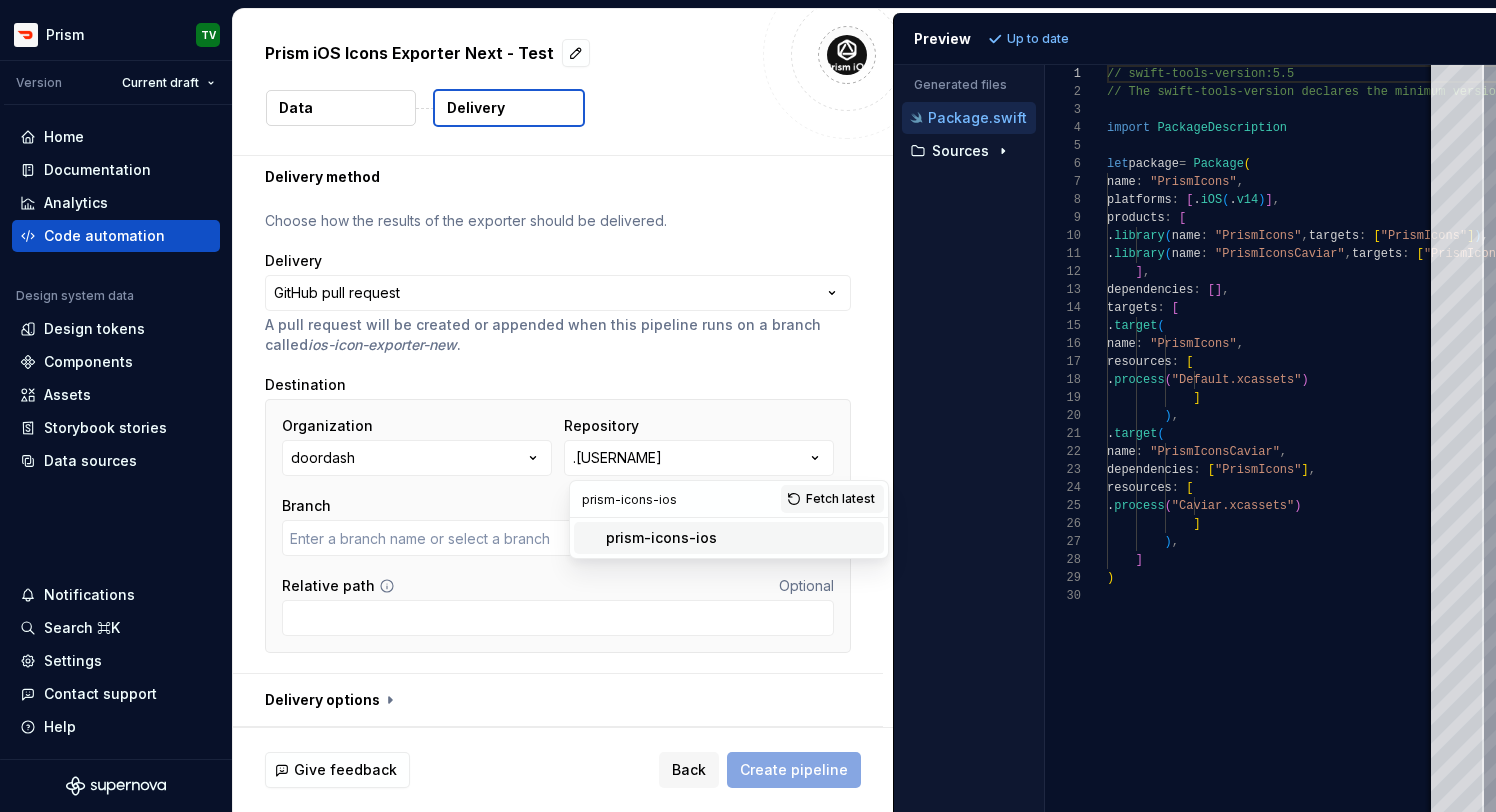 type on "master" 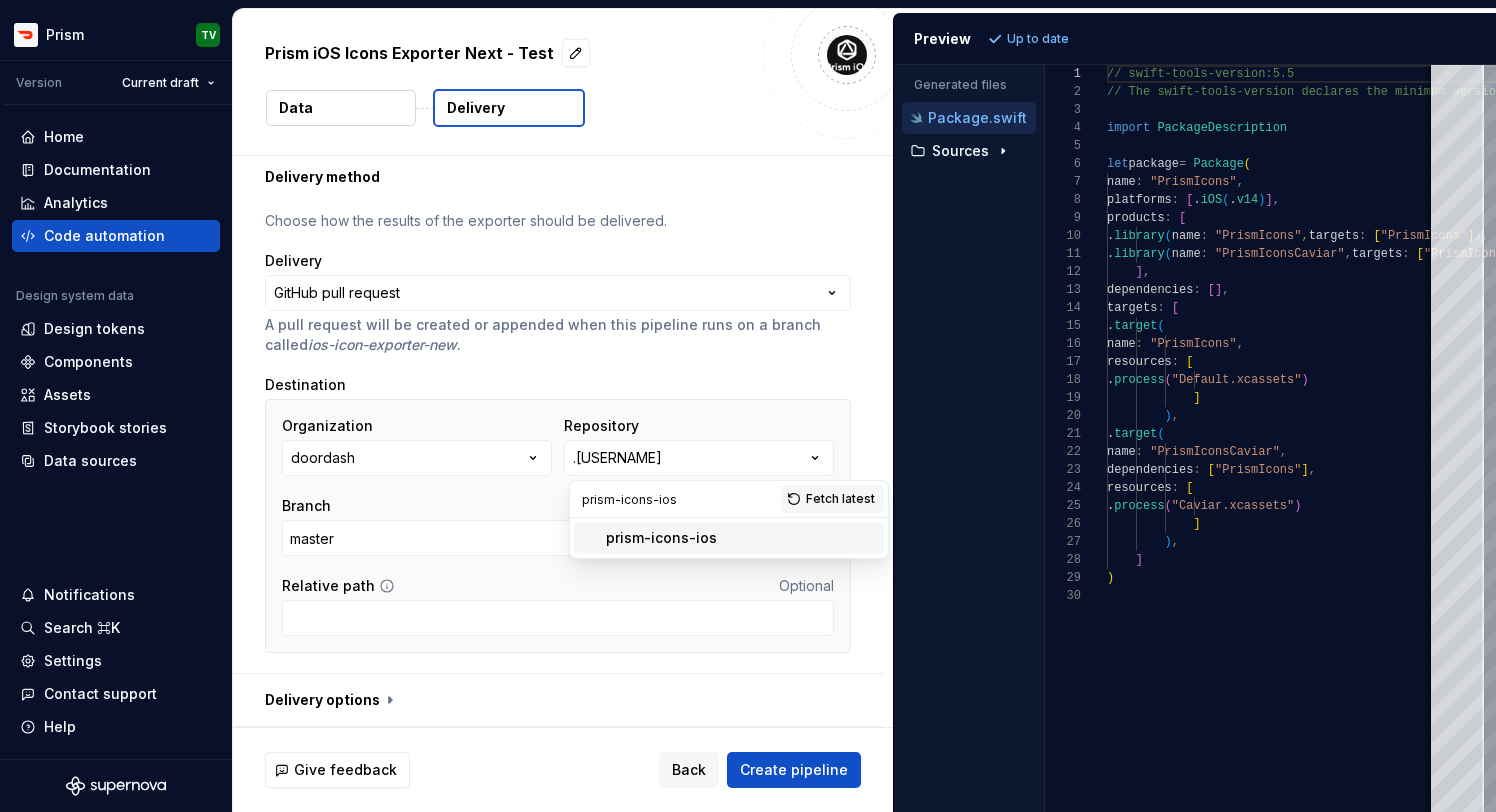 type on "prism-icons-ios" 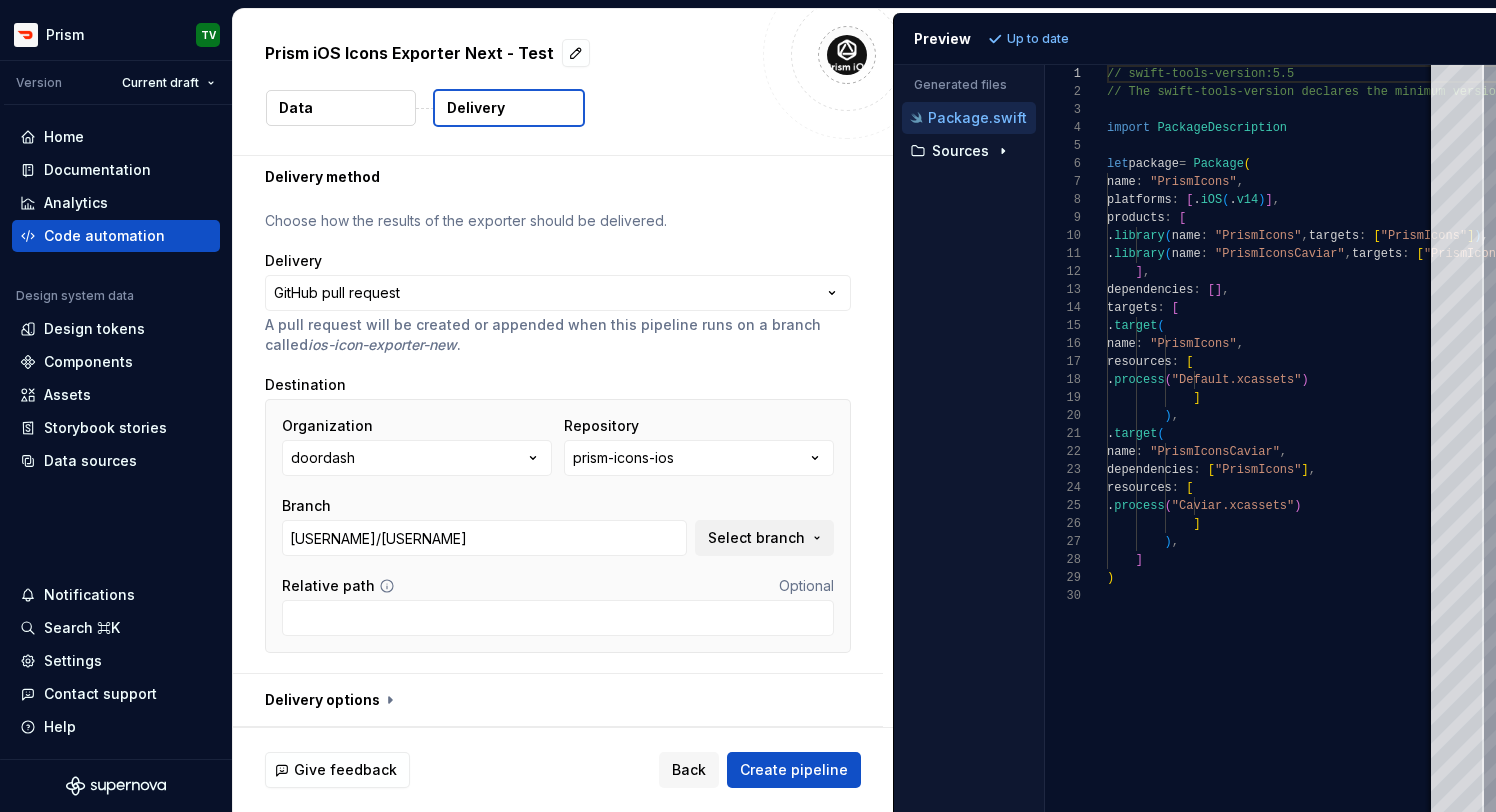 click on "bmunge/bundle-fix" at bounding box center [484, 538] 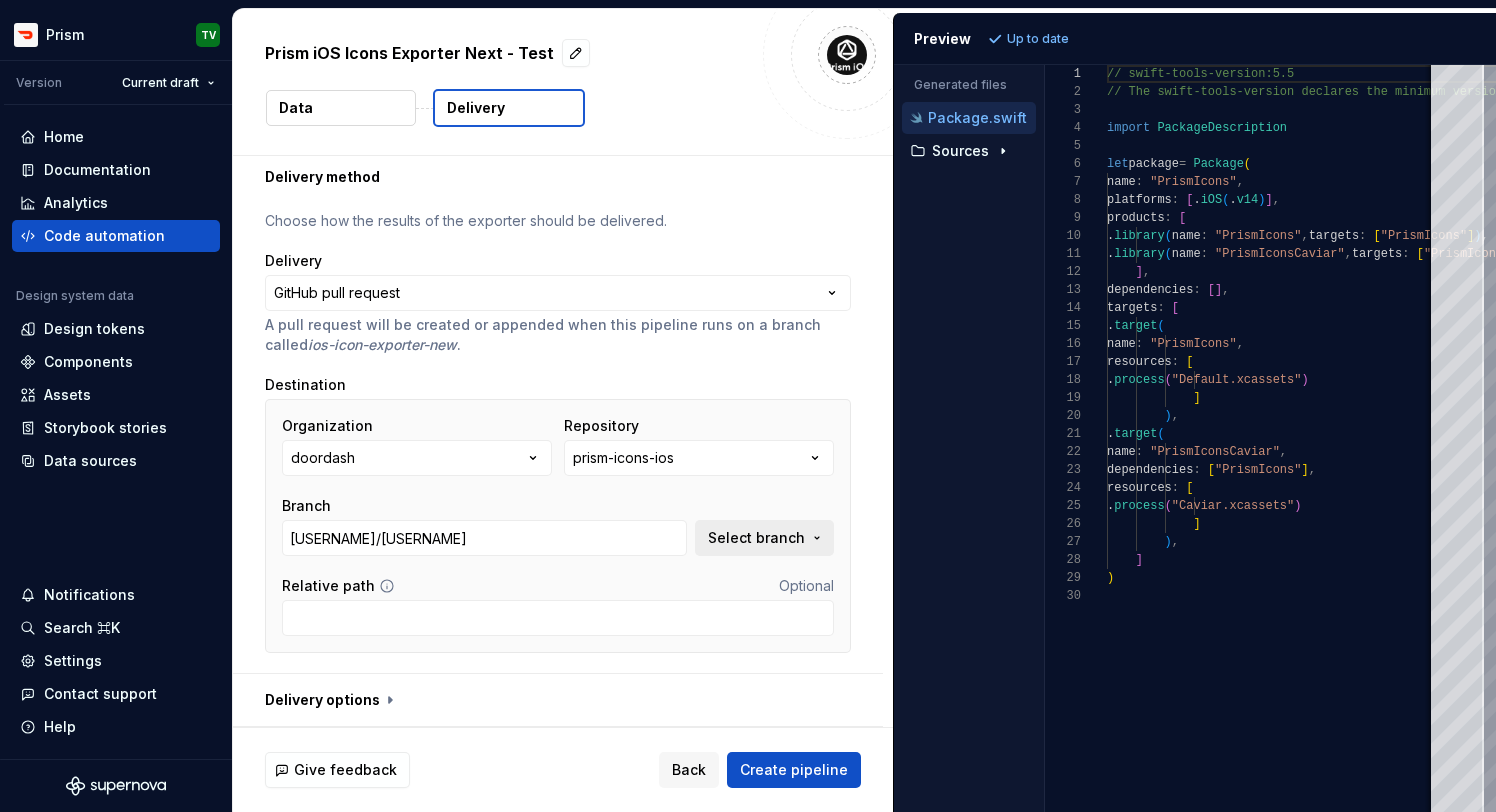click on "Select branch" at bounding box center [756, 538] 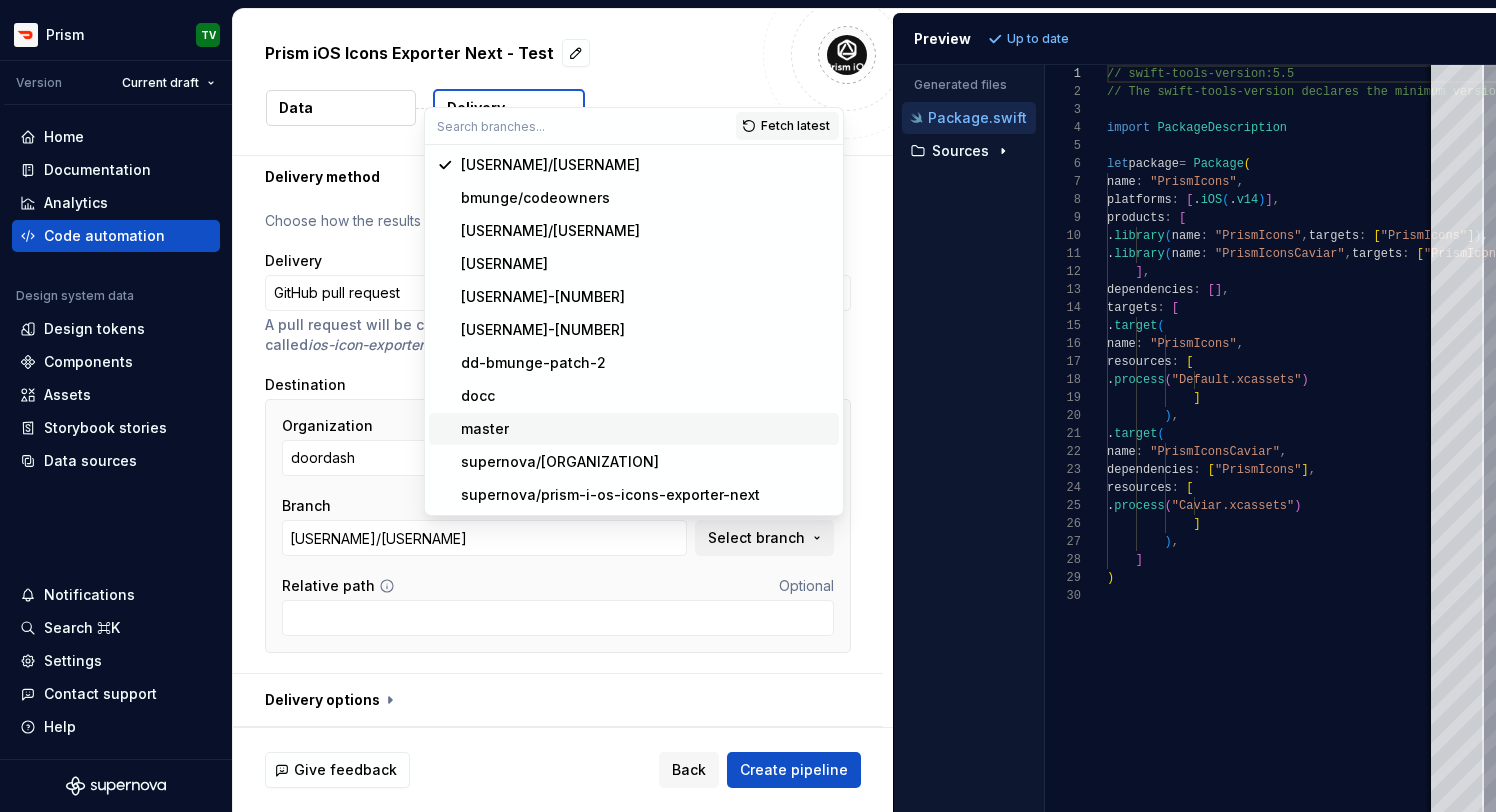 click on "master" at bounding box center [646, 429] 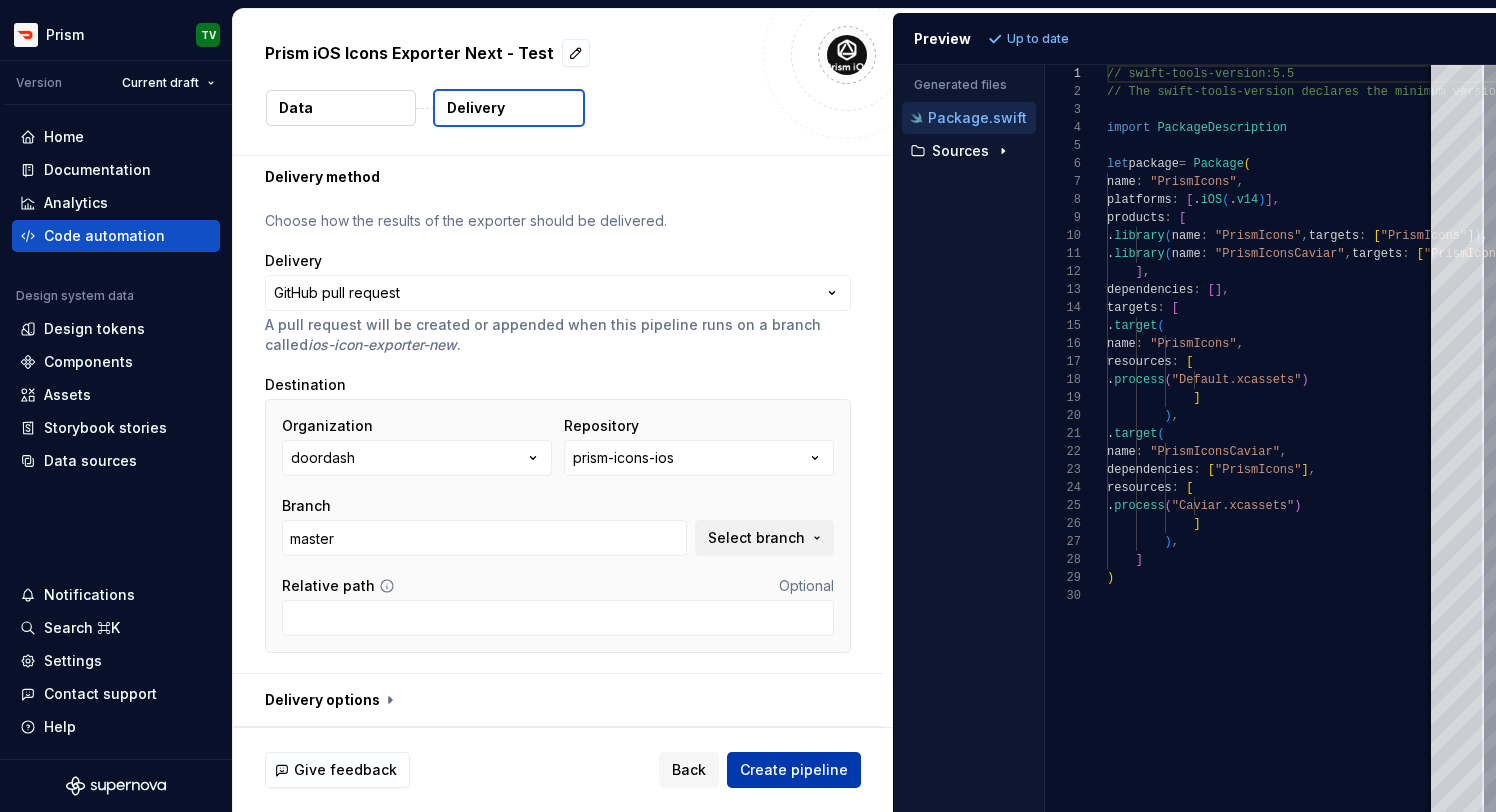 click on "Create pipeline" at bounding box center [794, 770] 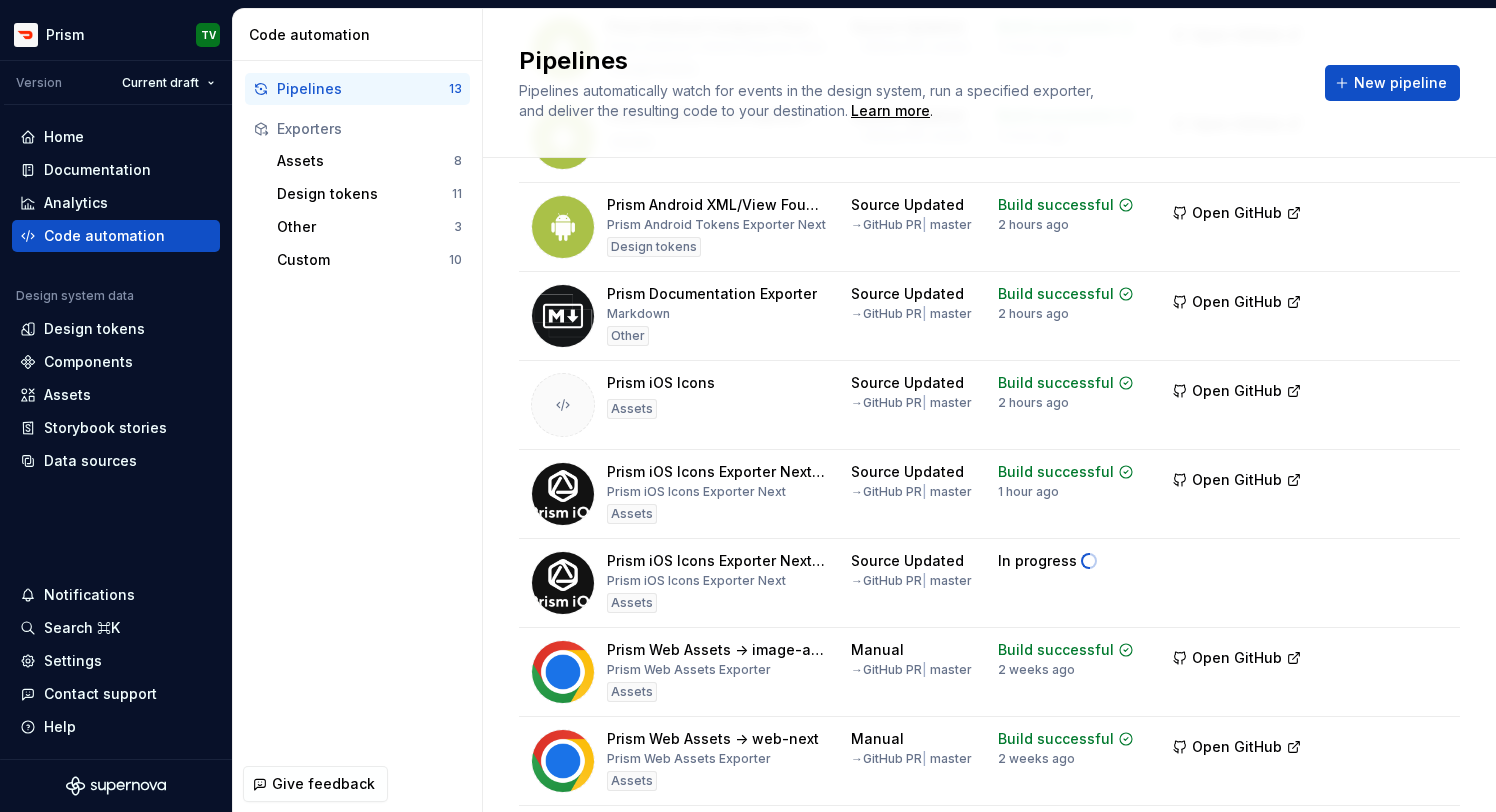 scroll, scrollTop: 426, scrollLeft: 0, axis: vertical 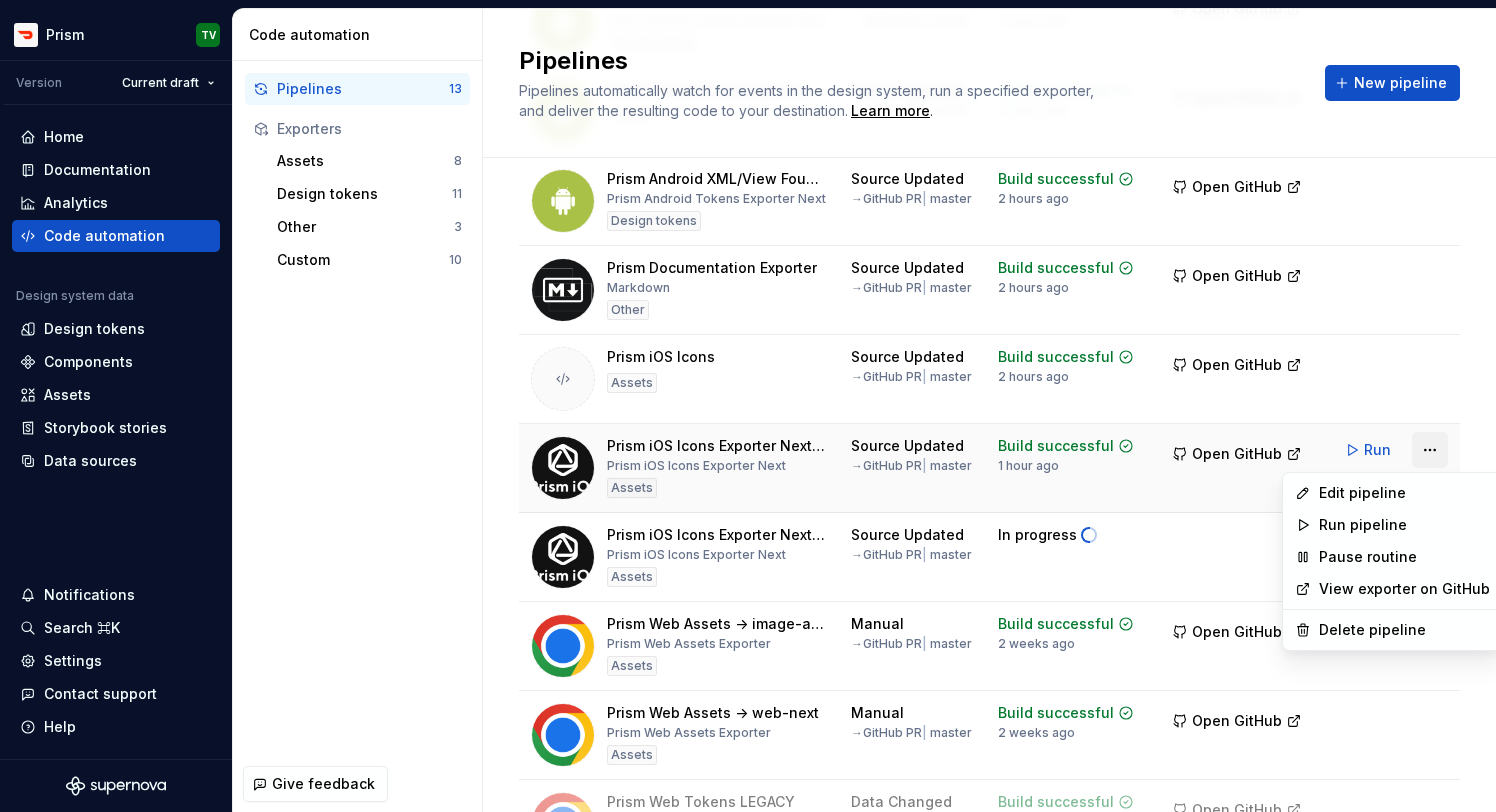 click on "Prism TV Version Current draft Home Documentation Analytics Code automation Design system data Design tokens Components Assets Storybook stories Data sources Notifications Search ⌘K Settings Contact support Help Code automation Pipelines 13 Exporters Assets 8 Design tokens 11 Other 3 Custom 10 Give feedback Pipelines Pipelines automatically watch for events in the design system, run a specified exporter, and deliver the resulting code to your destination.   Learn more . New pipeline Pipeline Routine Latest build Build output DD iOS Exporter Prism iOS Design tokens Data Changed →  GitHub PR  |   master Build successful 2 weeks ago Open GitHub Run Icon Component Key Generator Prism Icon Key Generator Assets Source Updated →  GitHub PR  |   master Build successful 2 hours ago Open GitHub Run Prism Android Compose Foundations Prism Android Tokens Exporter Next Design tokens Source Updated →  GitHub PR  |   master Build successful 2 hours ago Open GitHub Run Prism Android Icons Exporter Next Assets →   |" at bounding box center (748, 406) 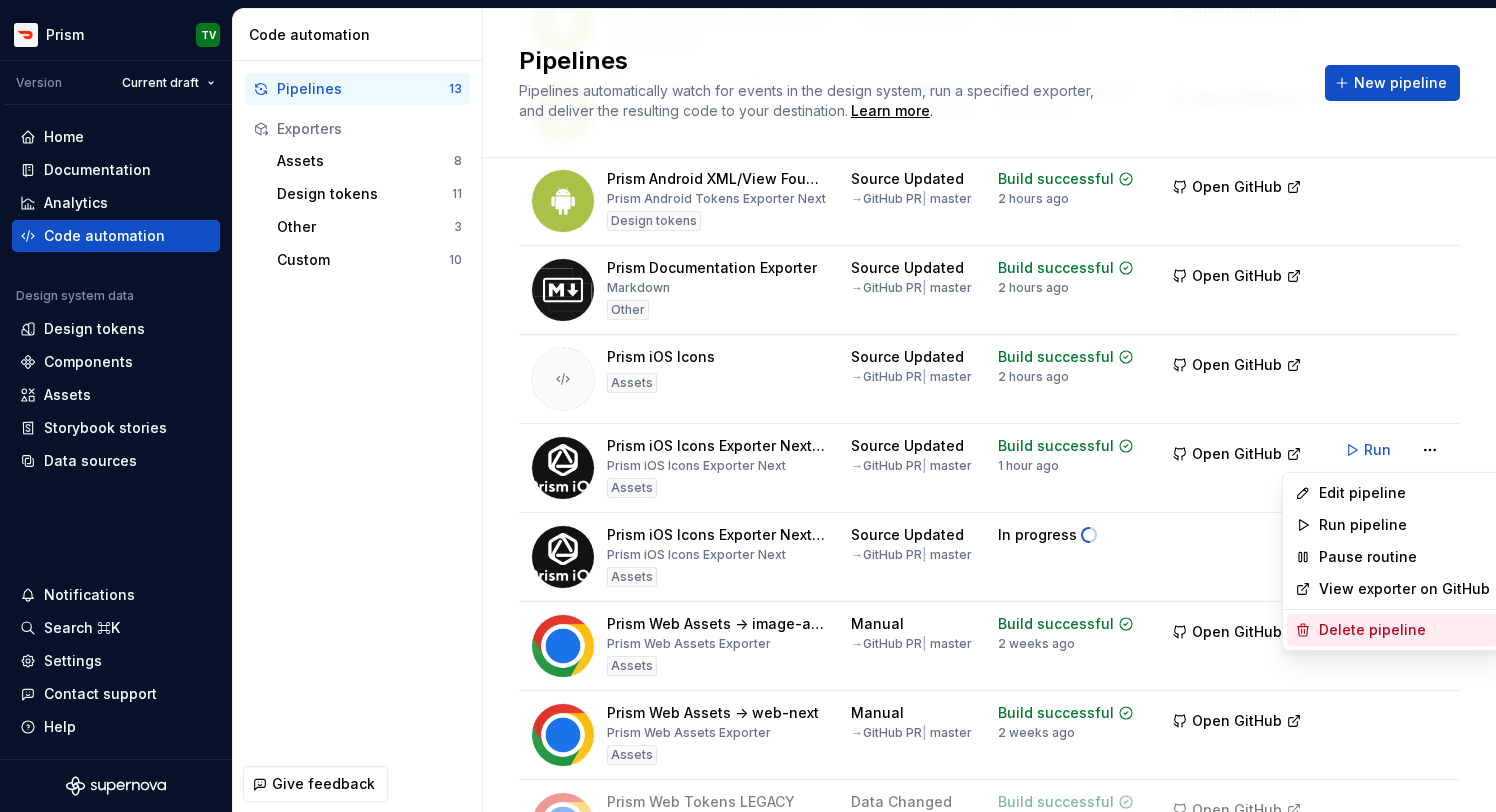 click on "Delete pipeline" at bounding box center (1404, 630) 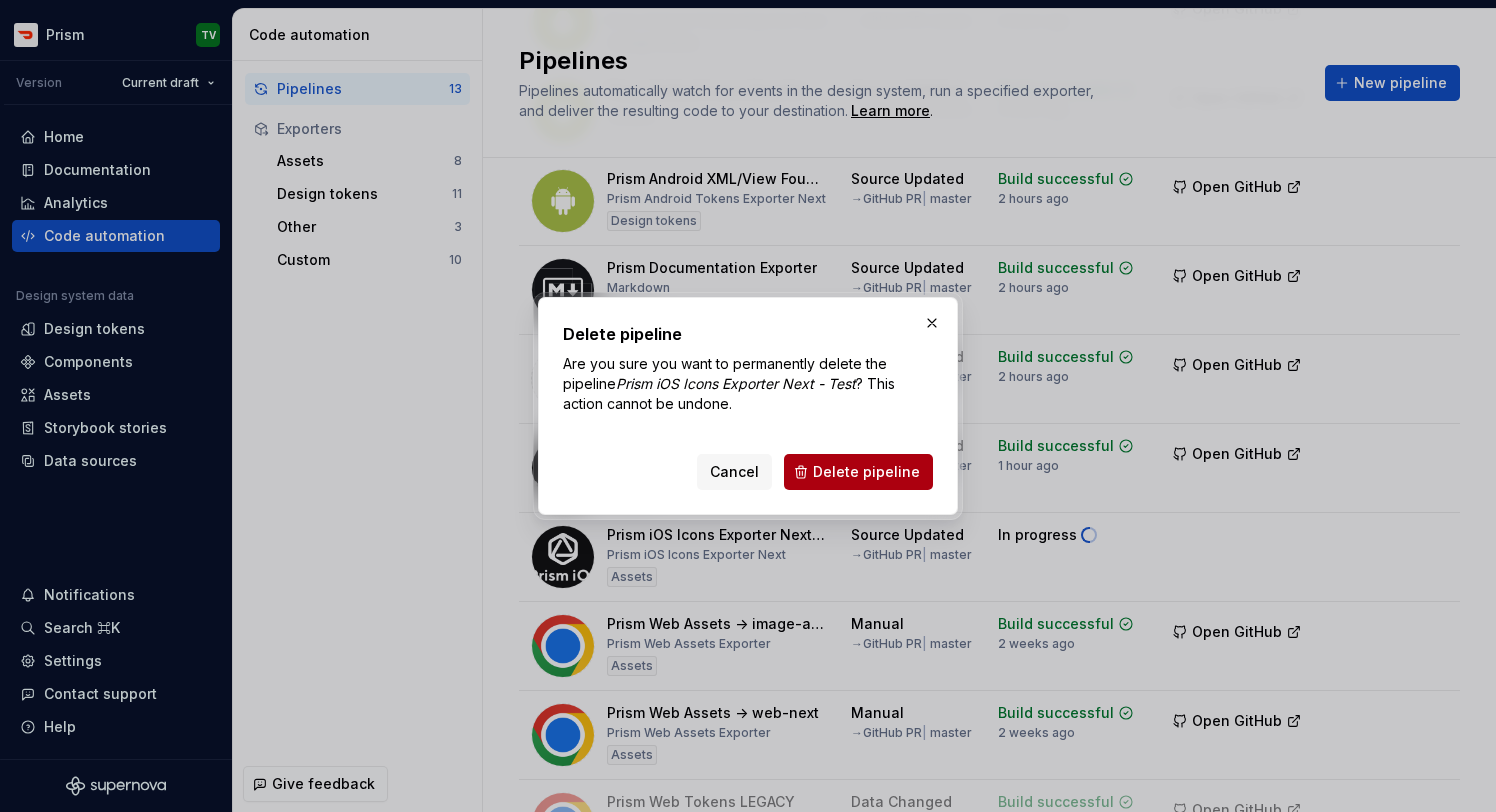 click on "Delete pipeline" at bounding box center [858, 472] 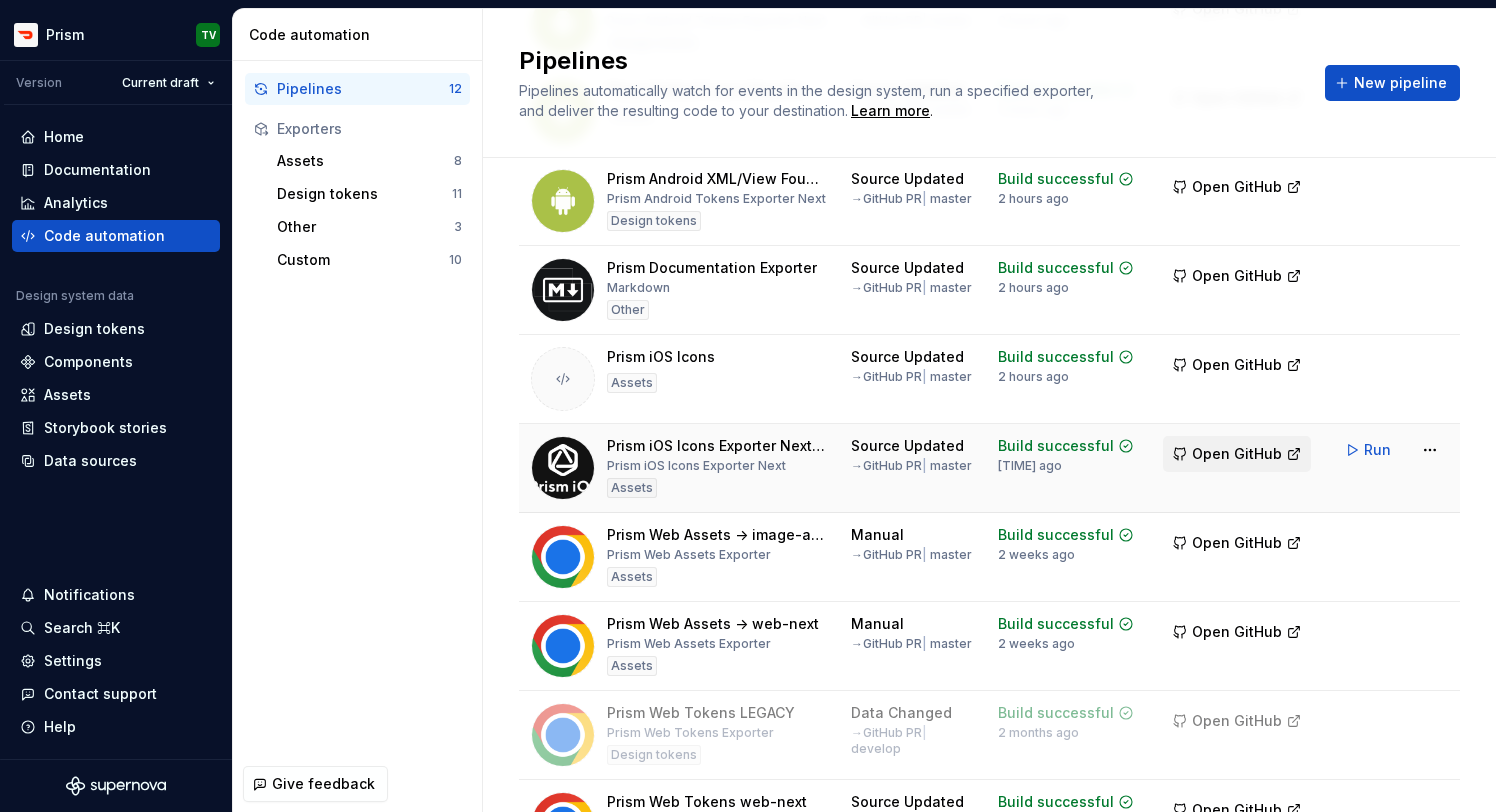 click on "Open GitHub" at bounding box center (1237, 454) 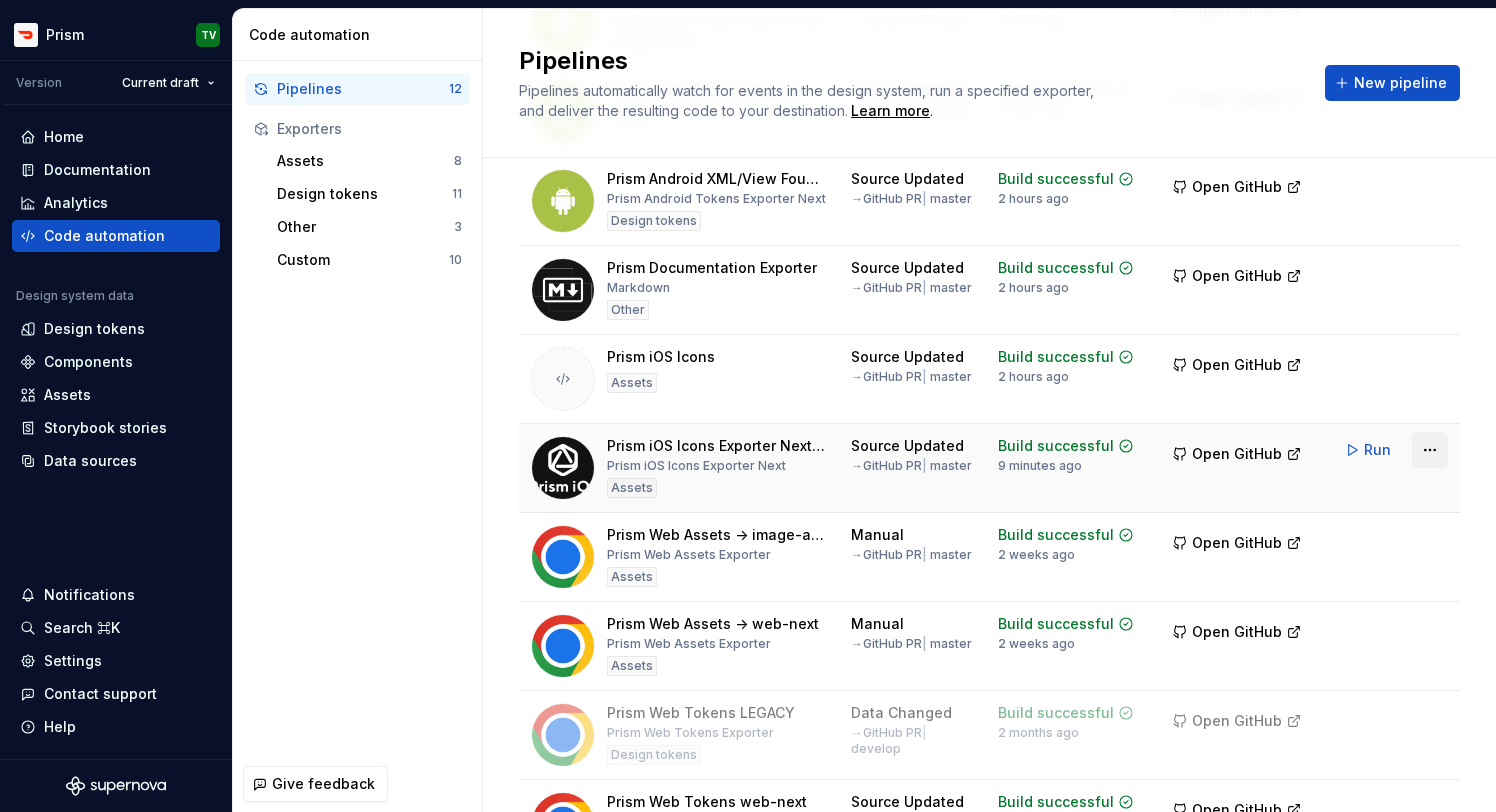 click on "Prism TV Version Current draft Home Documentation Analytics Code automation Design system data Design tokens Components Assets Storybook stories Data sources Notifications Search ⌘K Settings Contact support Help Code automation Pipelines 12 Exporters Assets 8 Design tokens 11 Other 3 Custom 10 Give feedback Pipelines Pipelines automatically watch for events in the design system, run a specified exporter, and deliver the resulting code to your destination.   Learn more . New pipeline Pipeline Routine Latest build Build output DD iOS Exporter Prism iOS Design tokens Data Changed →  GitHub PR  |   master Build successful 2 weeks ago Open GitHub Run Icon Component Key Generator Prism Icon Key Generator Assets Source Updated →  GitHub PR  |   master Build successful 2 hours ago Open GitHub Run Prism Android Compose Foundations Prism Android Tokens Exporter Next Design tokens Source Updated →  GitHub PR  |   master Build successful 2 hours ago Open GitHub Run Prism Android Icons Exporter Next Assets →   |" at bounding box center [748, 406] 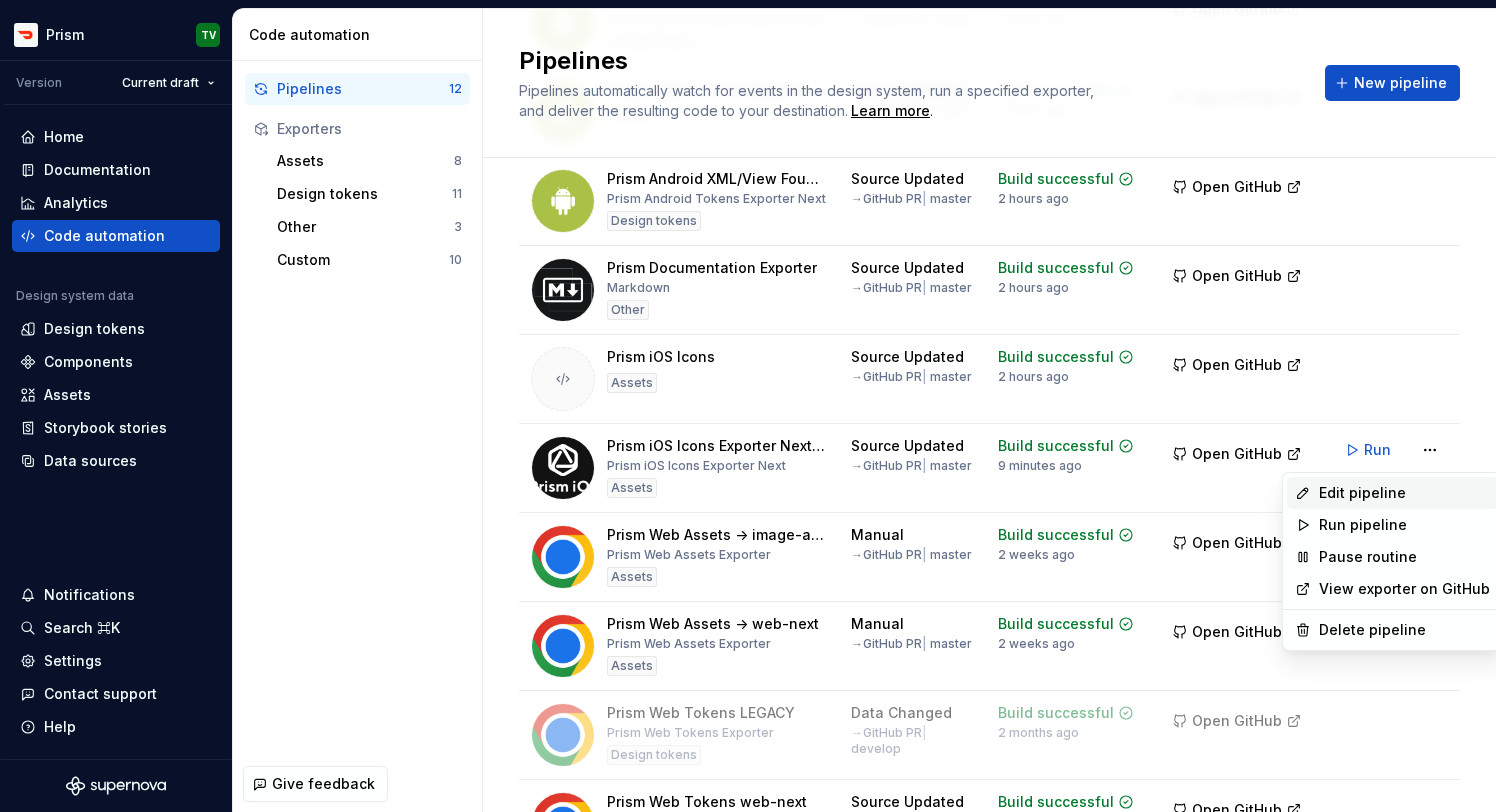 click on "Edit pipeline" at bounding box center [1404, 493] 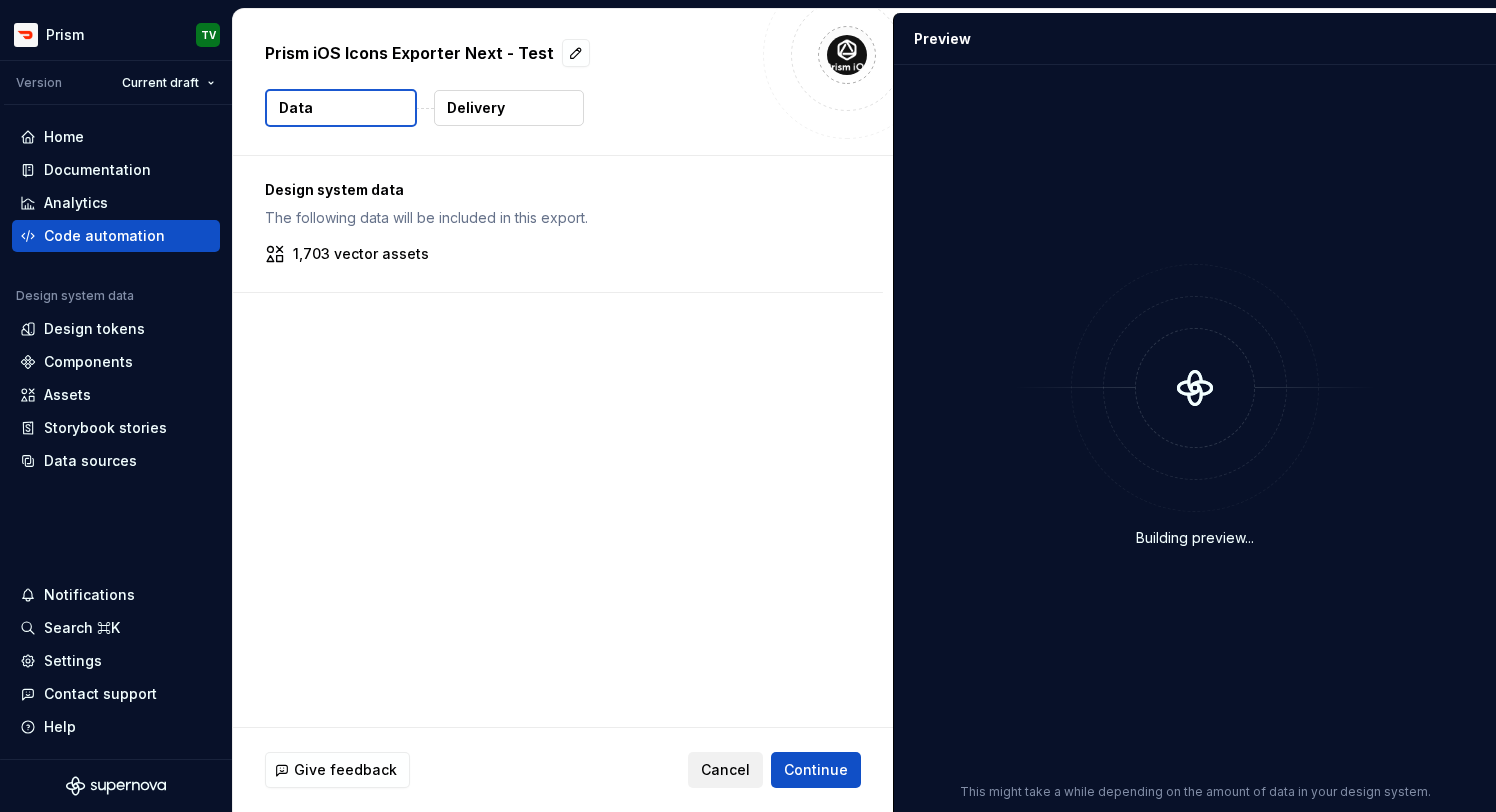 click on "Cancel" at bounding box center [725, 770] 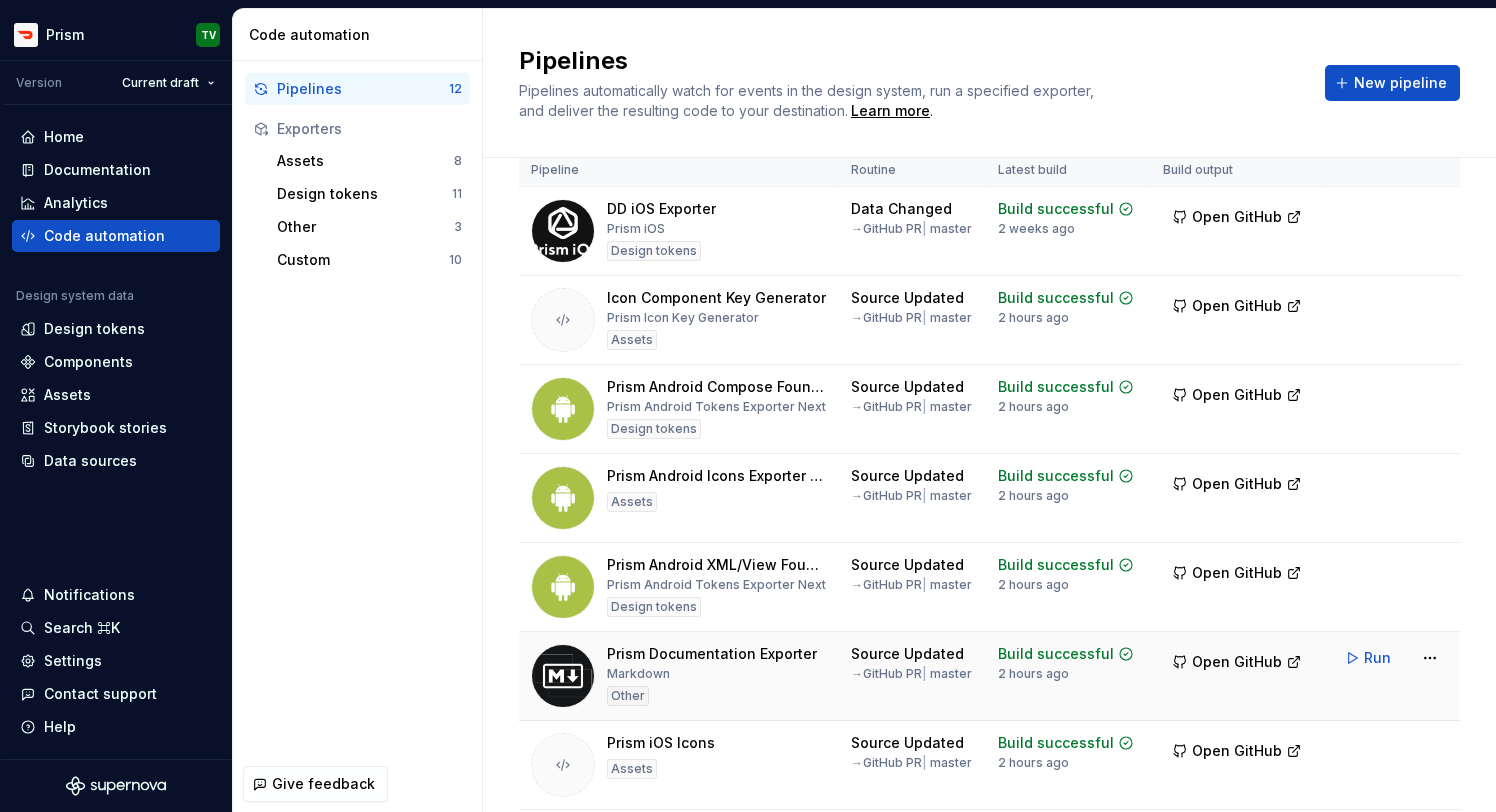 scroll, scrollTop: 63, scrollLeft: 0, axis: vertical 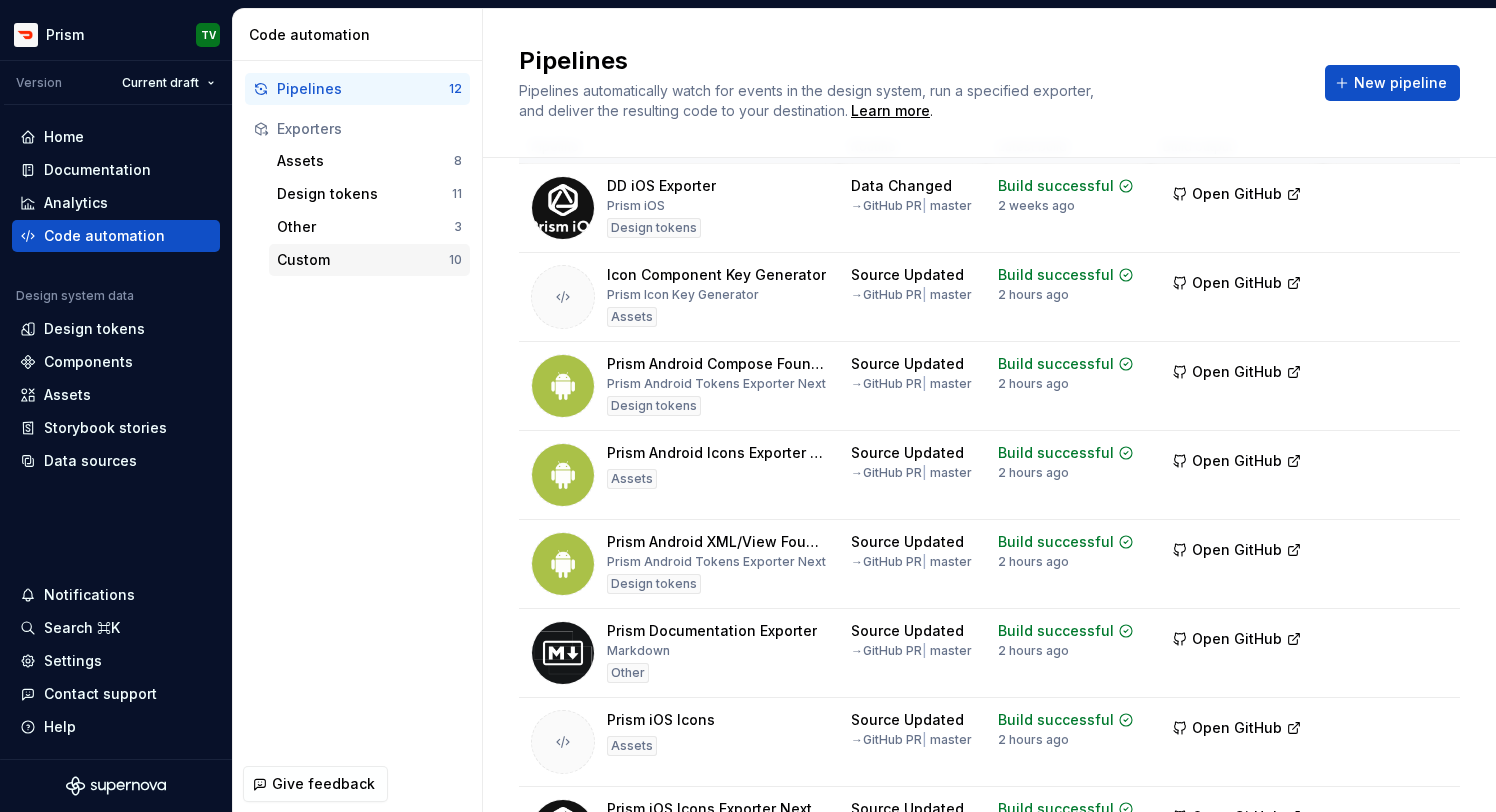 click on "Custom" at bounding box center (363, 260) 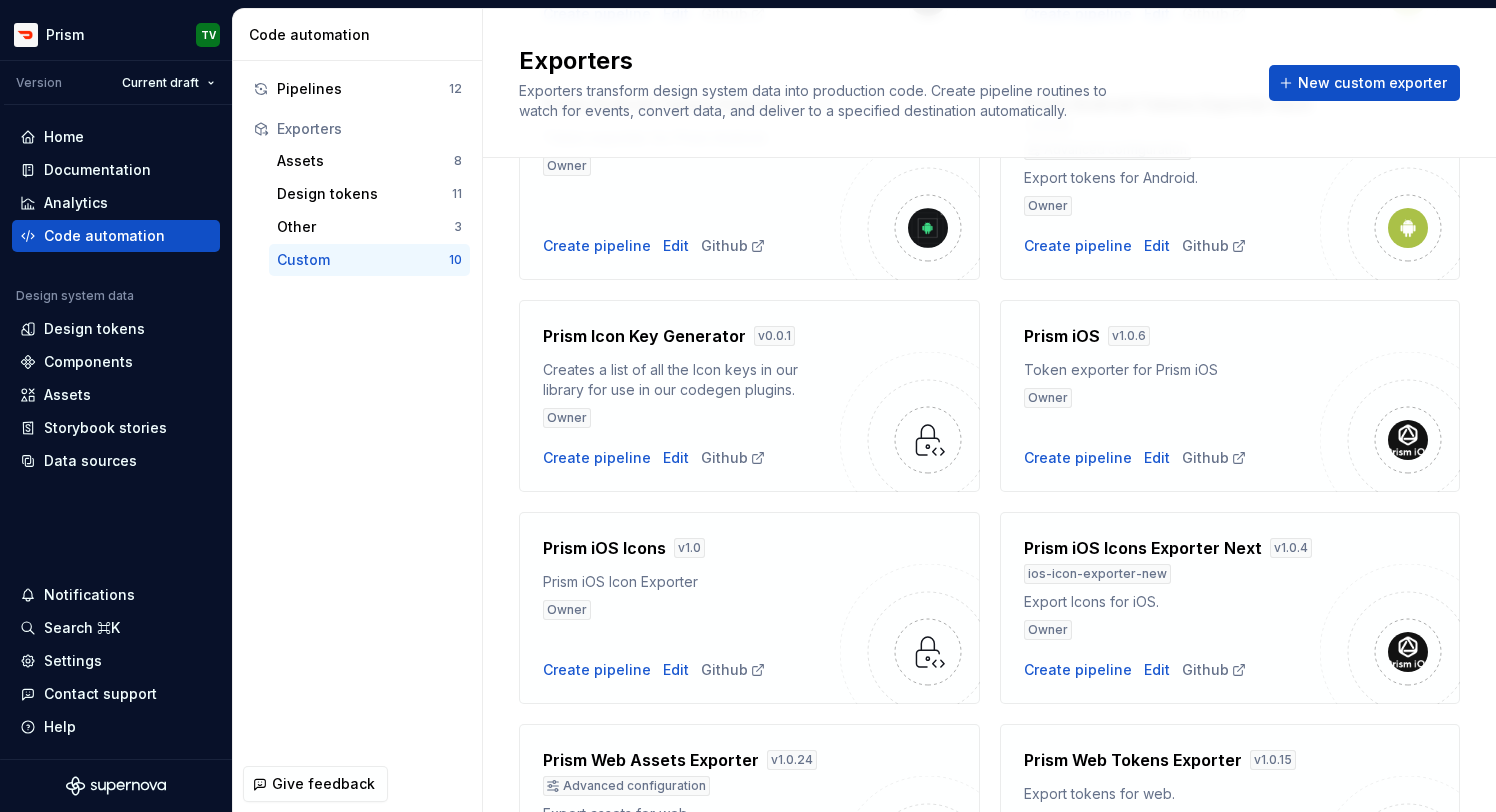 scroll, scrollTop: 463, scrollLeft: 0, axis: vertical 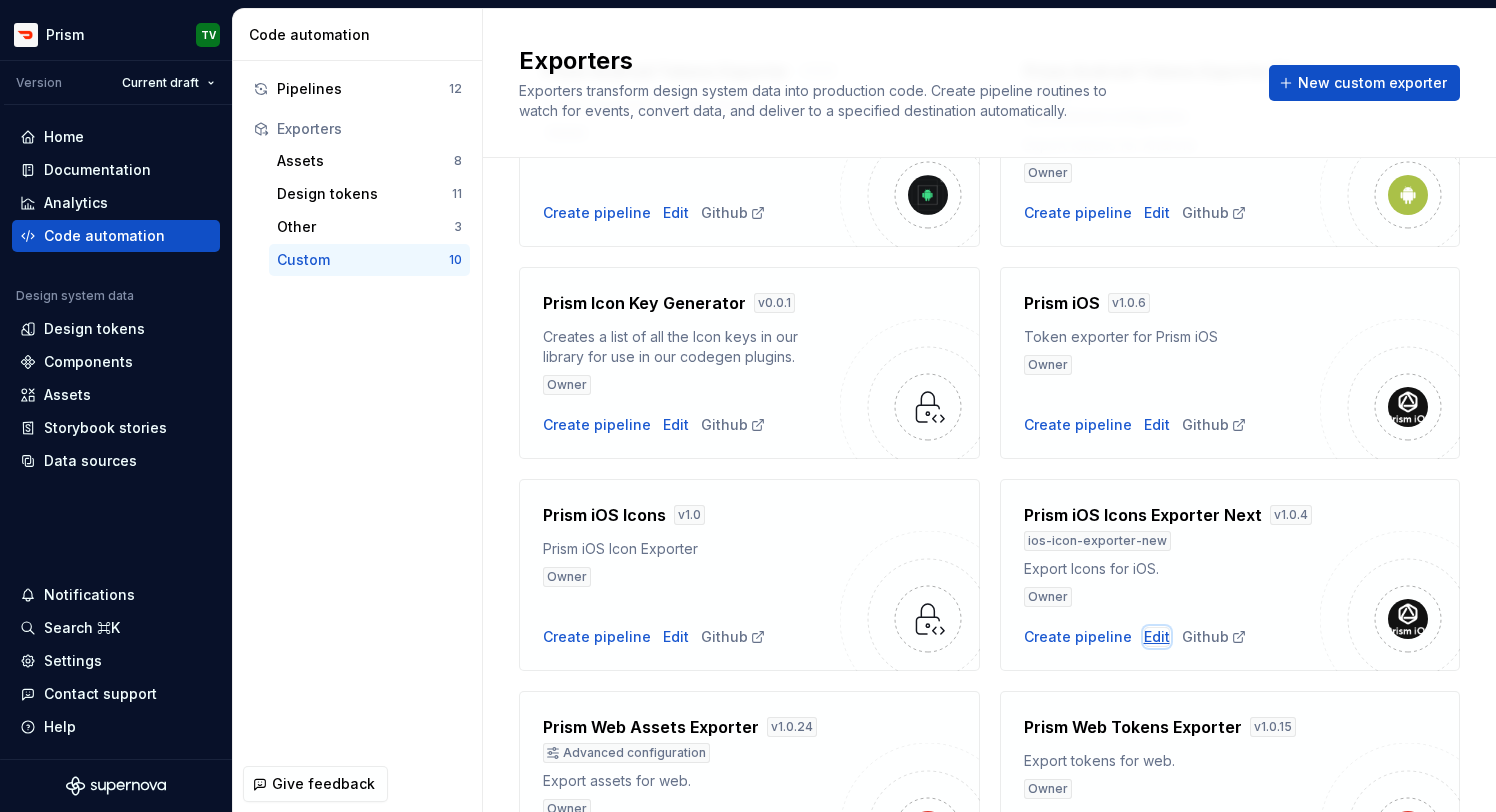 click on "Edit" at bounding box center (1157, 637) 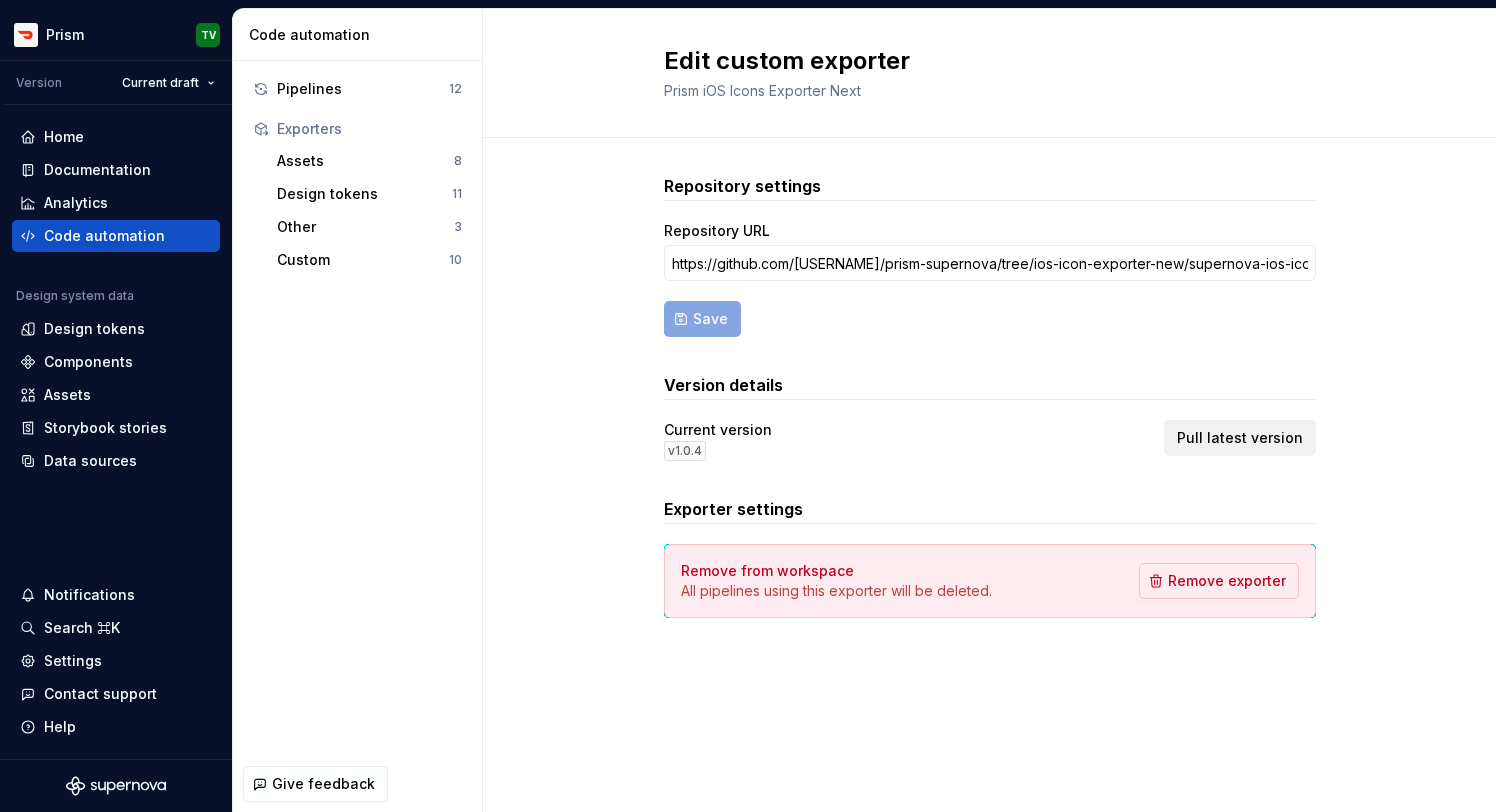 click on "Pull latest version" at bounding box center [1240, 438] 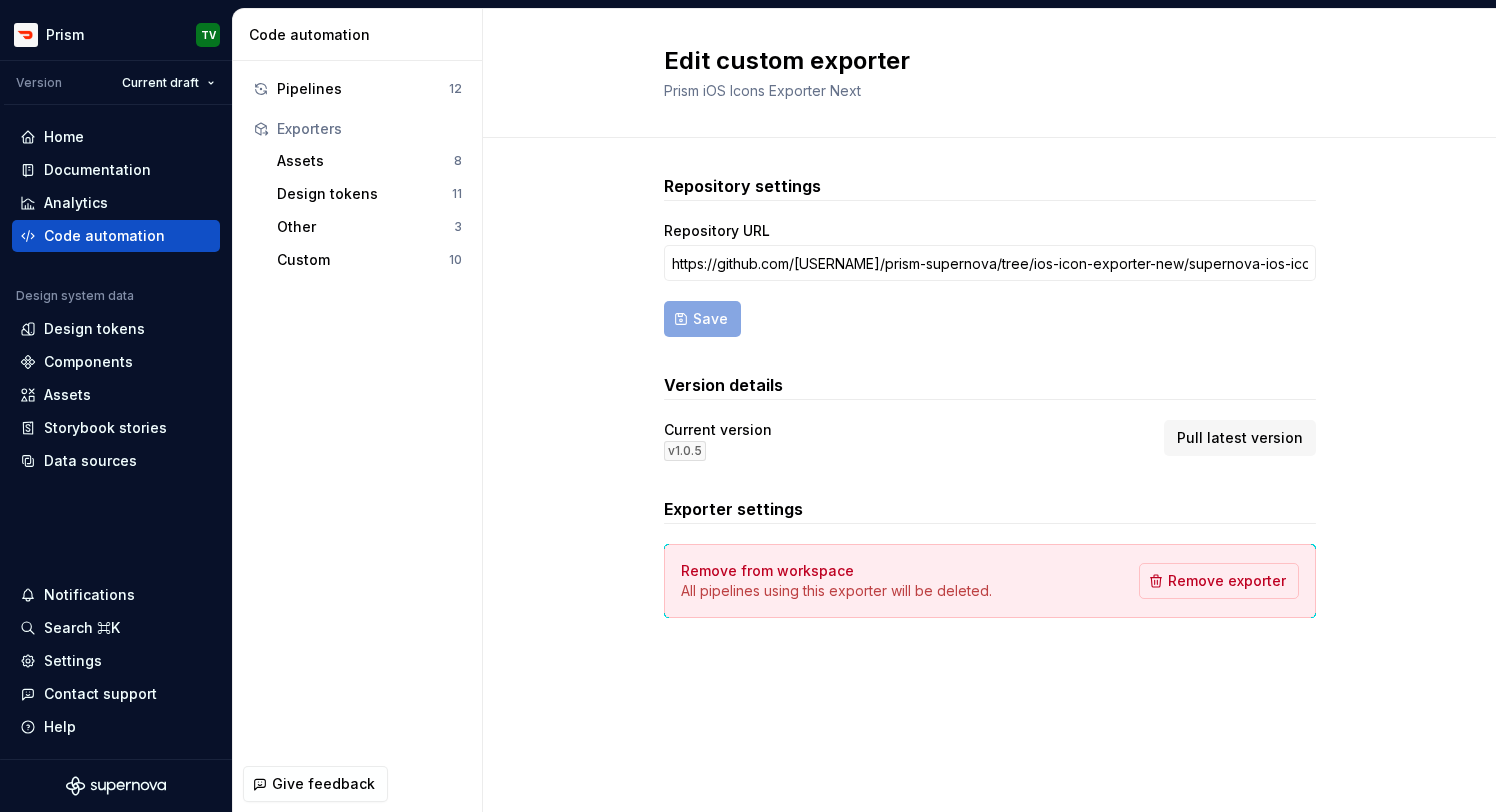 click on "Pipelines 12 Exporters Assets 8 Design tokens 11 Other 3 Custom 10" at bounding box center (357, 174) 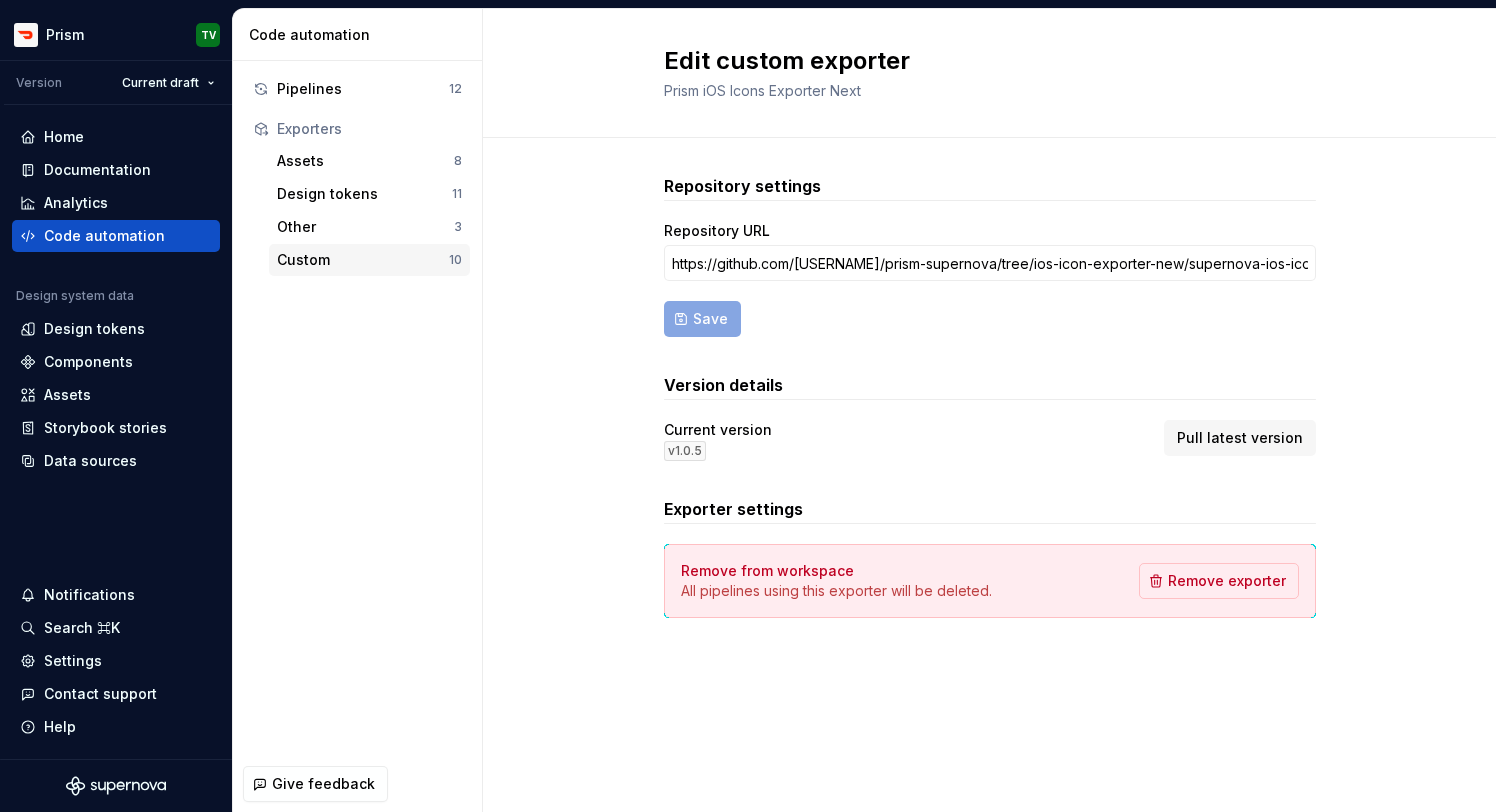 click on "Custom 10" at bounding box center [369, 260] 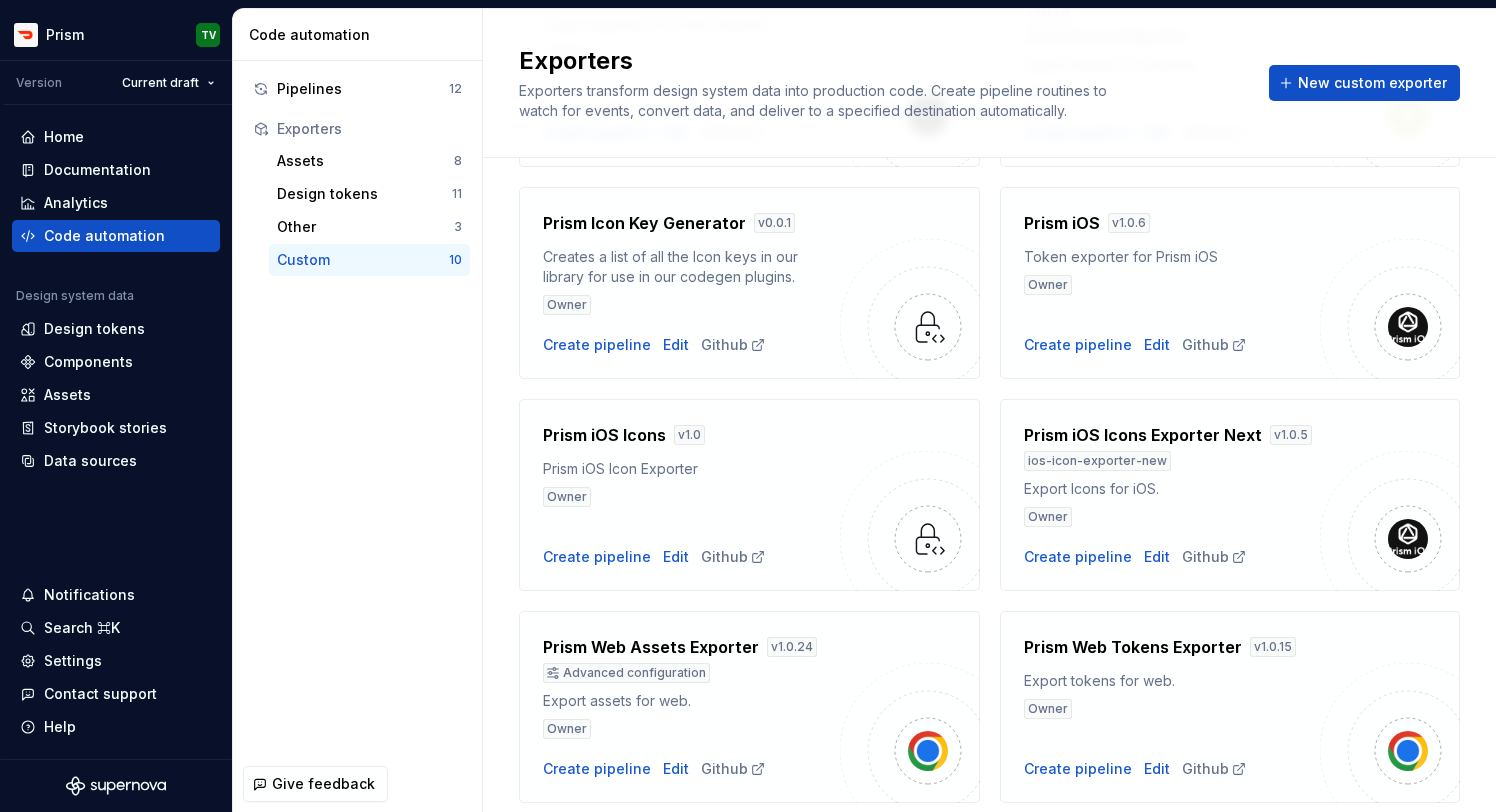 scroll, scrollTop: 566, scrollLeft: 0, axis: vertical 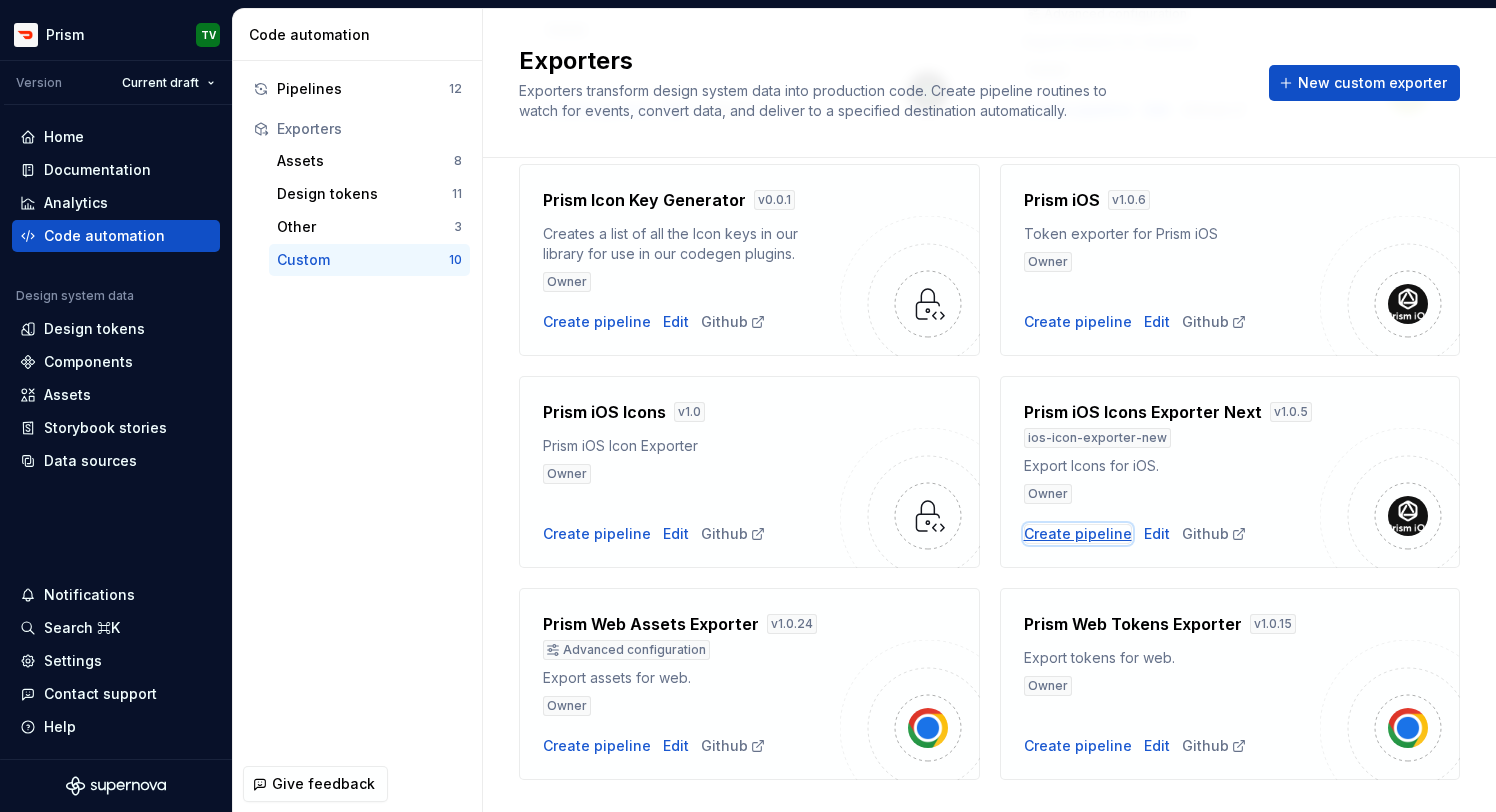 click on "Create pipeline" at bounding box center (1078, 534) 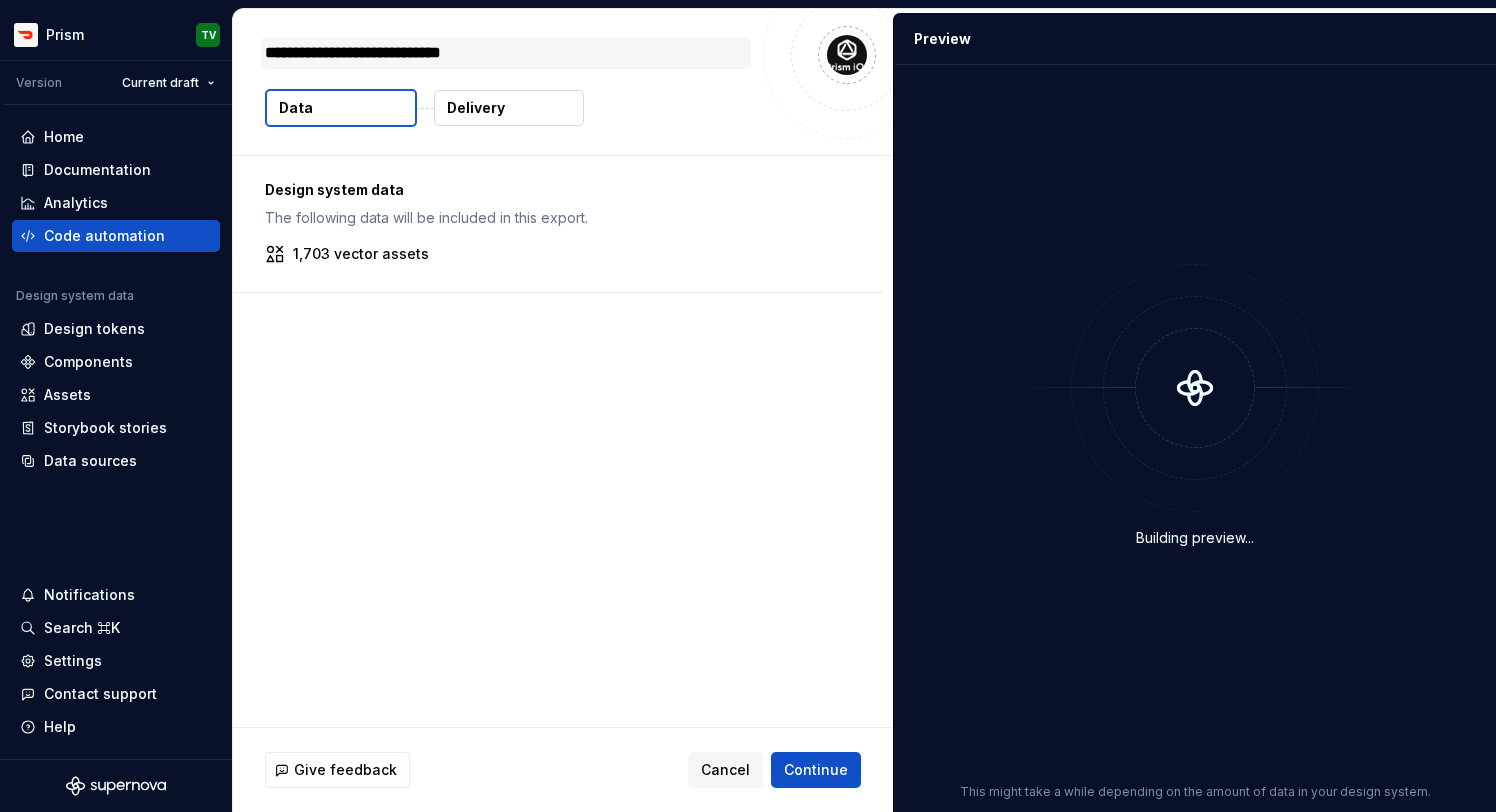click on "**********" at bounding box center [506, 53] 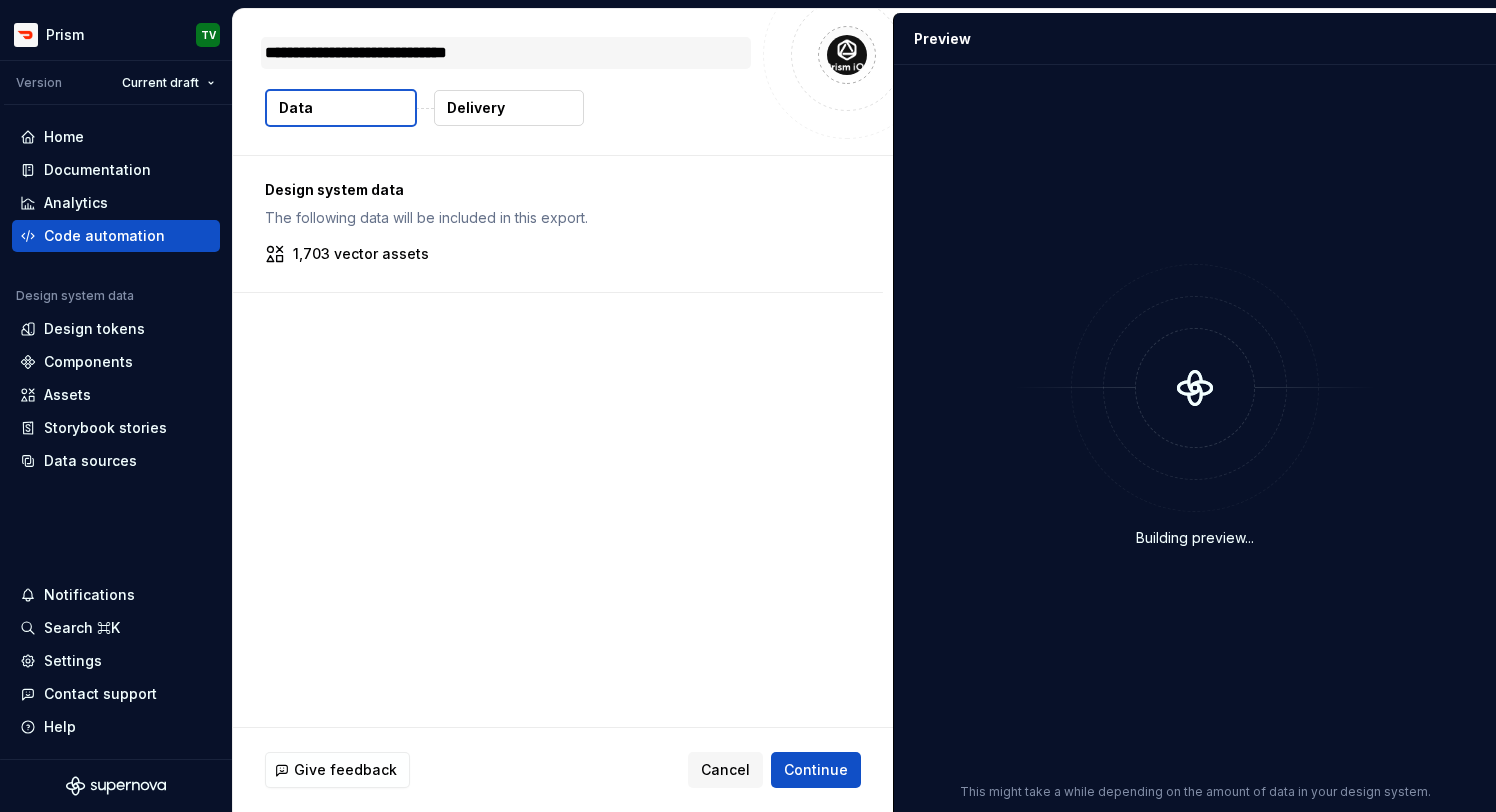 type on "*" 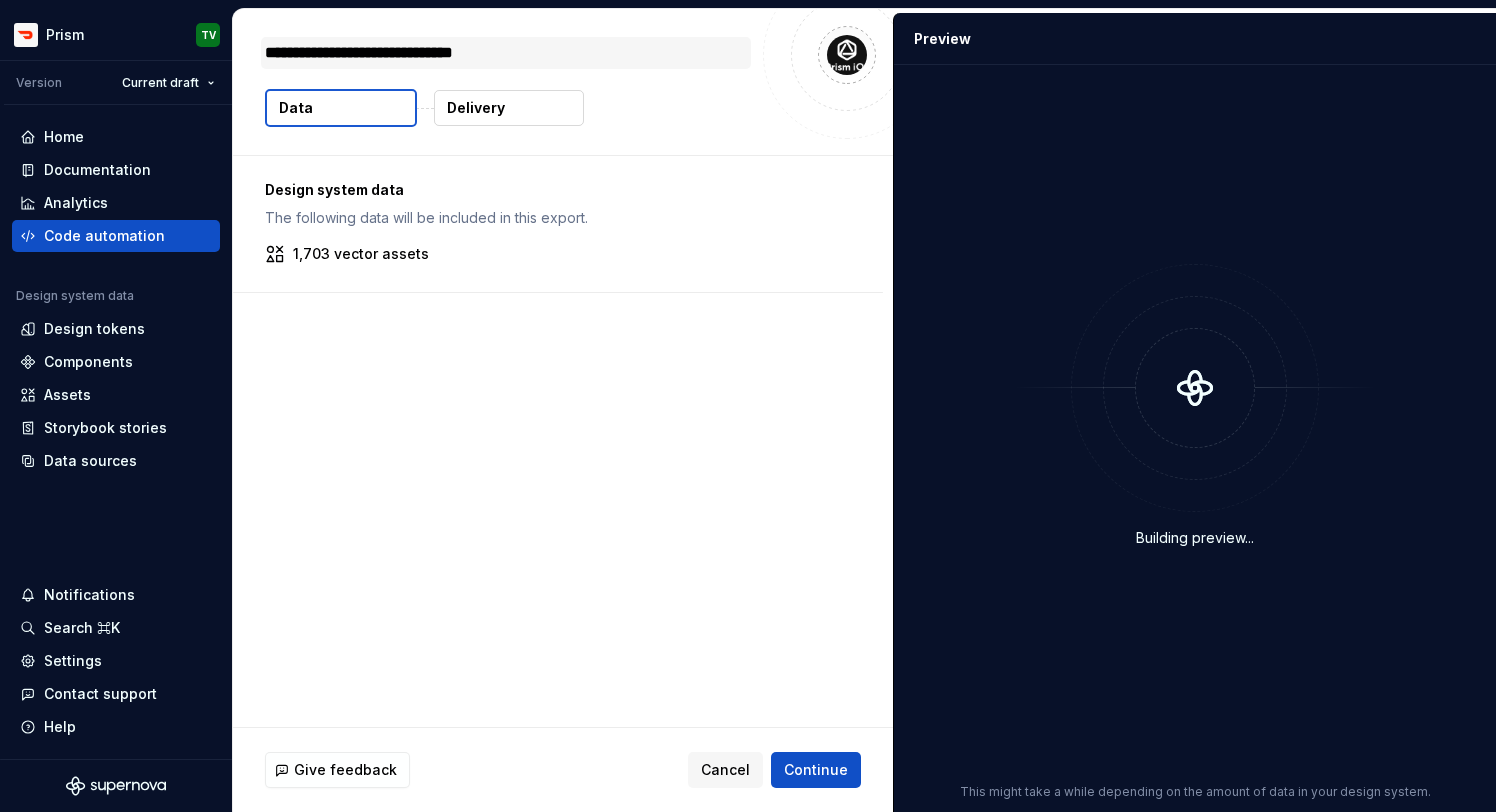 type on "**********" 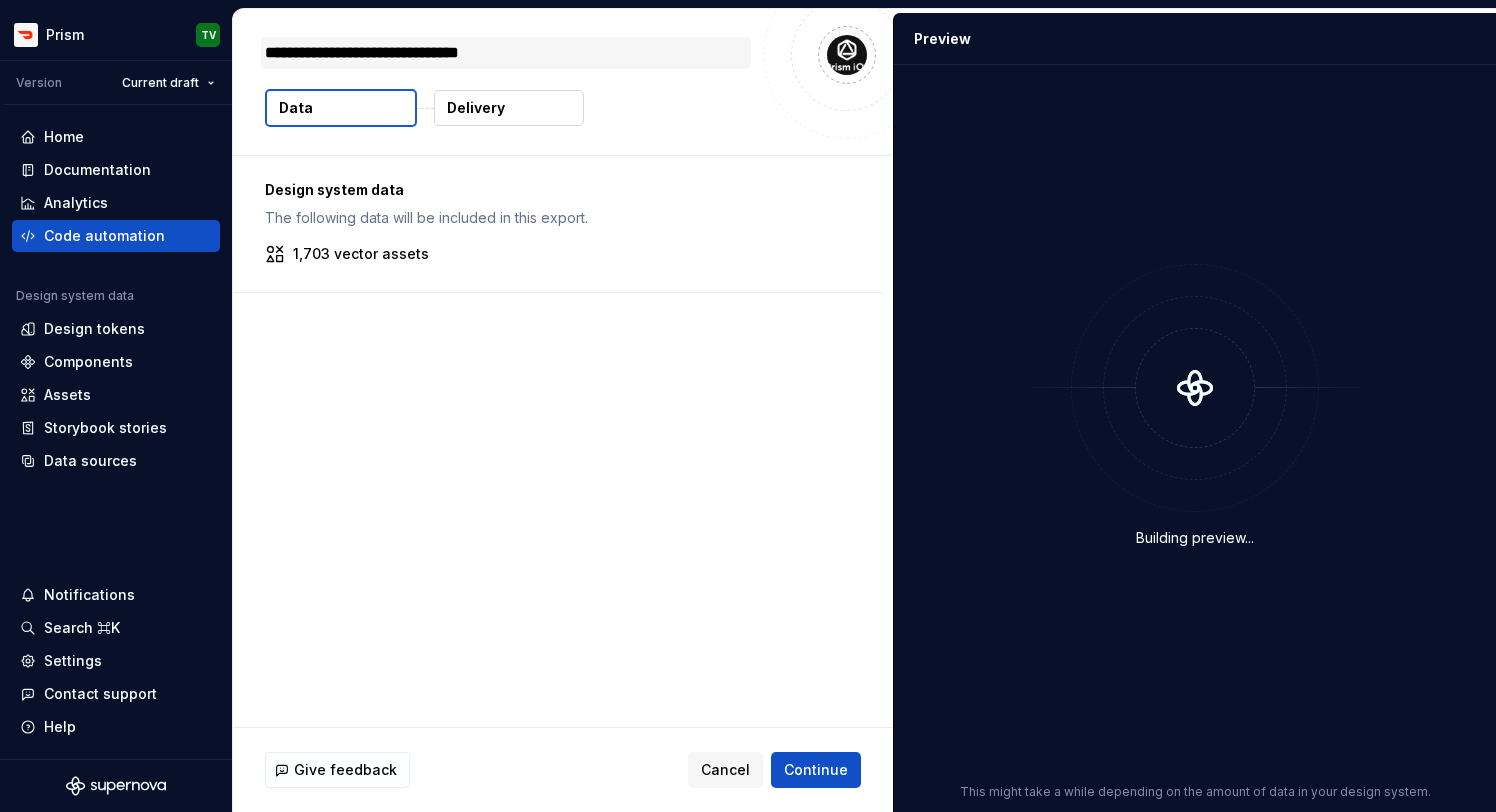 type on "*" 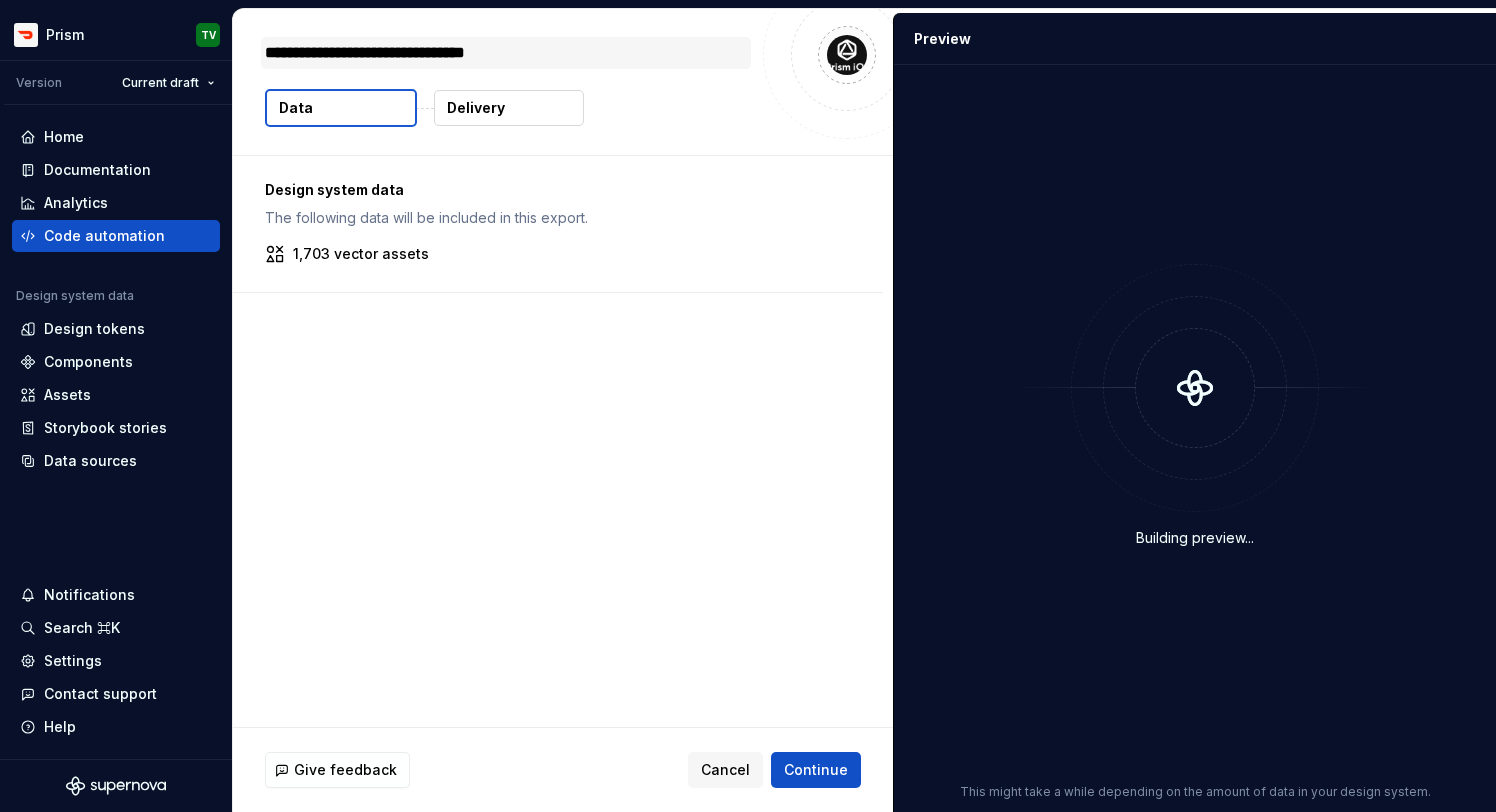 type on "*" 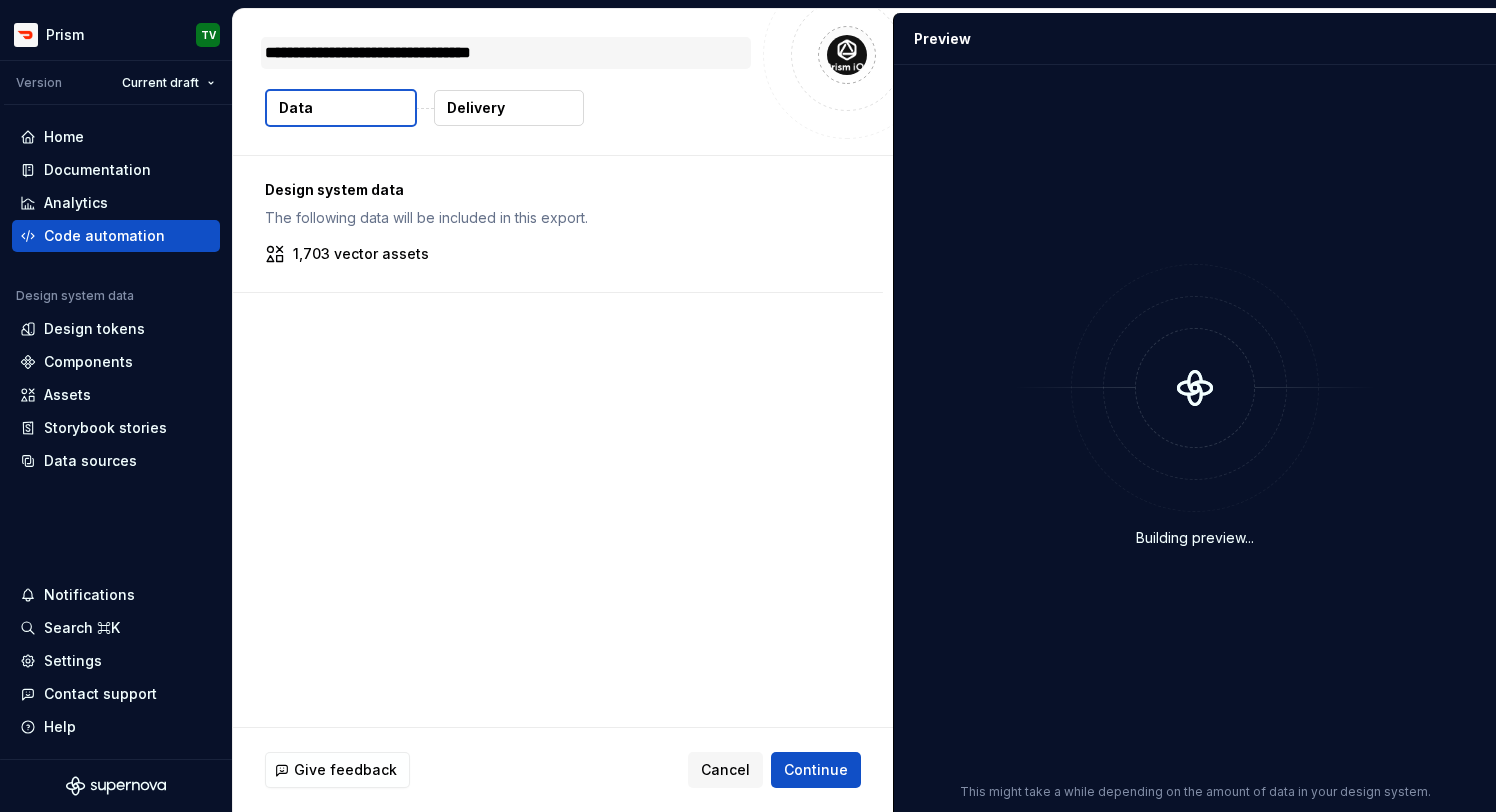 type on "*" 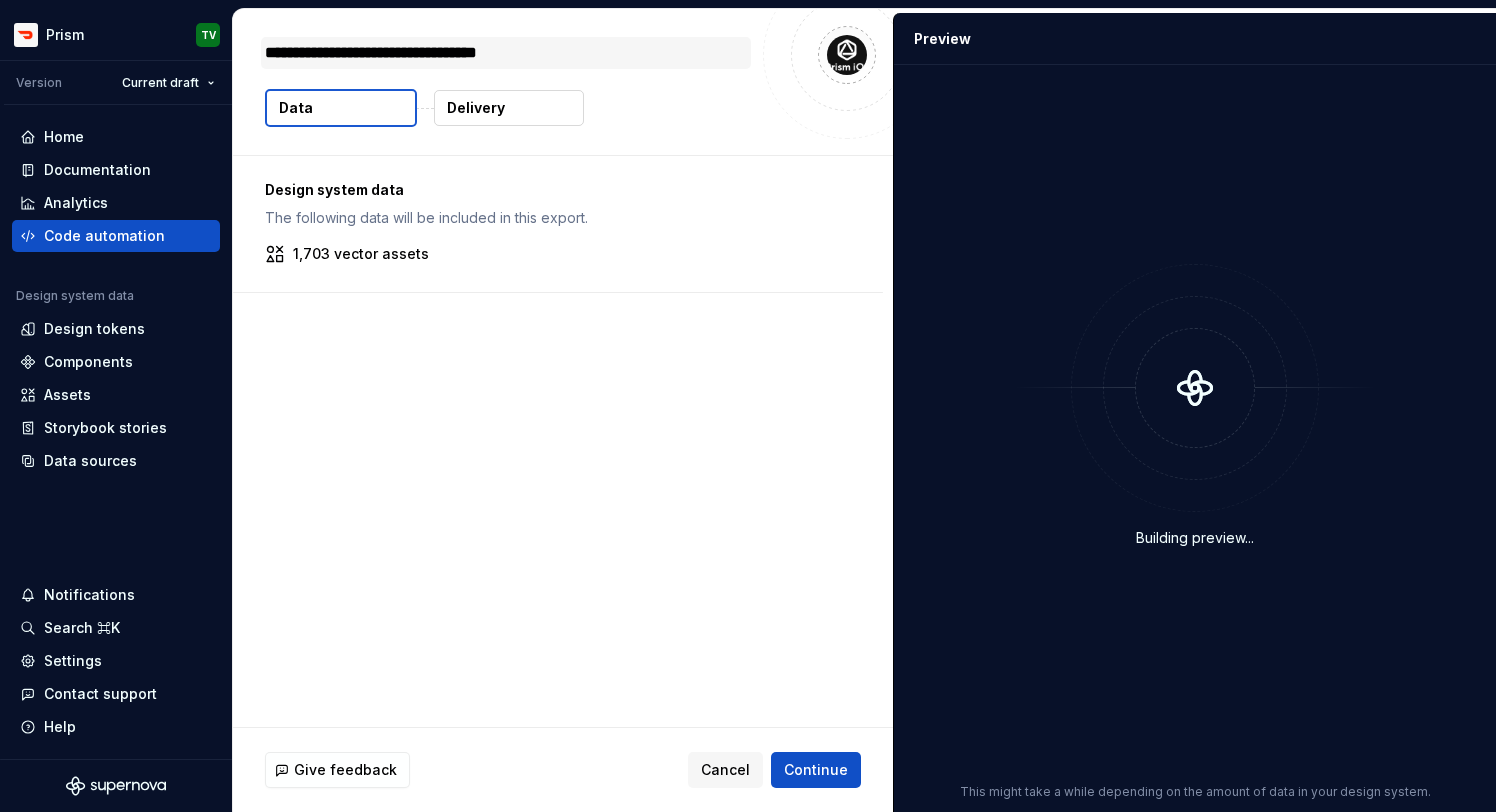 type on "*" 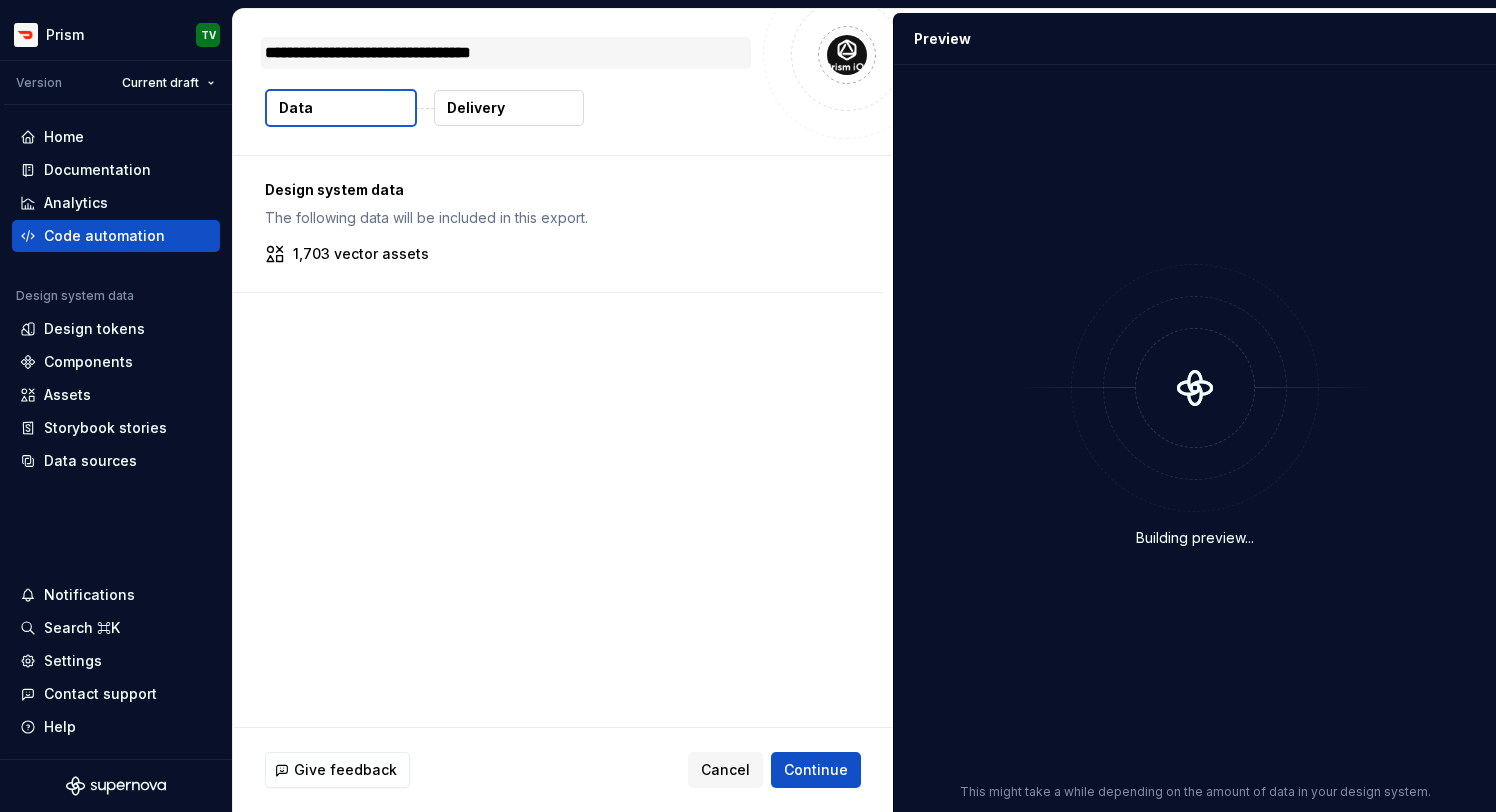 type on "*" 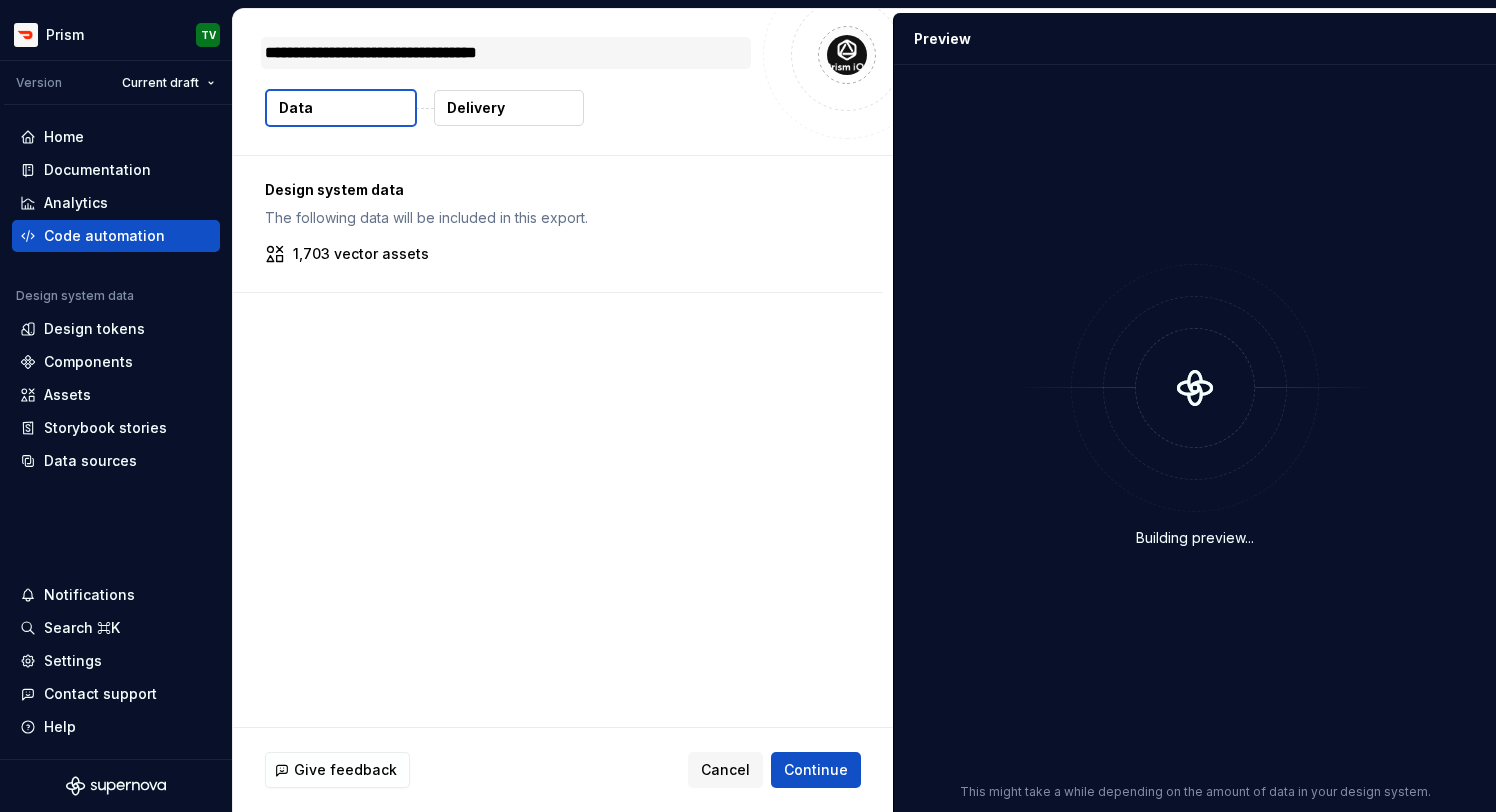 type on "*" 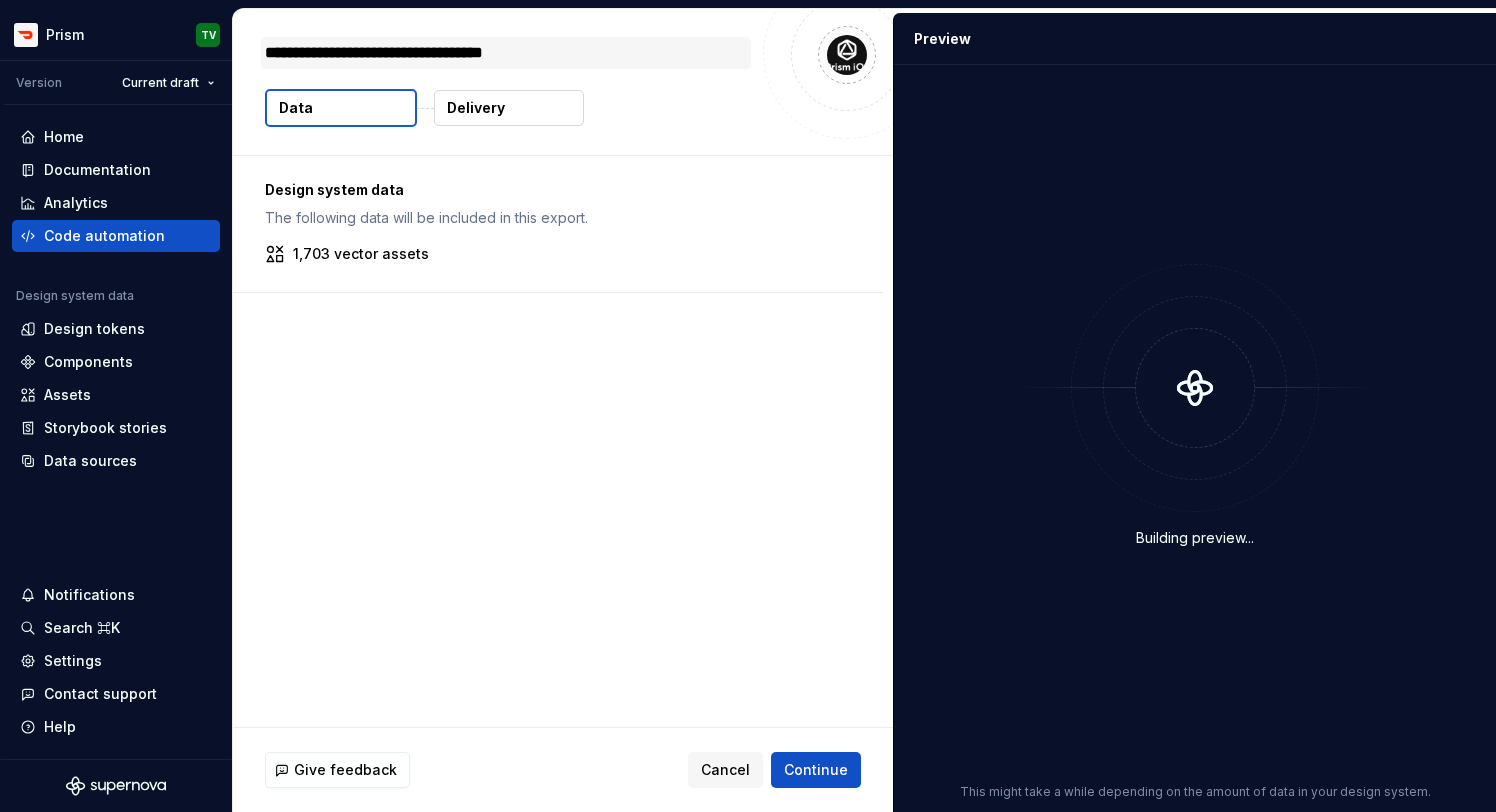 type on "**********" 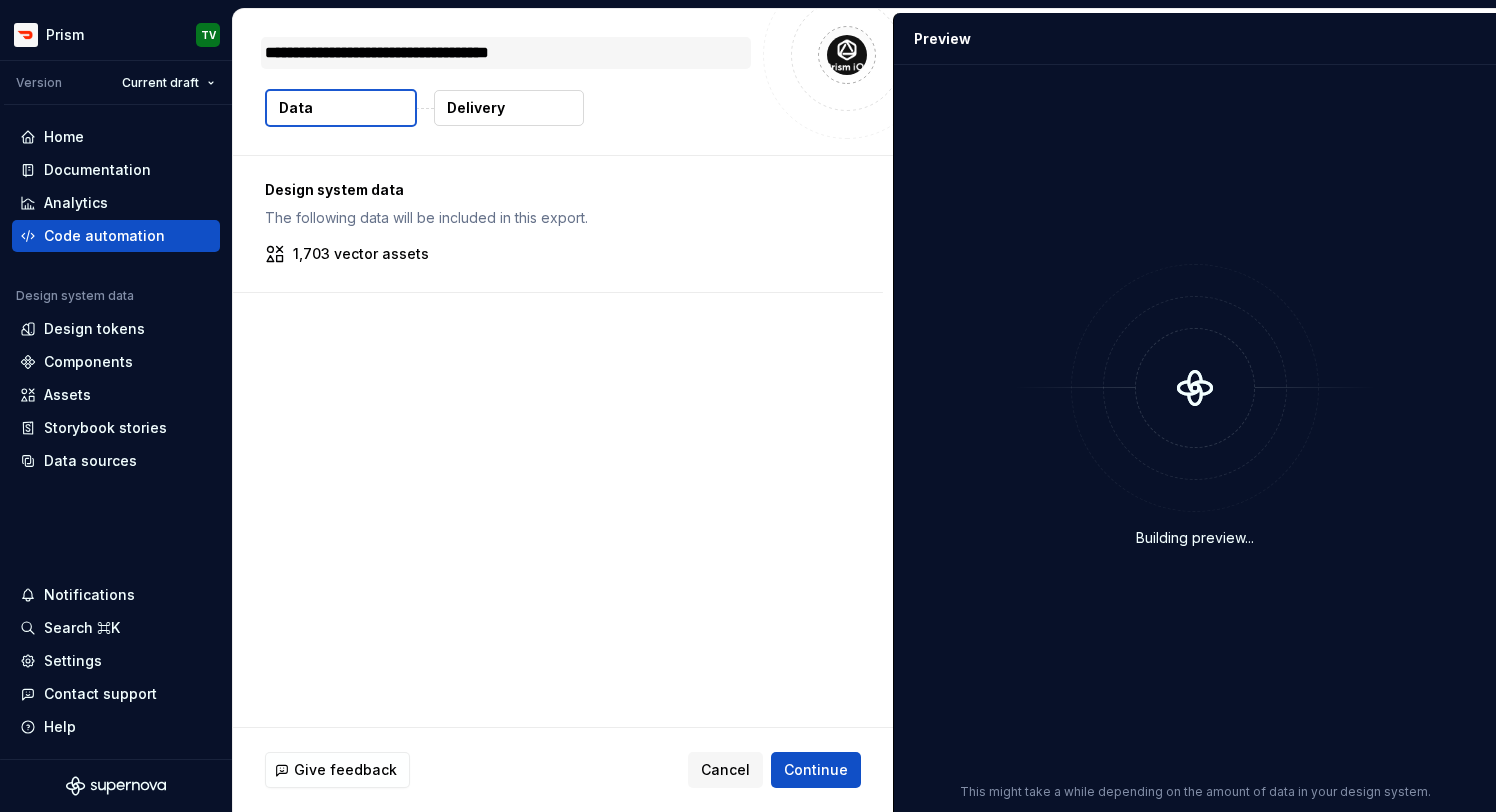 type on "*" 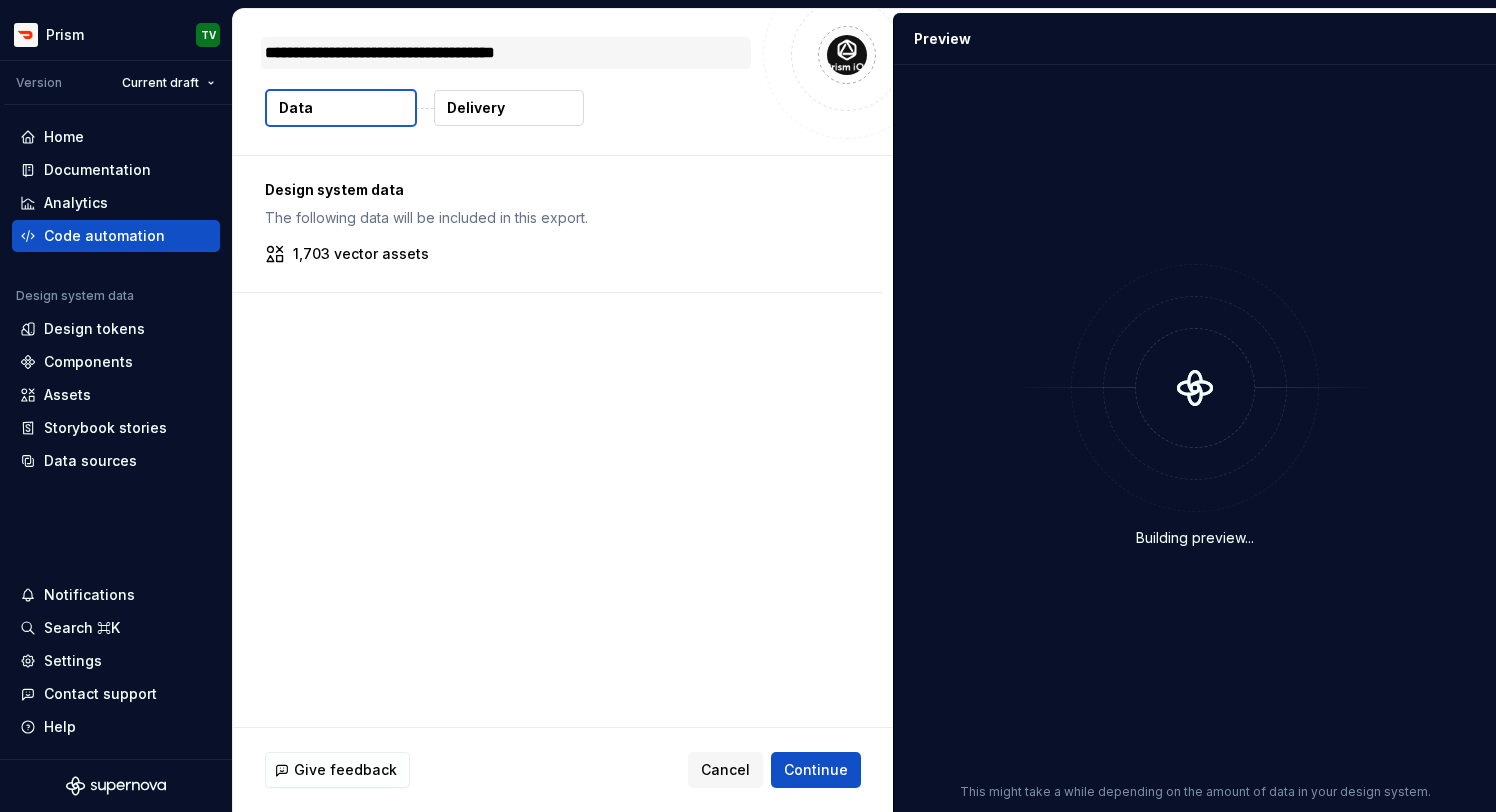 type on "*" 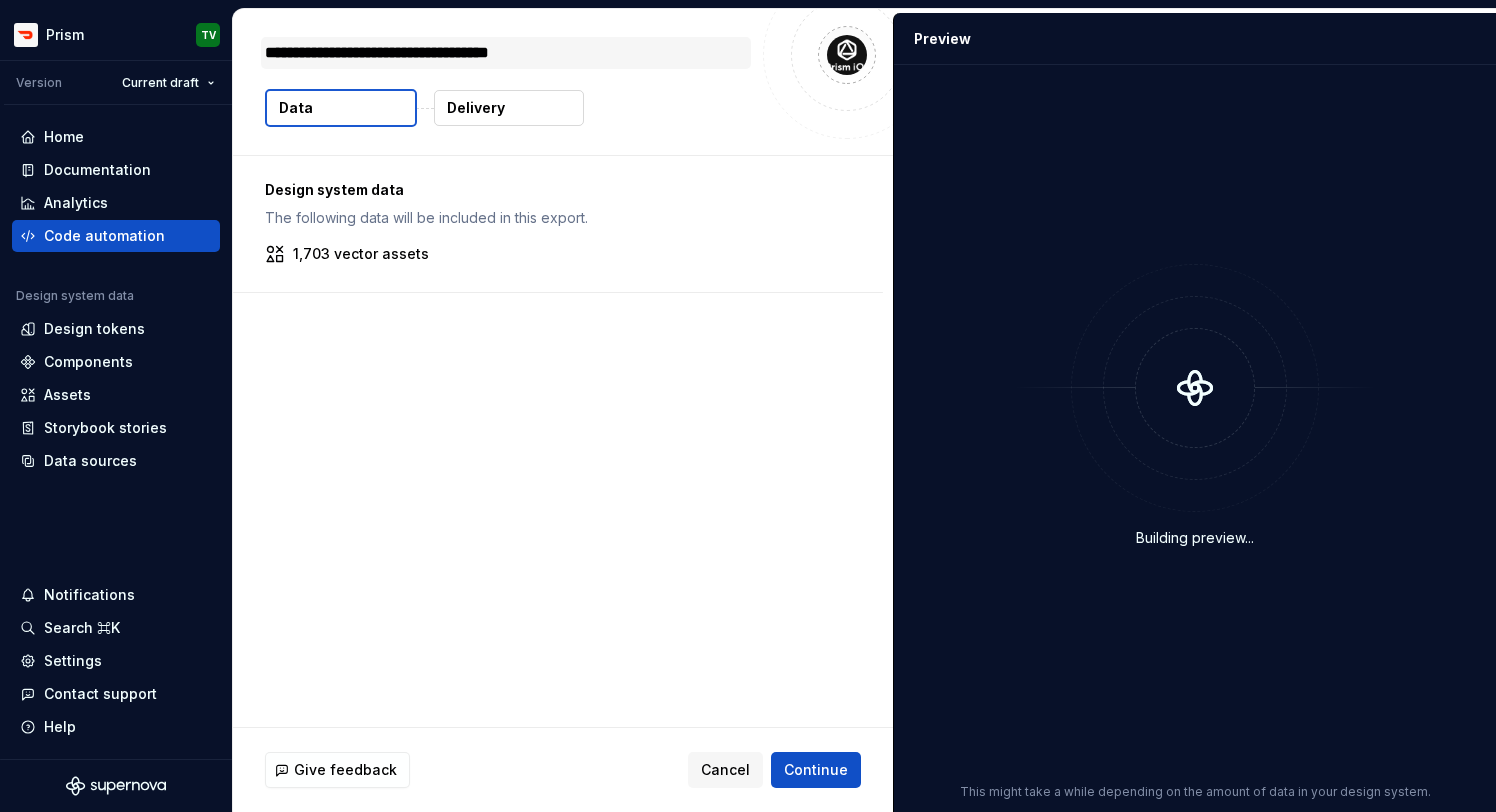 type on "*" 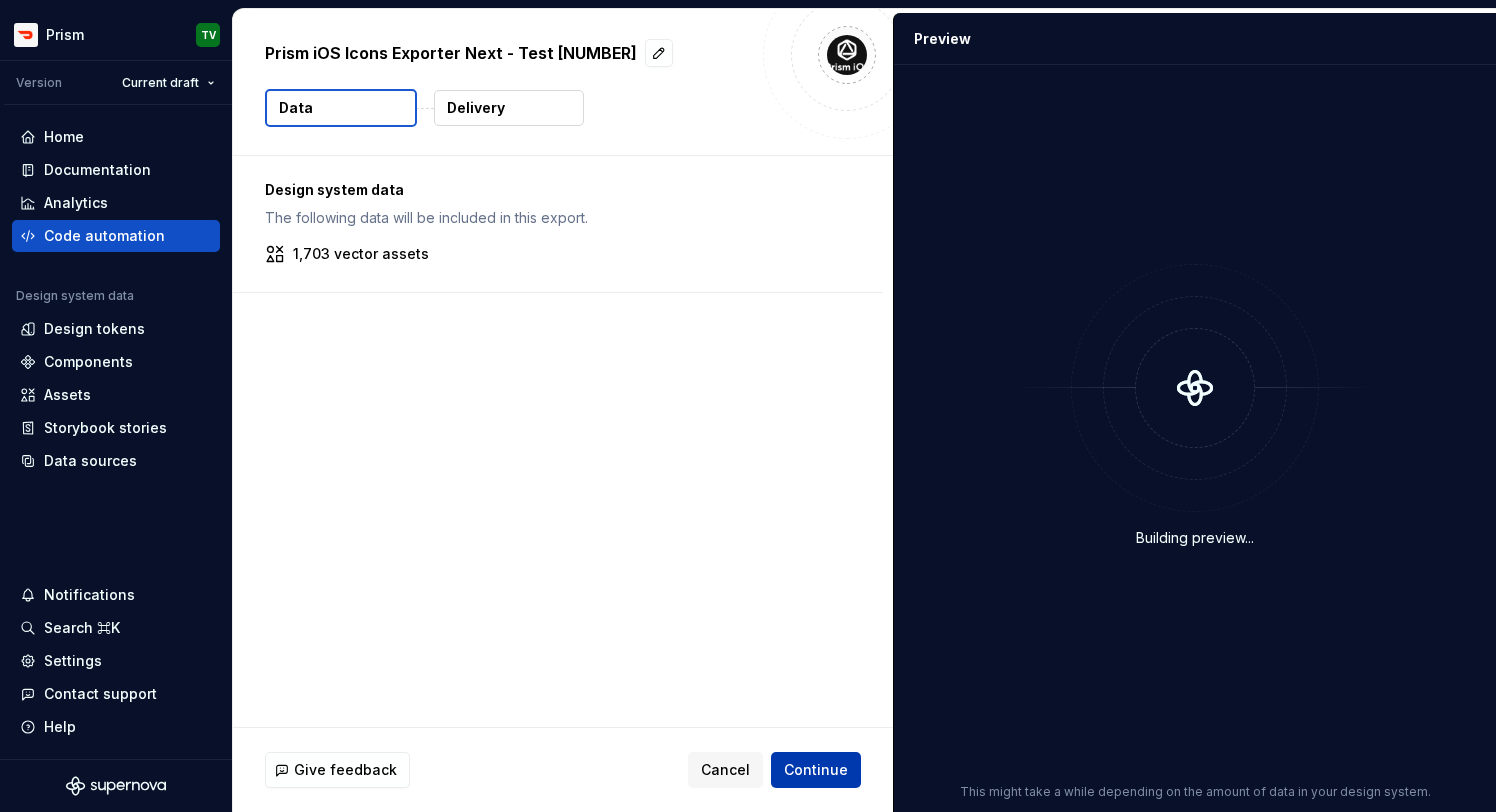 click on "Continue" at bounding box center [816, 770] 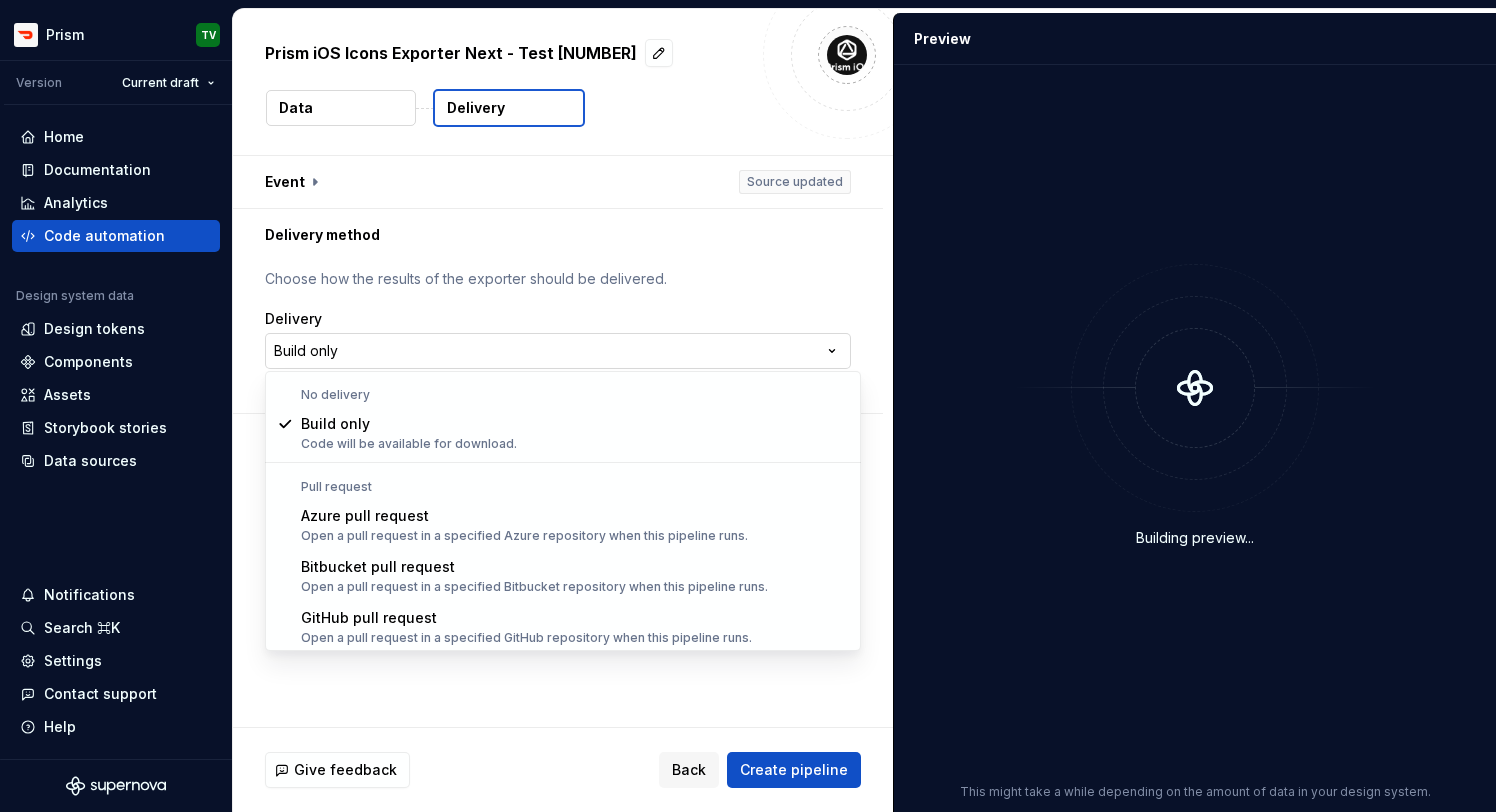 click on "**********" at bounding box center [748, 406] 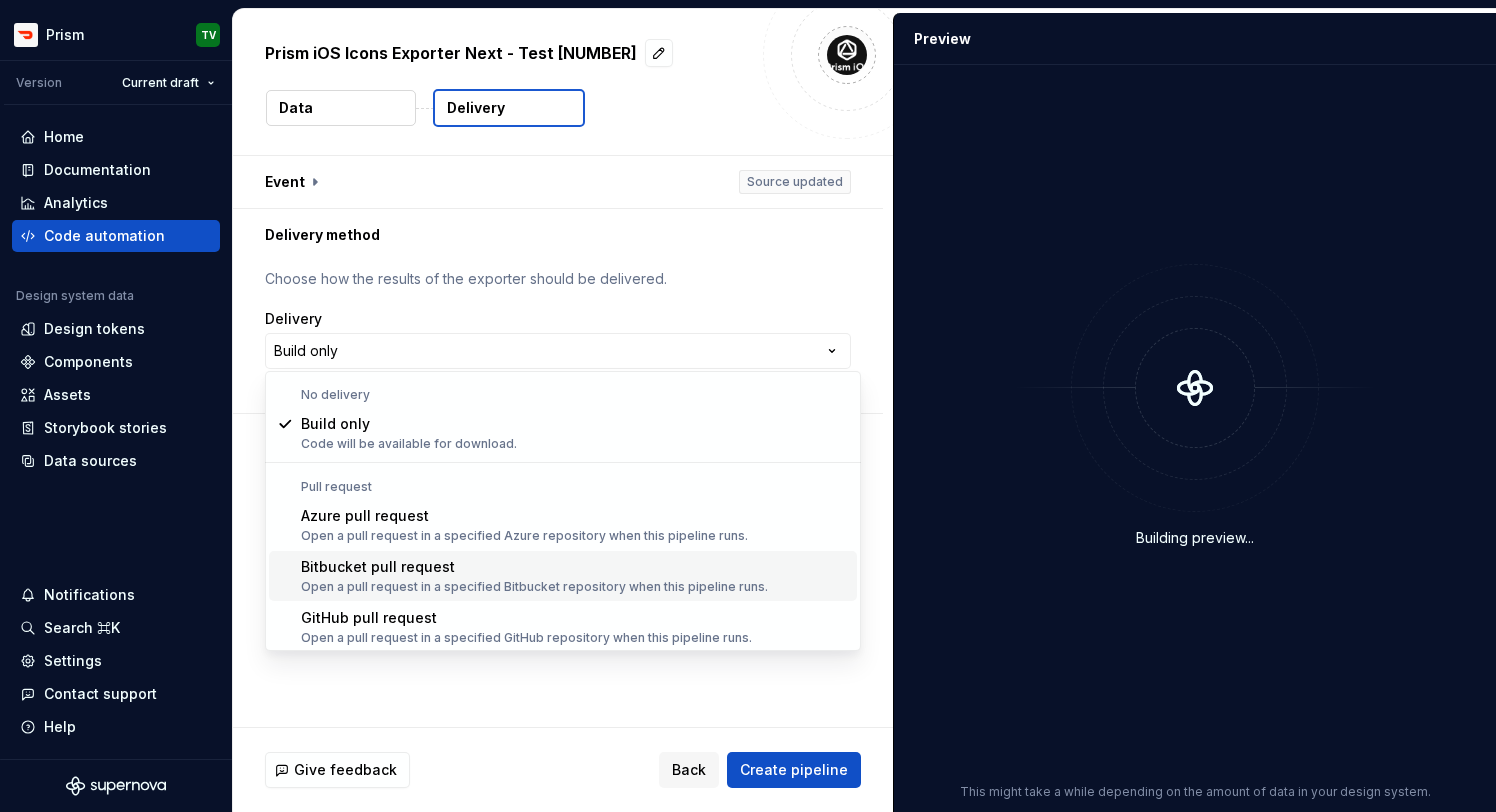 scroll, scrollTop: 31, scrollLeft: 0, axis: vertical 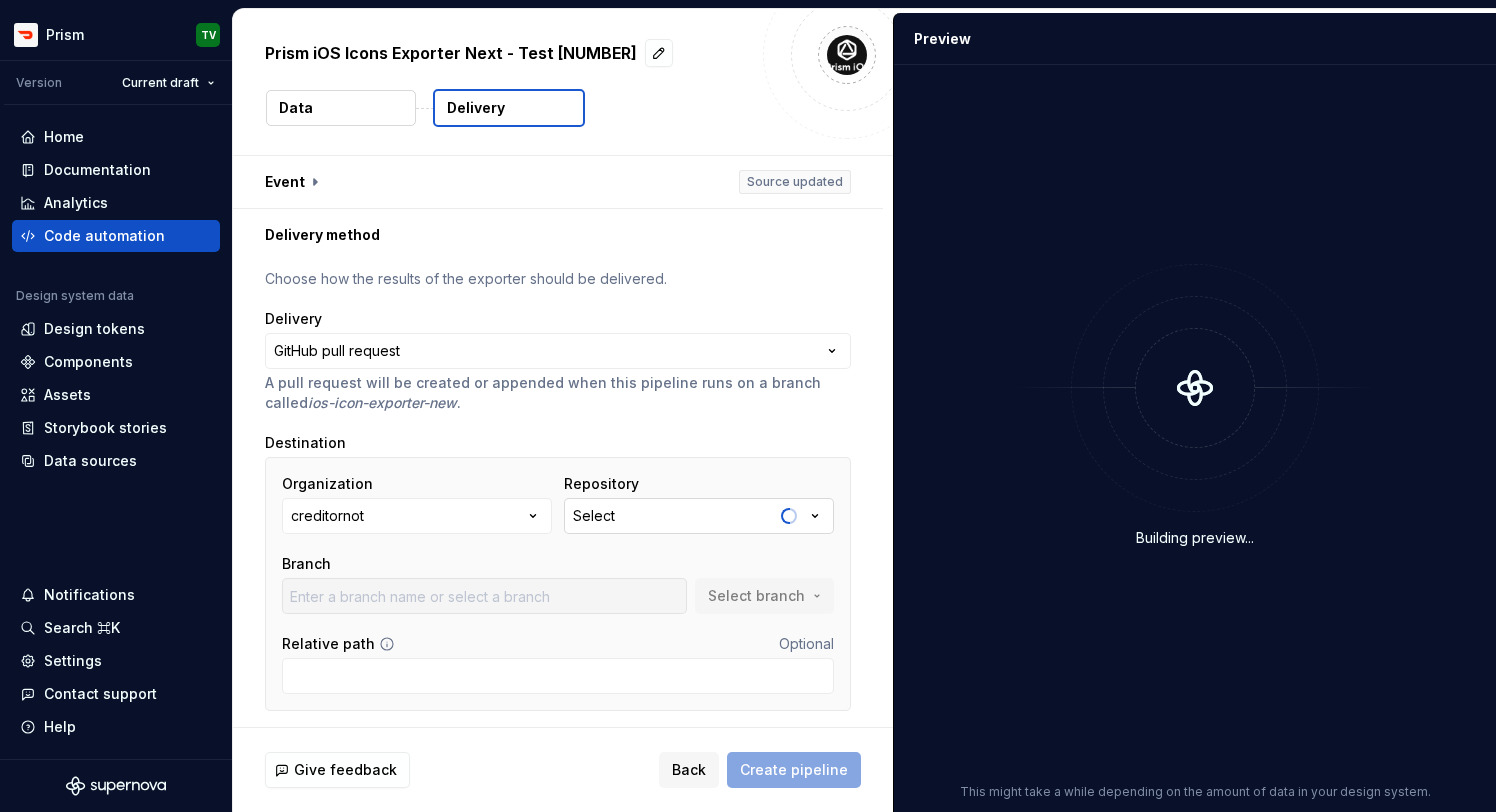click on "Select" at bounding box center (594, 516) 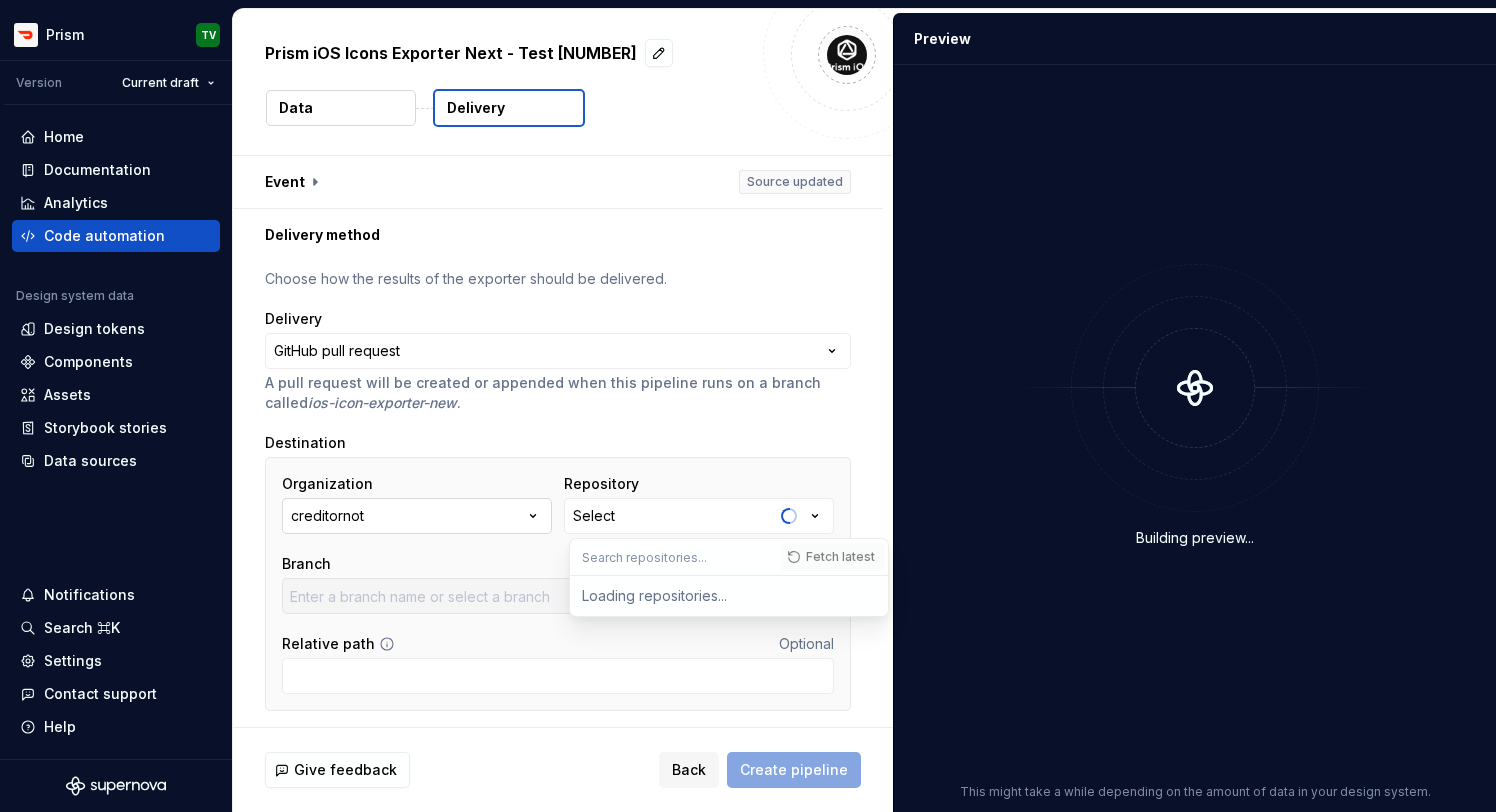 click on "creditornot" at bounding box center [417, 516] 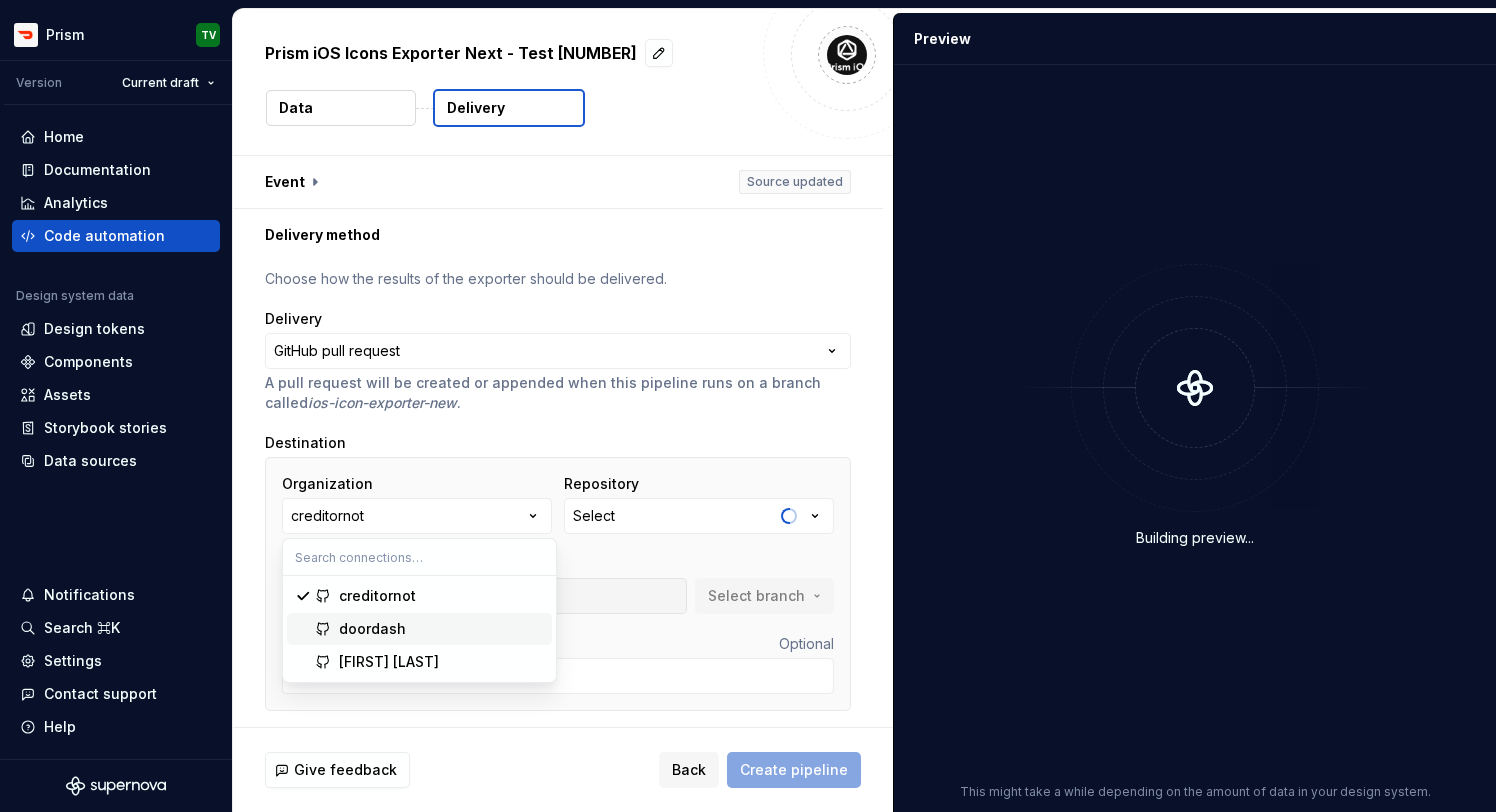 click on "doordash" at bounding box center (441, 629) 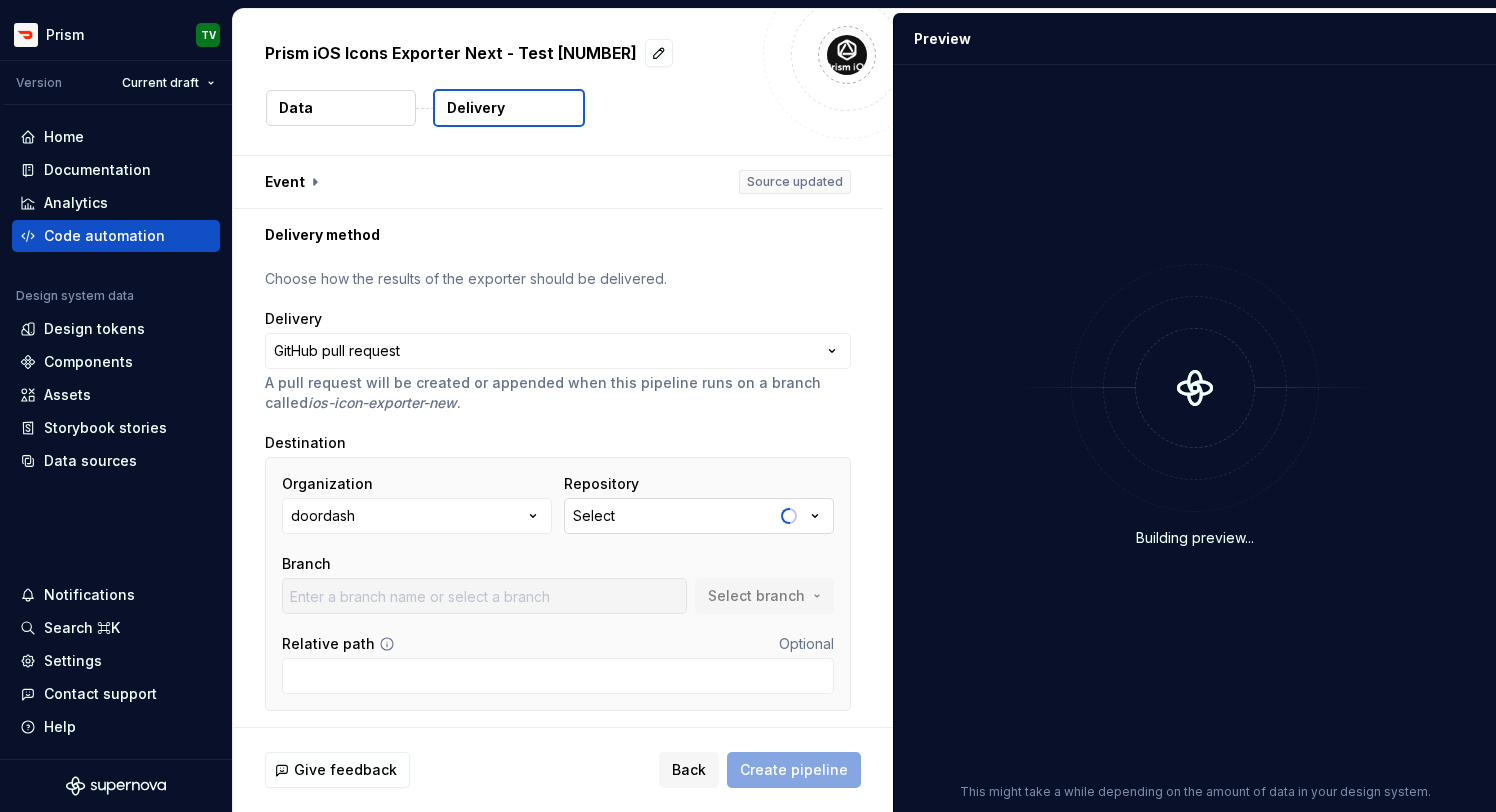 click on "Select" at bounding box center (699, 516) 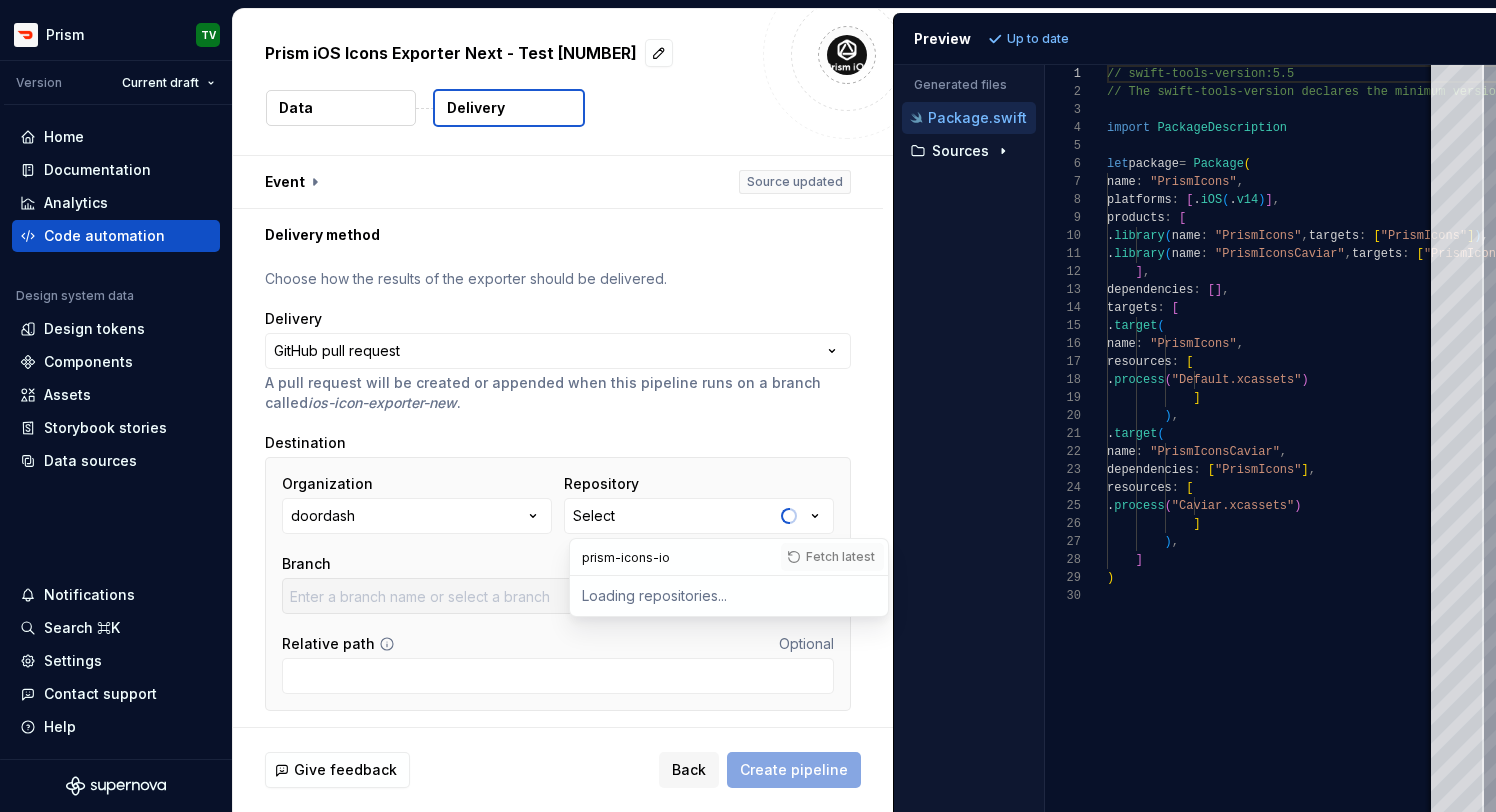 type on "prism-icons-ios" 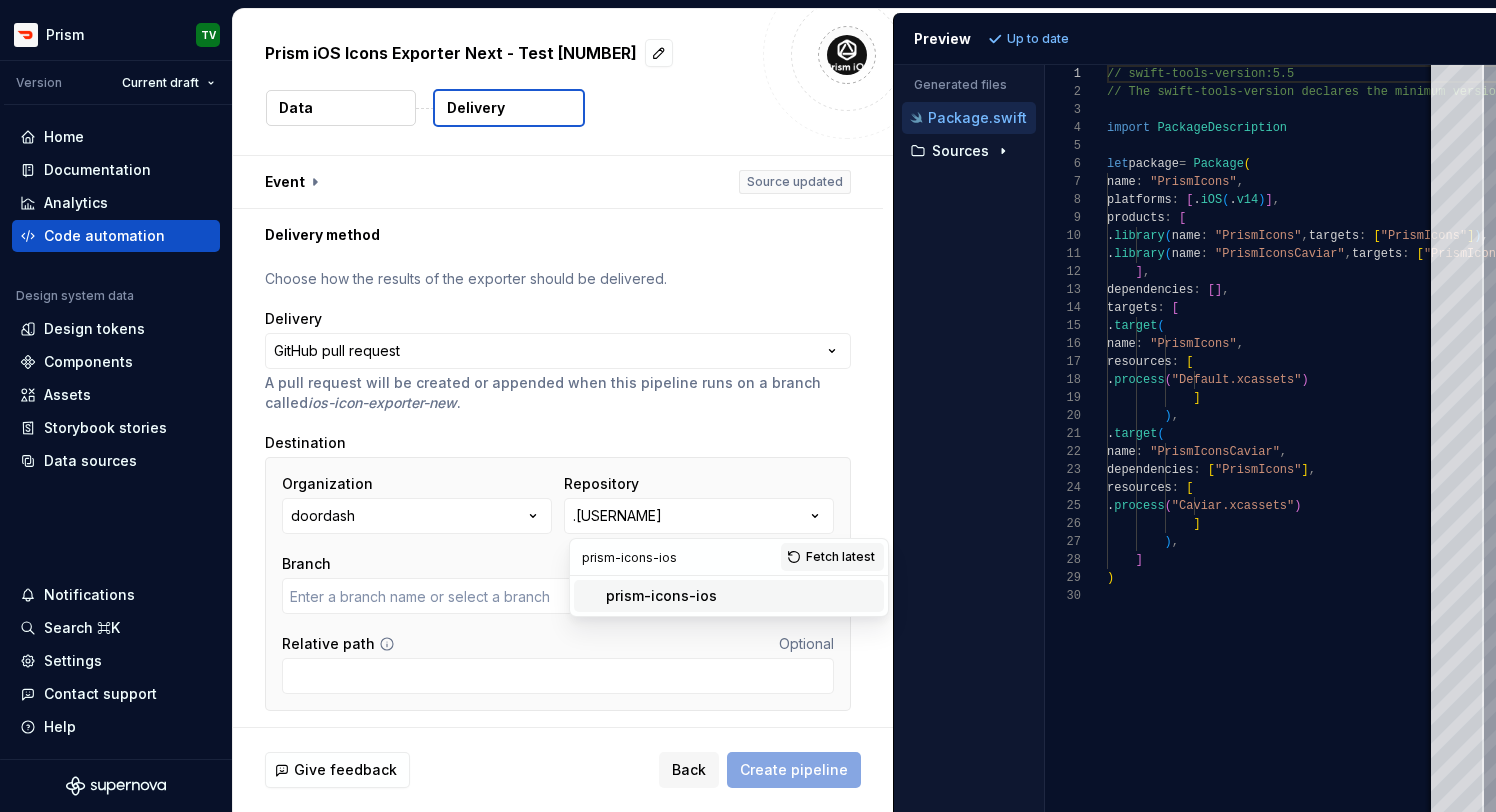type on "master" 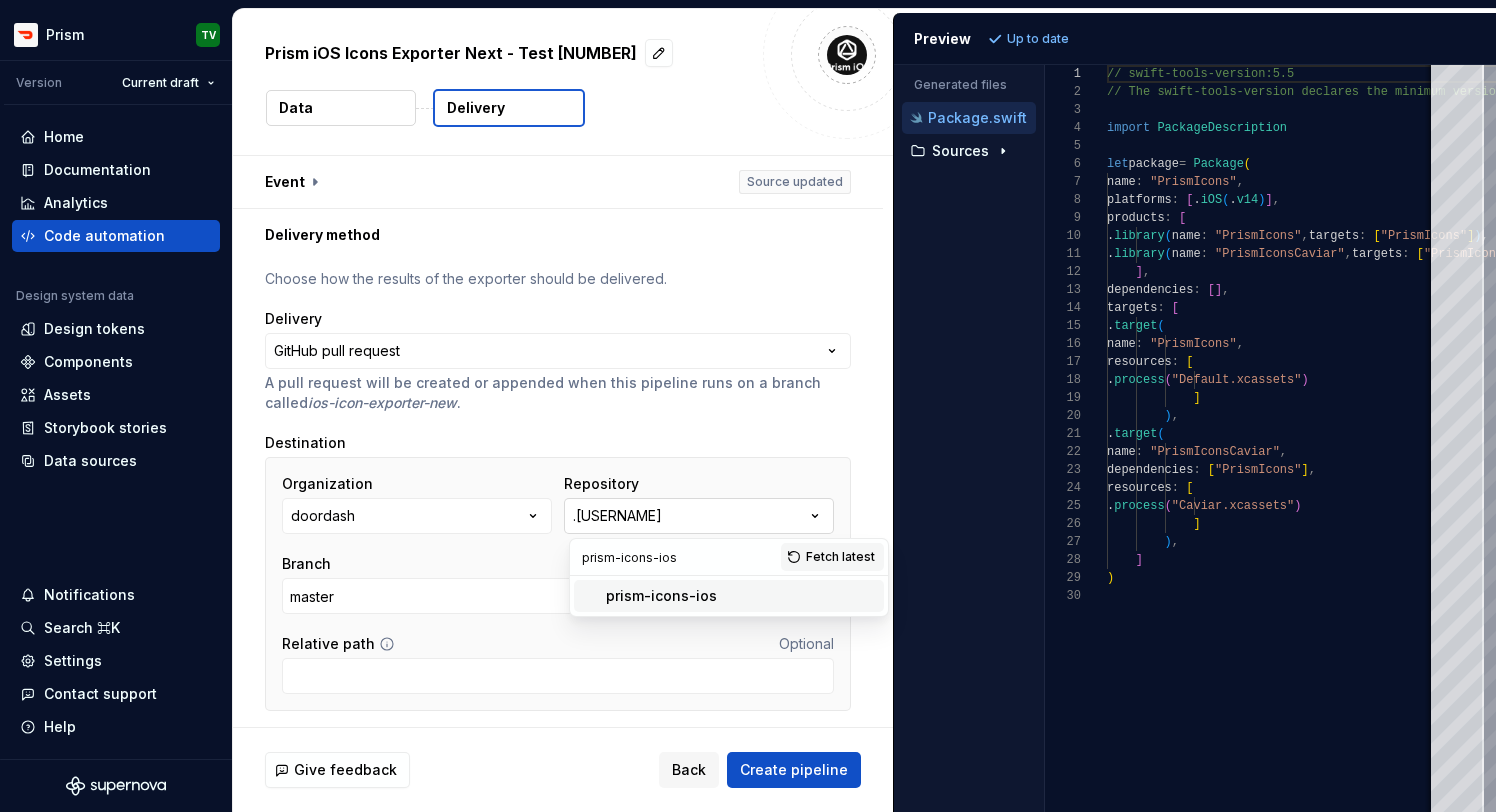 type on "prism-icons-ios" 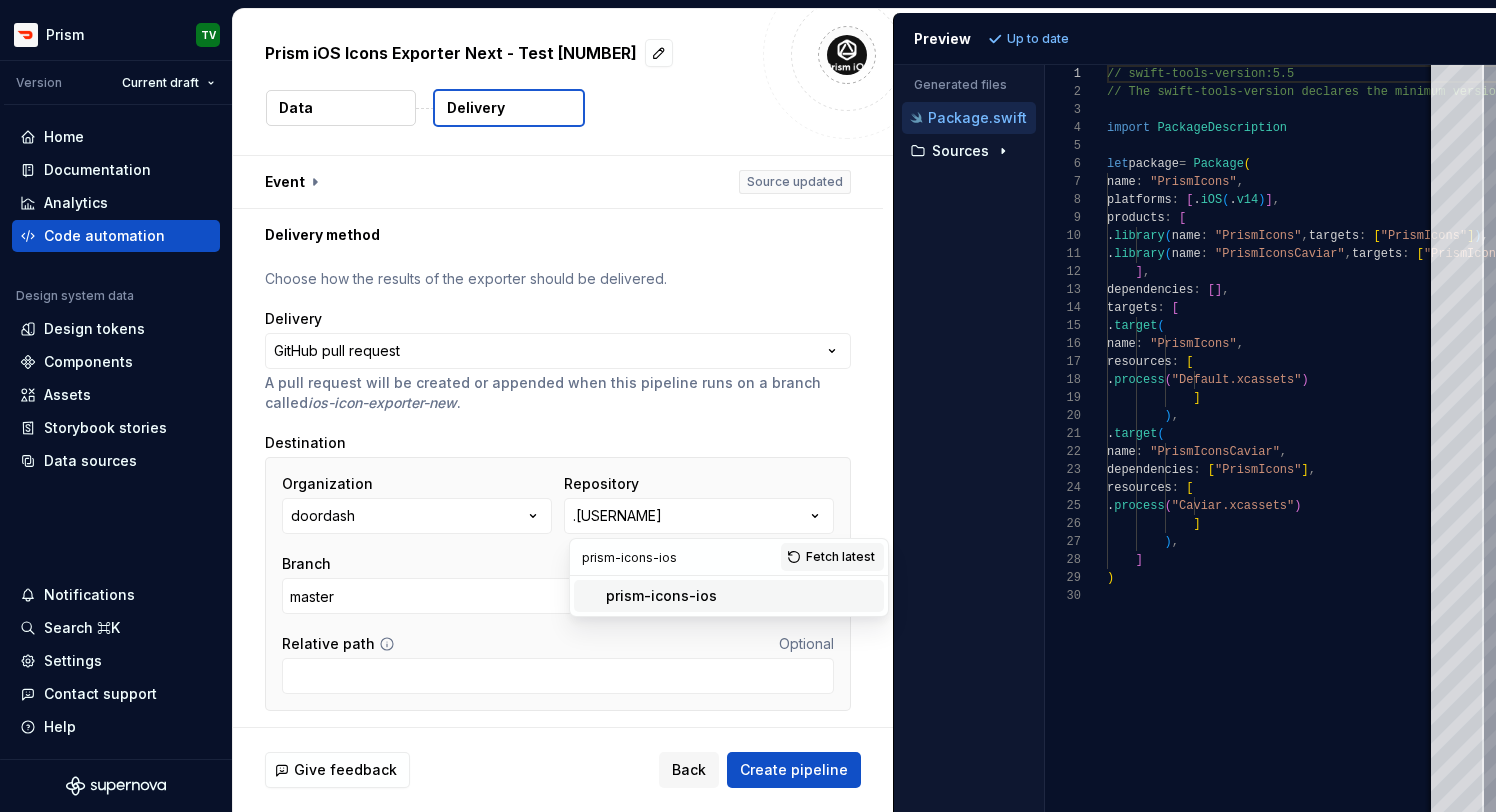 click on "prism-icons-ios" at bounding box center (741, 596) 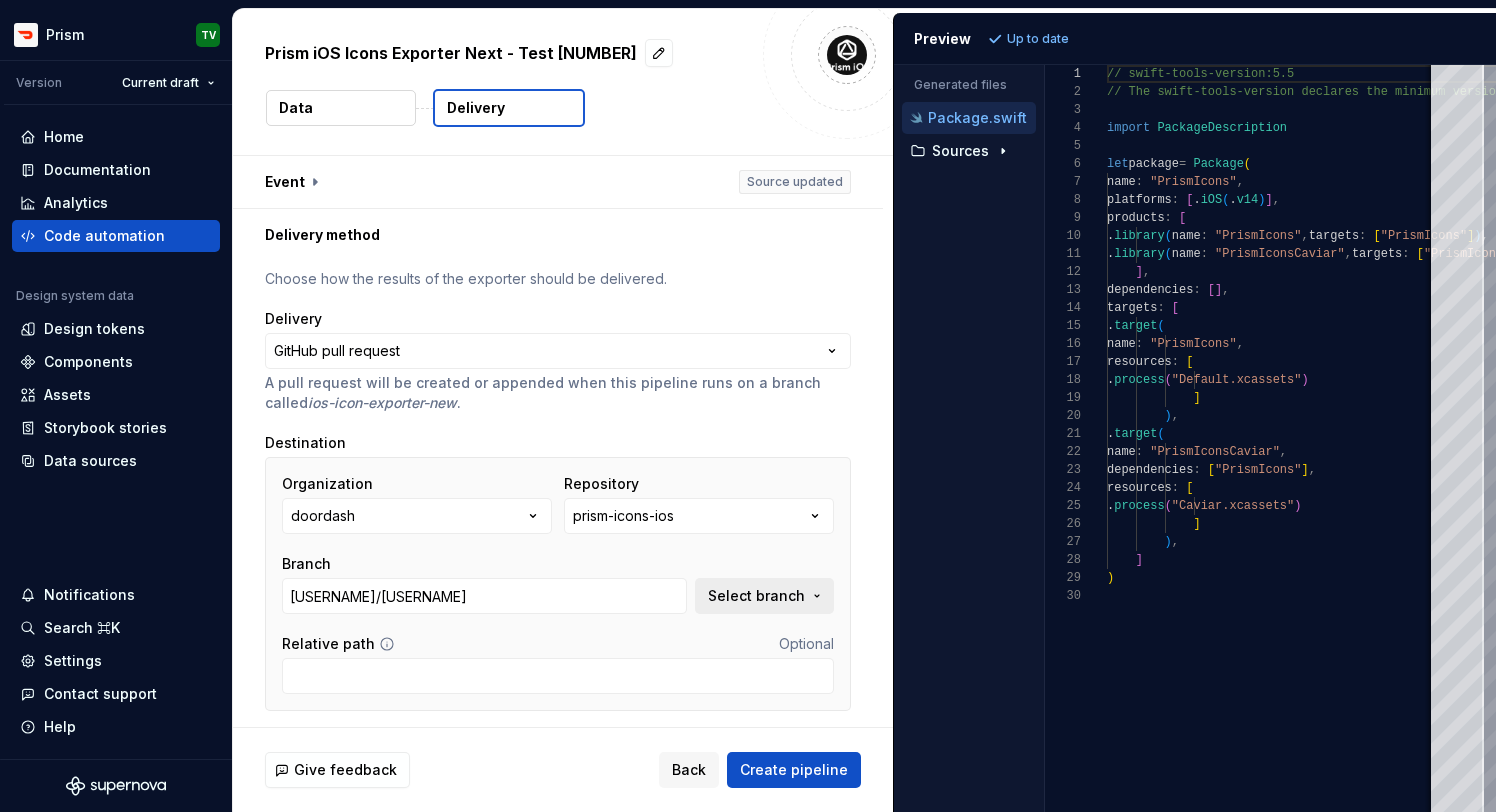 click on "Select branch" at bounding box center (764, 596) 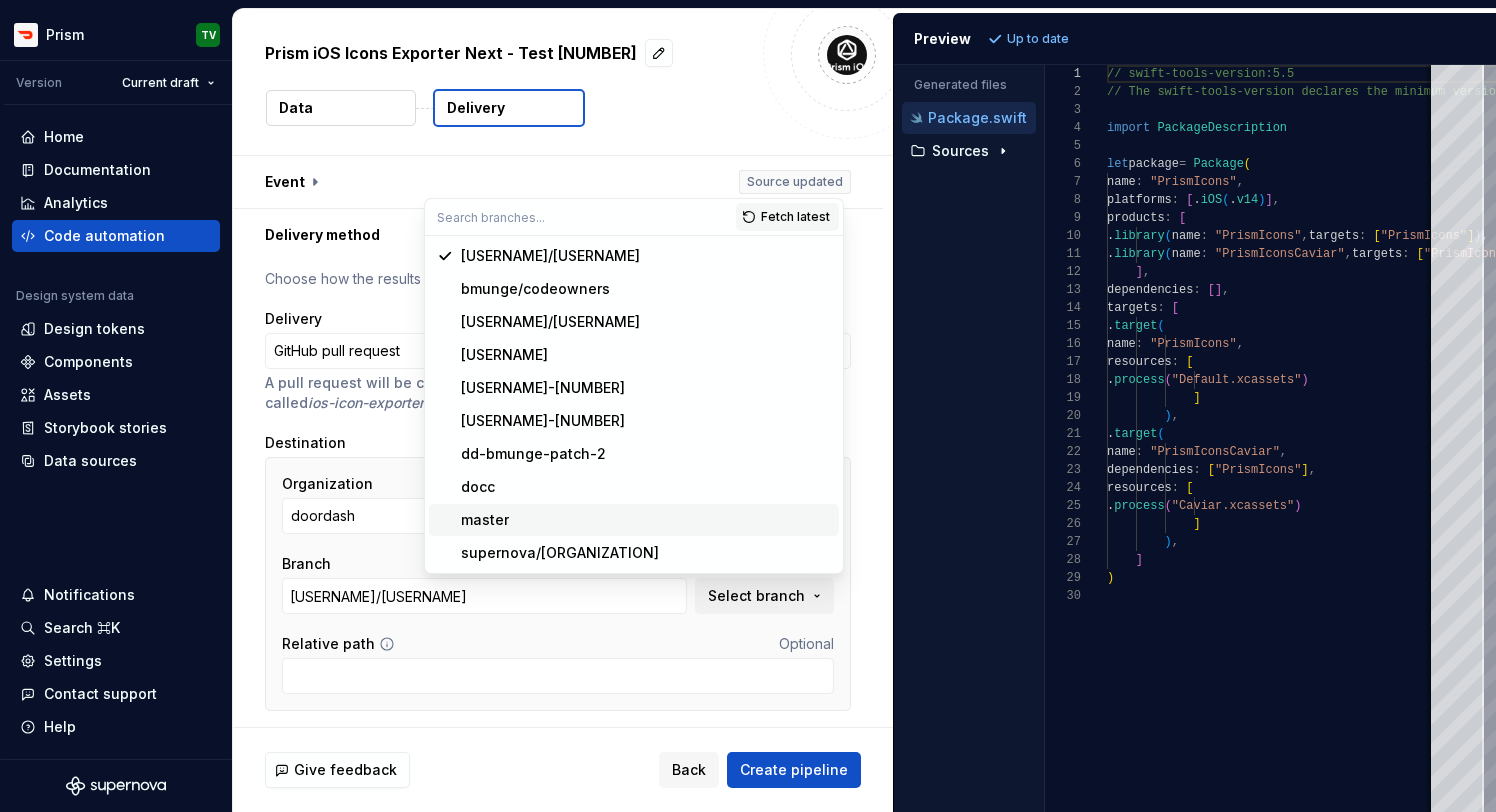 click on "master" at bounding box center (646, 520) 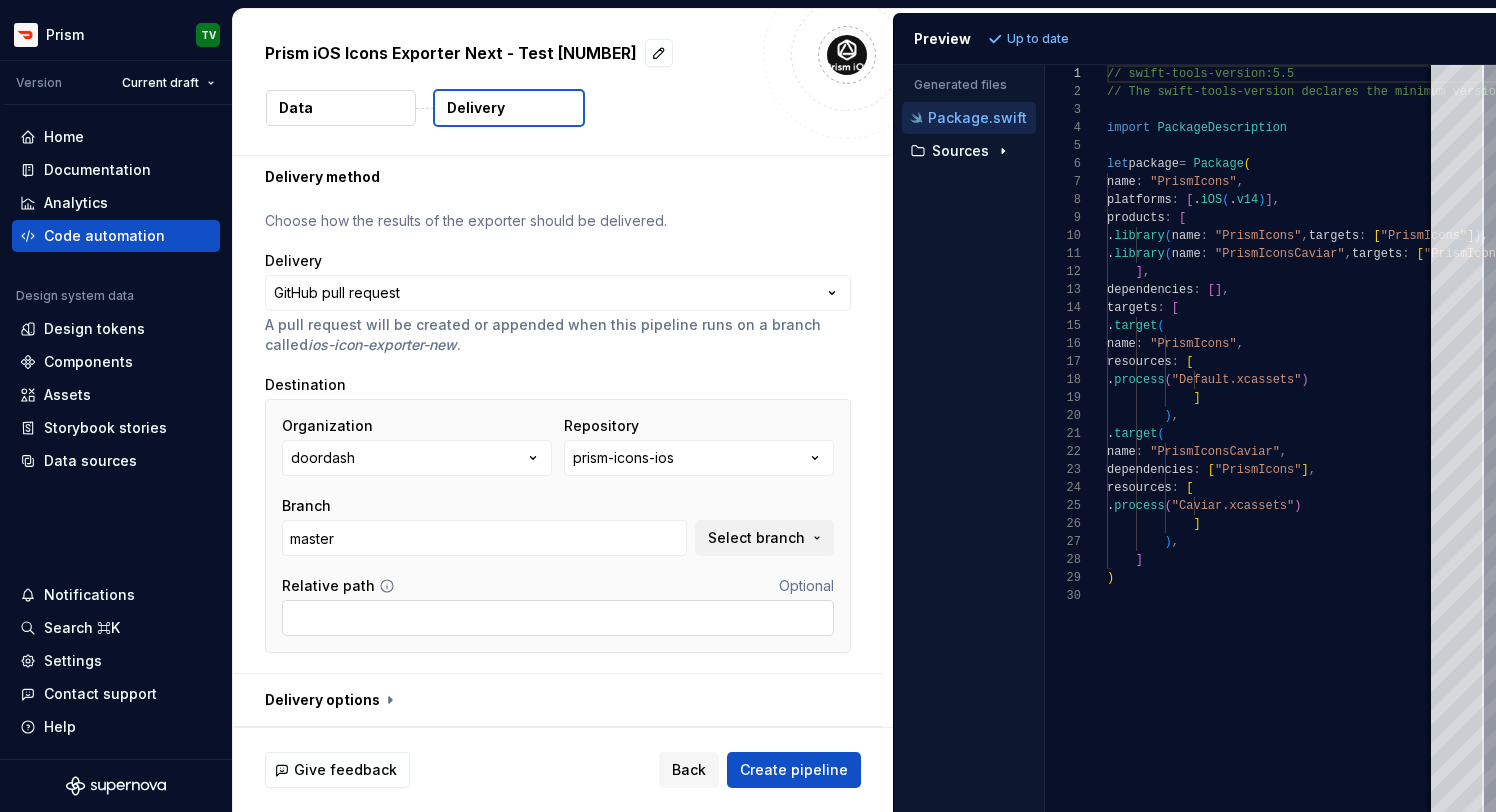 scroll, scrollTop: 0, scrollLeft: 0, axis: both 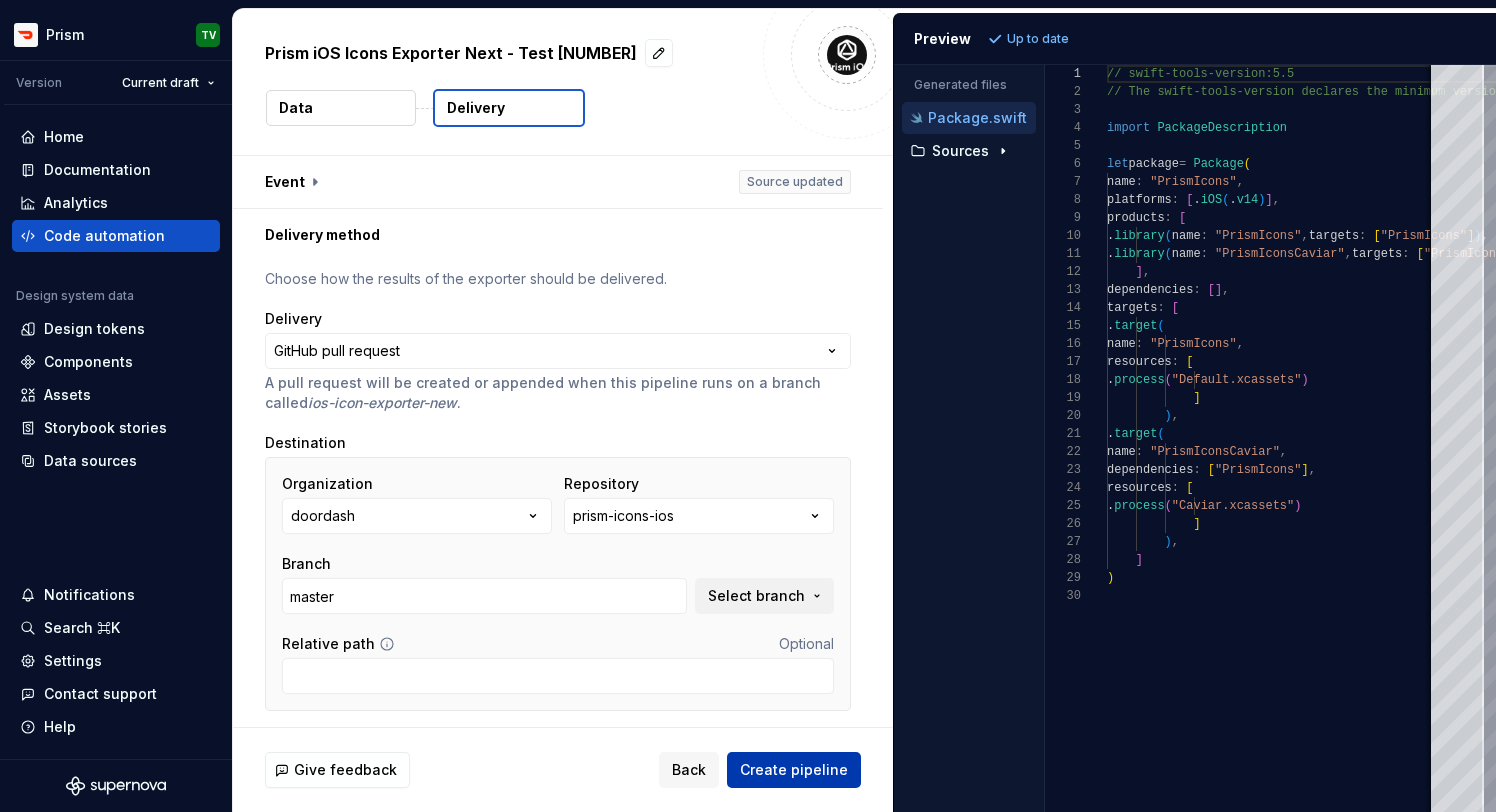 click on "Create pipeline" at bounding box center (794, 770) 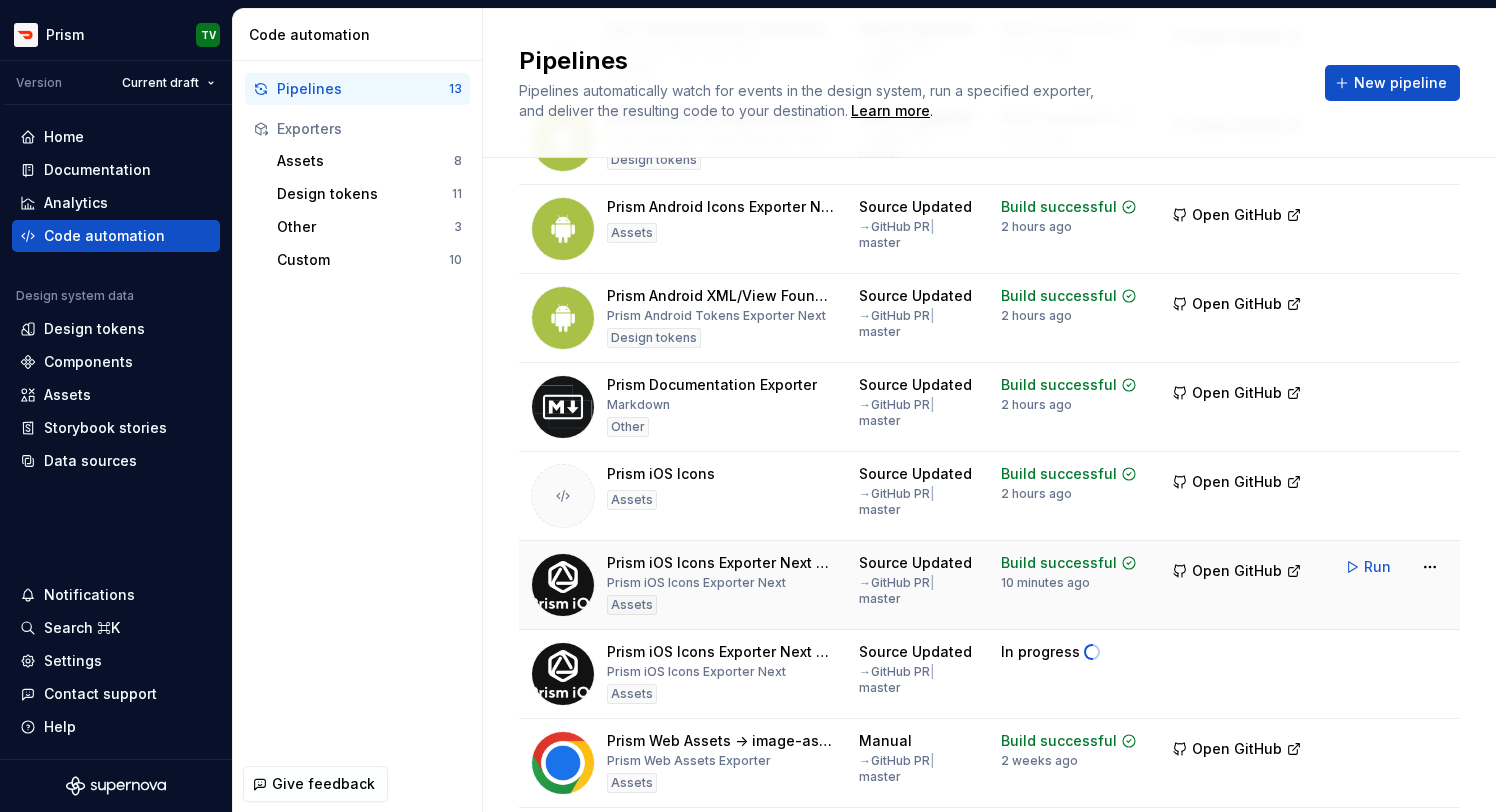 scroll, scrollTop: 320, scrollLeft: 0, axis: vertical 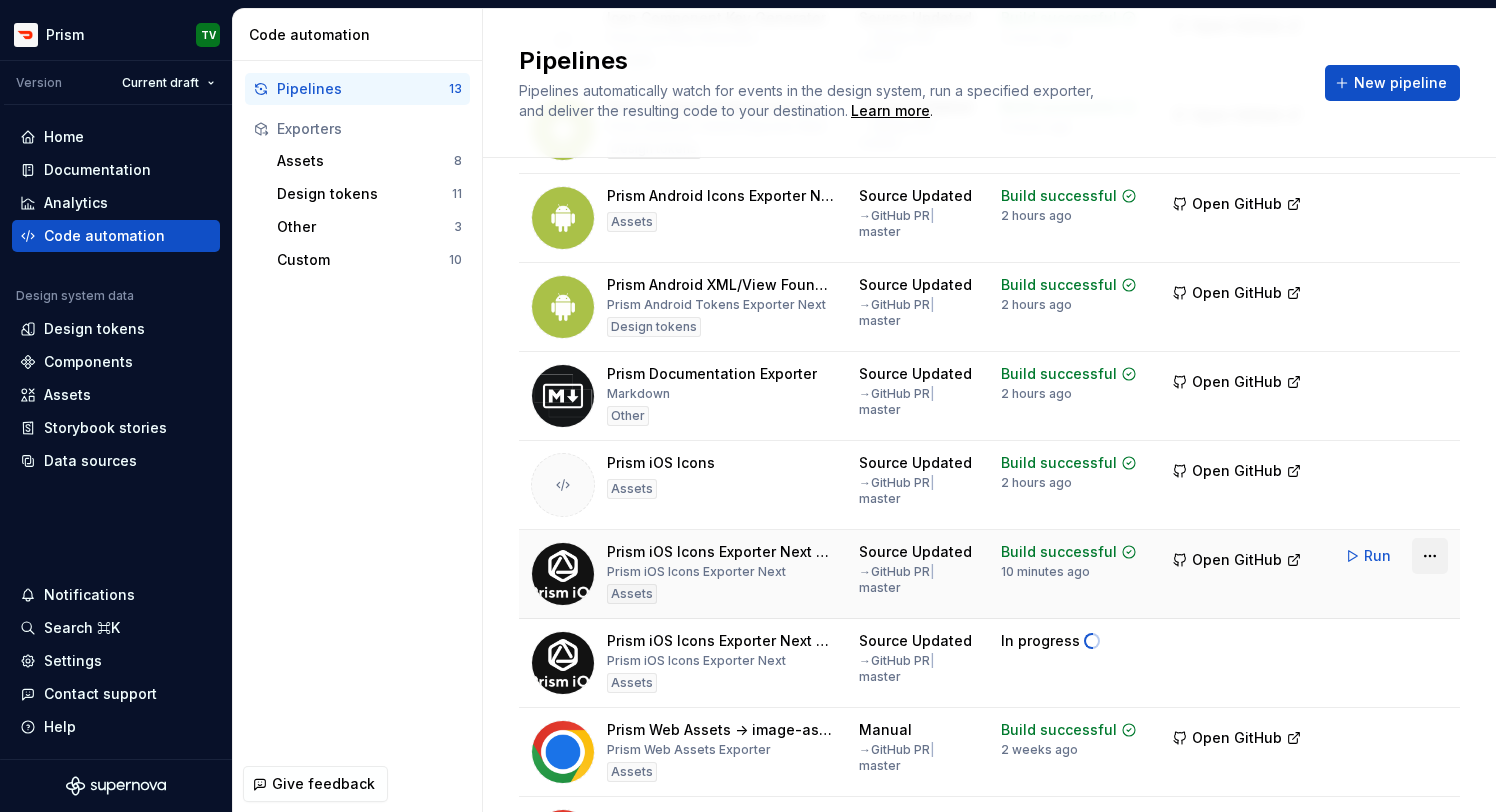 click on "Prism TV Version Current draft Home Documentation Analytics Code automation Design system data Design tokens Components Assets Storybook stories Data sources Notifications Search ⌘K Settings Contact support Help Code automation Pipelines 13 Exporters Assets 8 Design tokens 11 Other 3 Custom 10 Give feedback Pipelines Pipelines automatically watch for events in the design system, run a specified exporter, and deliver the resulting code to your destination.   Learn more . New pipeline Pipeline Routine Latest build Build output DD iOS Exporter Prism iOS Design tokens Data Changed →  GitHub PR  |   master Build successful 2 weeks ago Open GitHub Run Icon Component Key Generator Prism Icon Key Generator Assets Source Updated →  GitHub PR  |   master Build successful 2 hours ago Open GitHub Run Prism Android Compose Foundations Prism Android Tokens Exporter Next Design tokens Source Updated →  GitHub PR  |   master Build successful 2 hours ago Open GitHub Run Prism Android Icons Exporter Next Assets →   |" at bounding box center (748, 406) 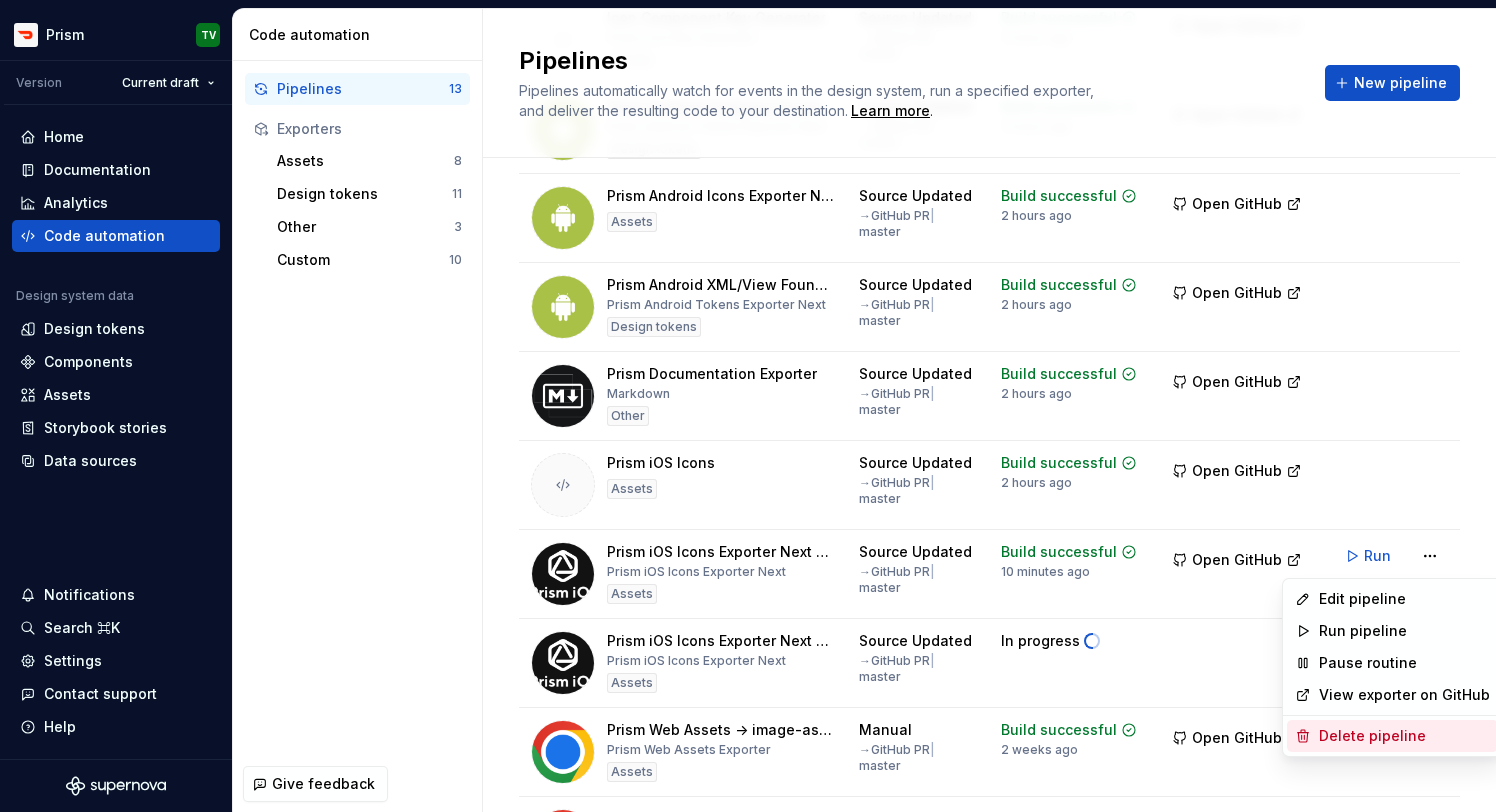 click on "Delete pipeline" at bounding box center (1404, 736) 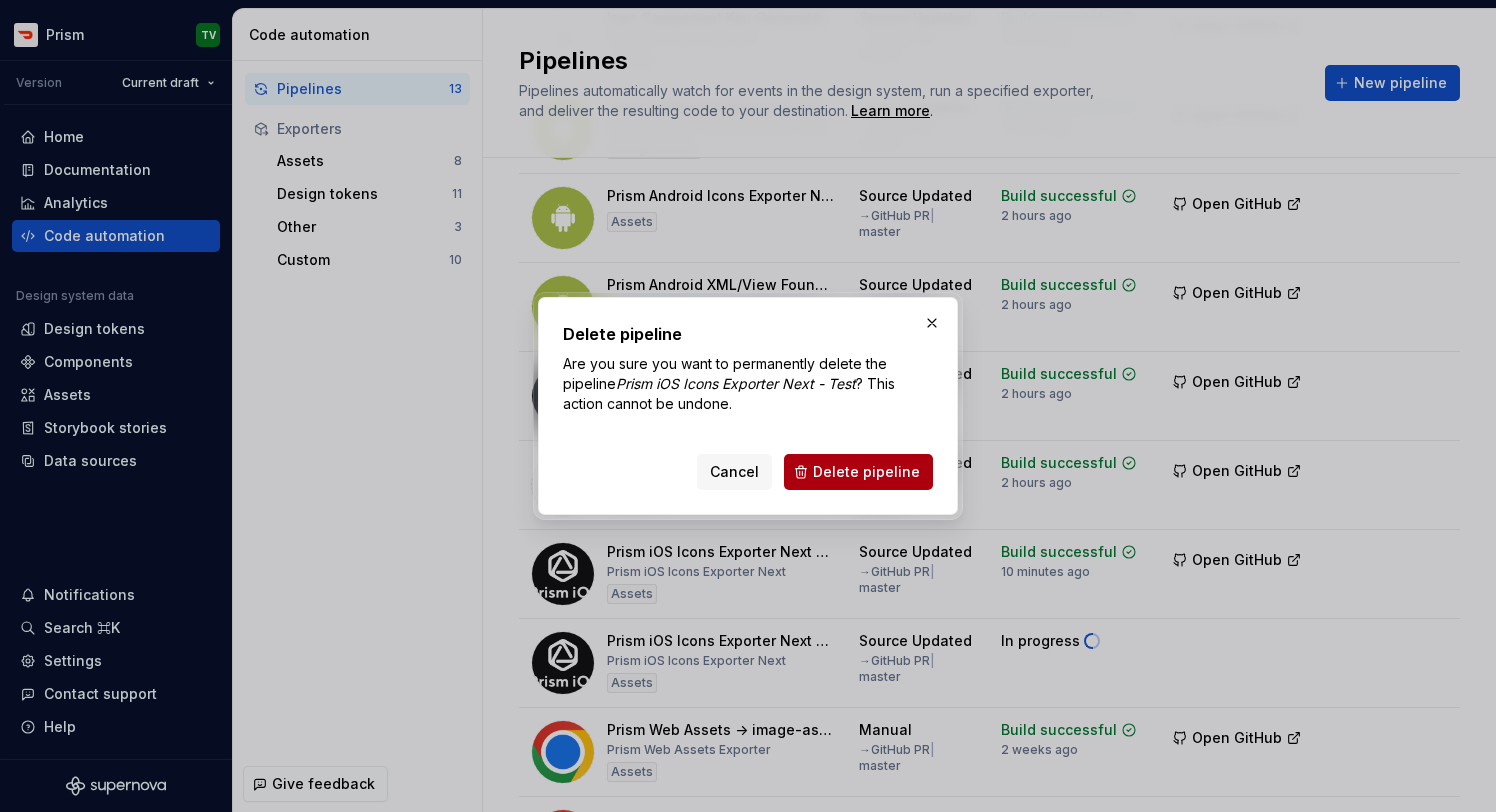 click on "Delete pipeline" at bounding box center (858, 472) 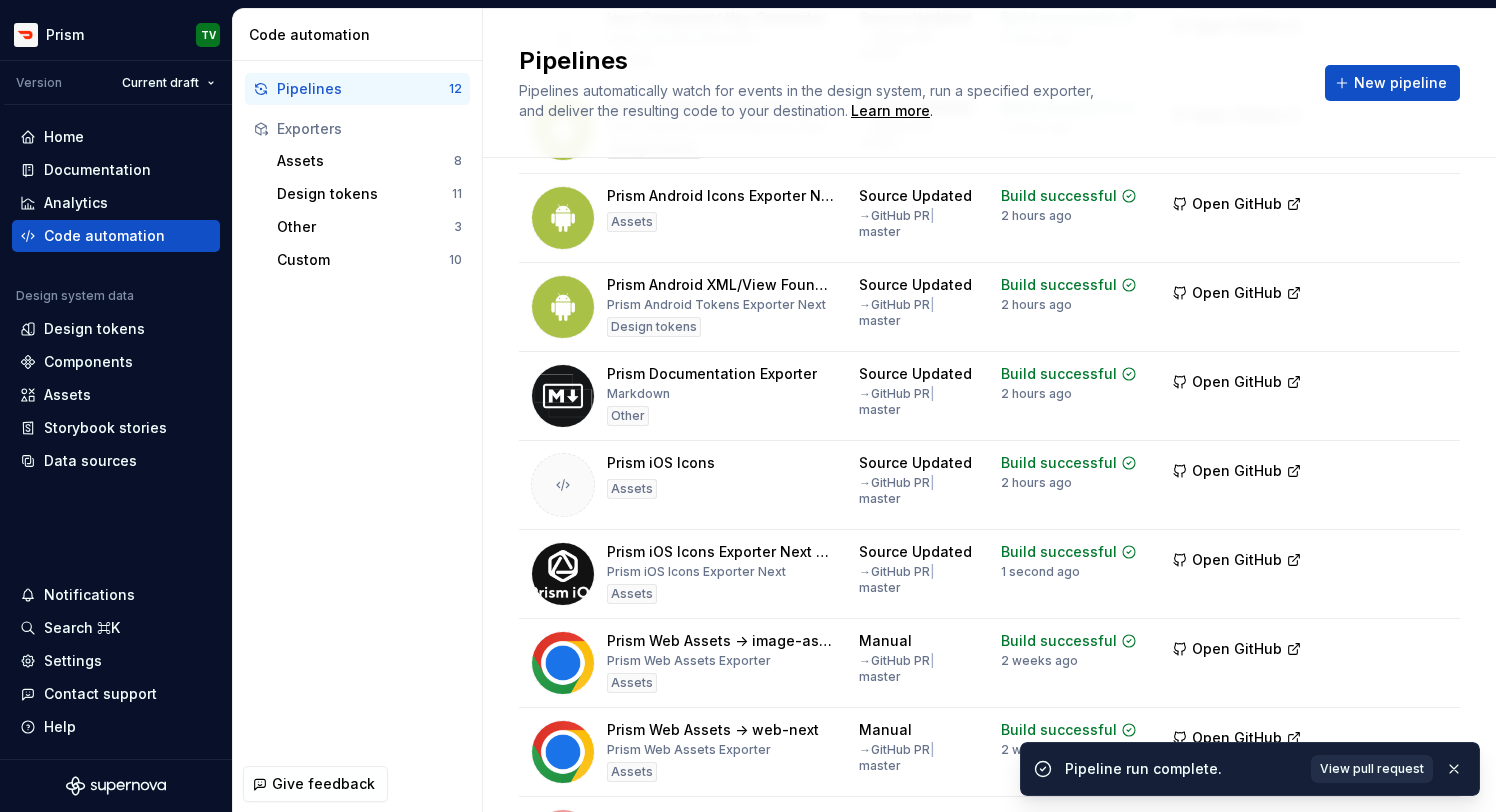 click on "View pull request" at bounding box center [1372, 769] 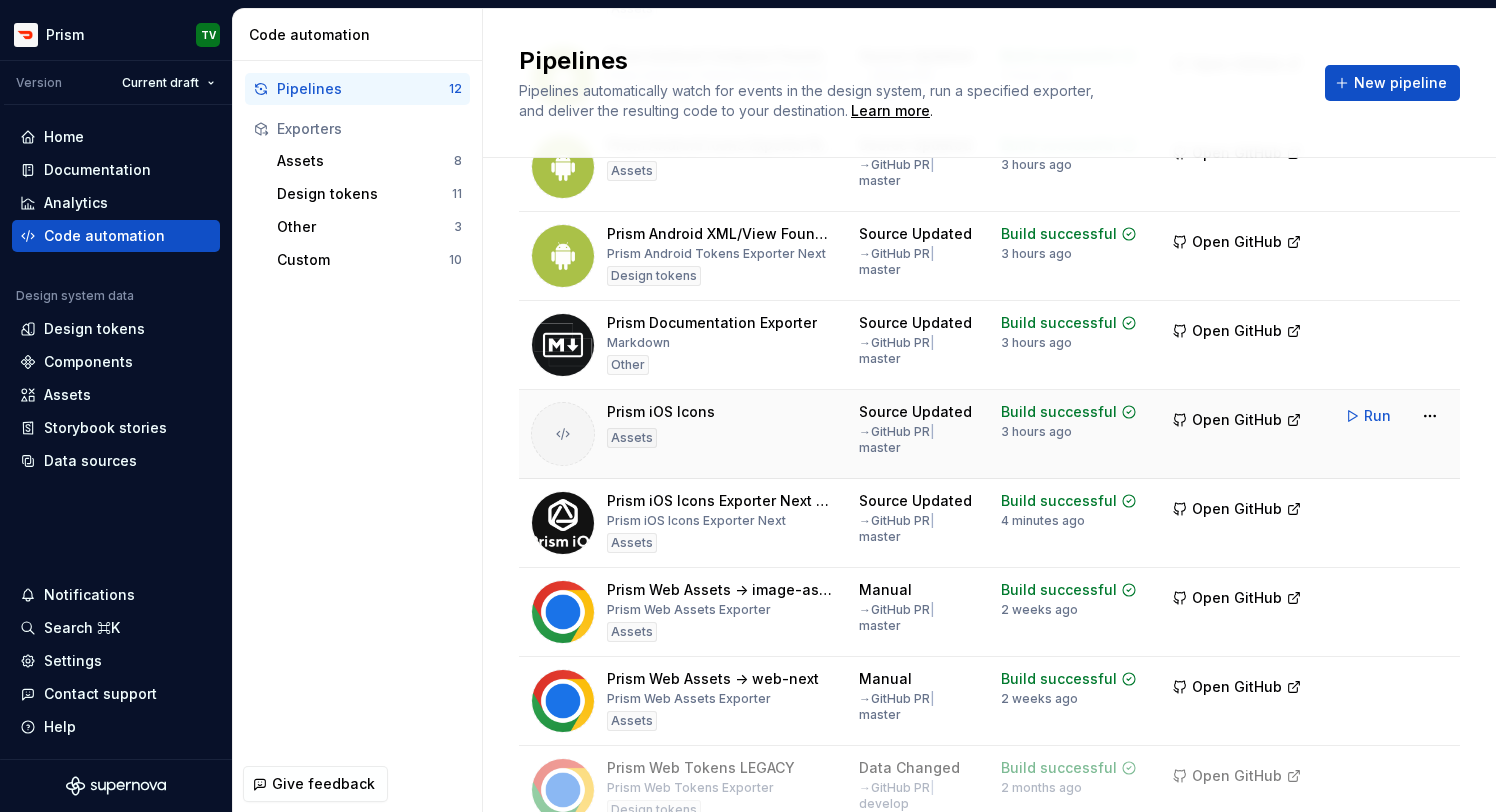 scroll, scrollTop: 380, scrollLeft: 0, axis: vertical 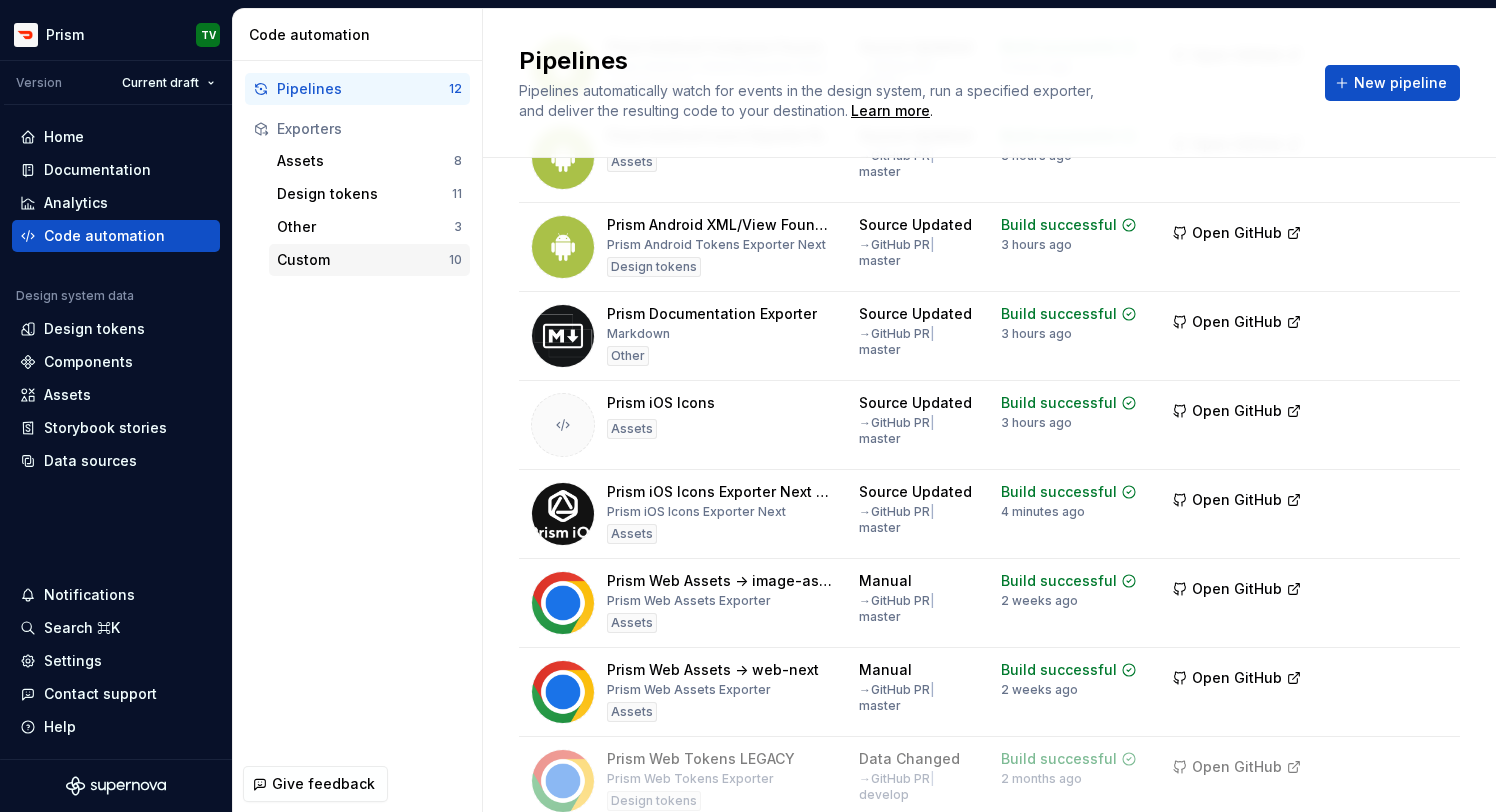 click on "Custom" at bounding box center [363, 260] 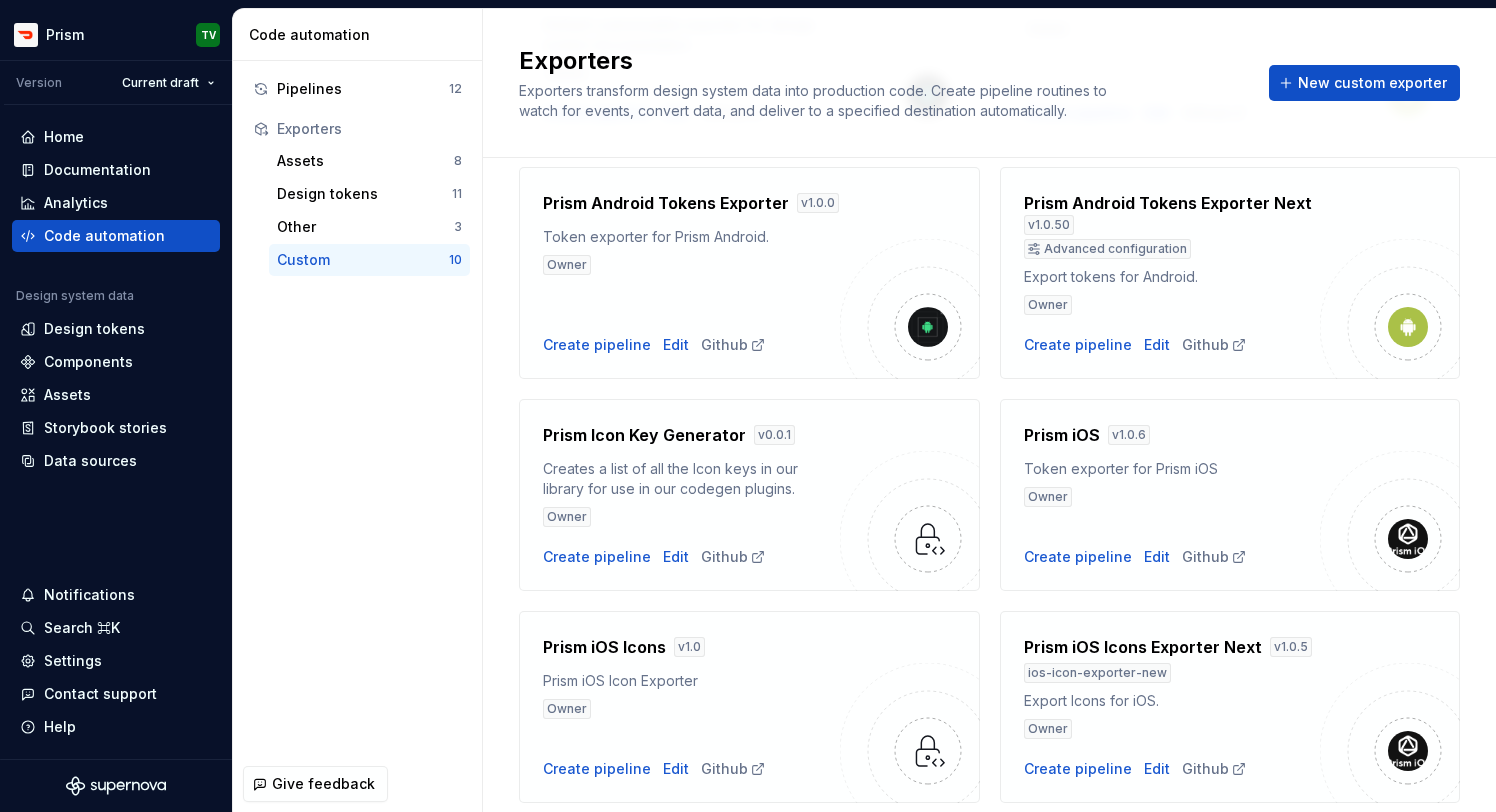 scroll, scrollTop: 346, scrollLeft: 0, axis: vertical 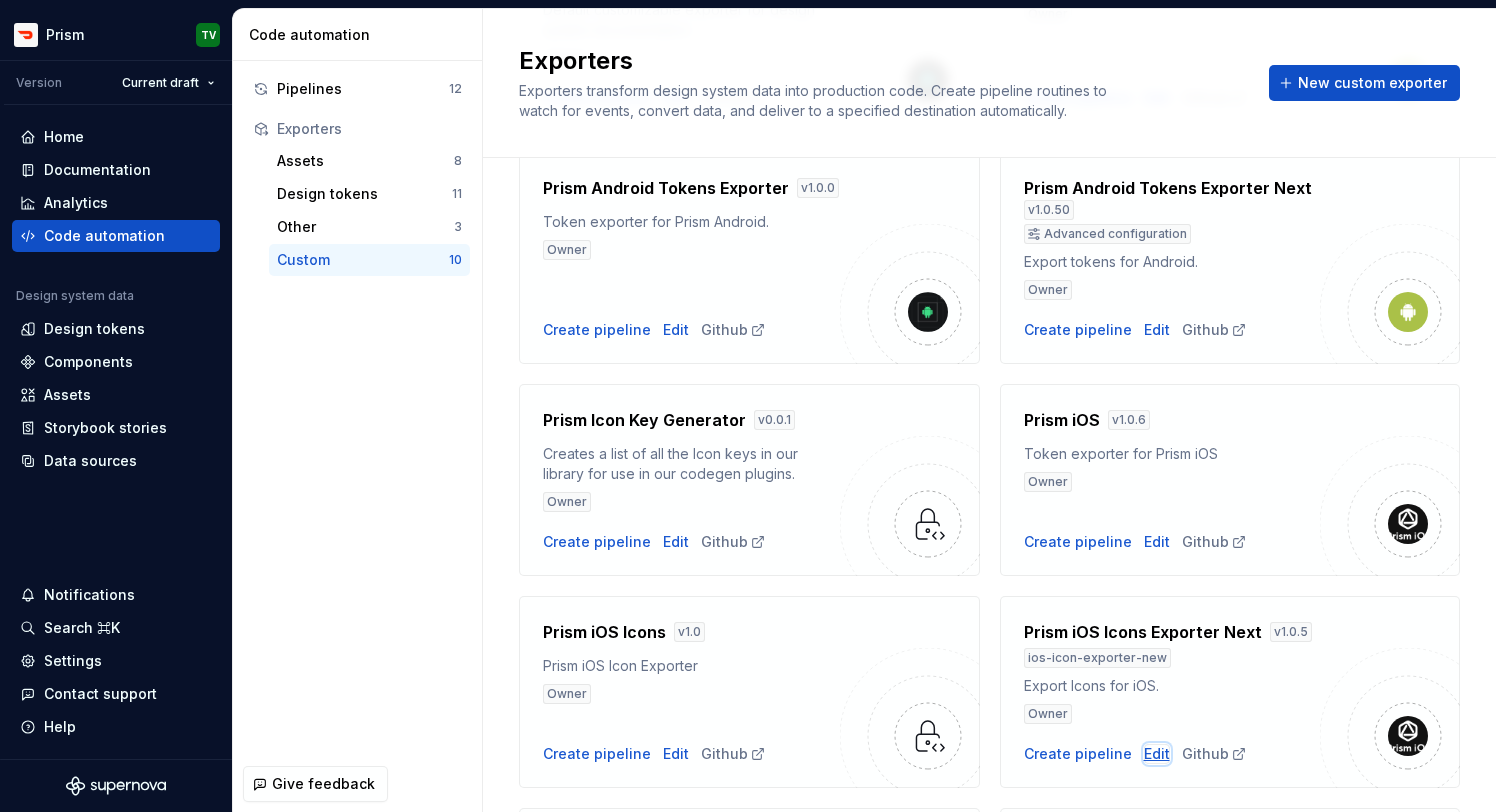click on "Edit" at bounding box center [1157, 754] 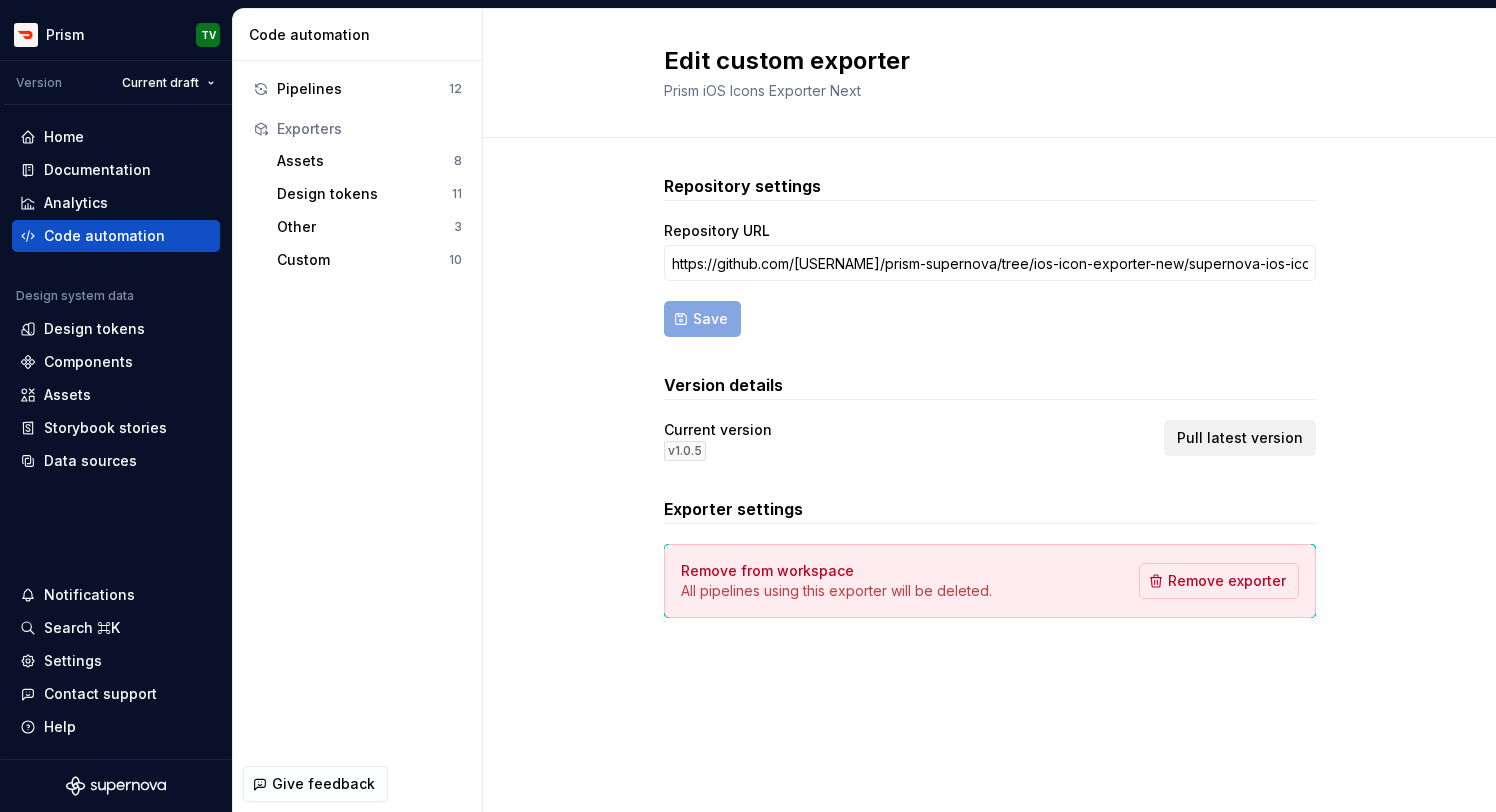 click on "Pull latest version" at bounding box center [1240, 438] 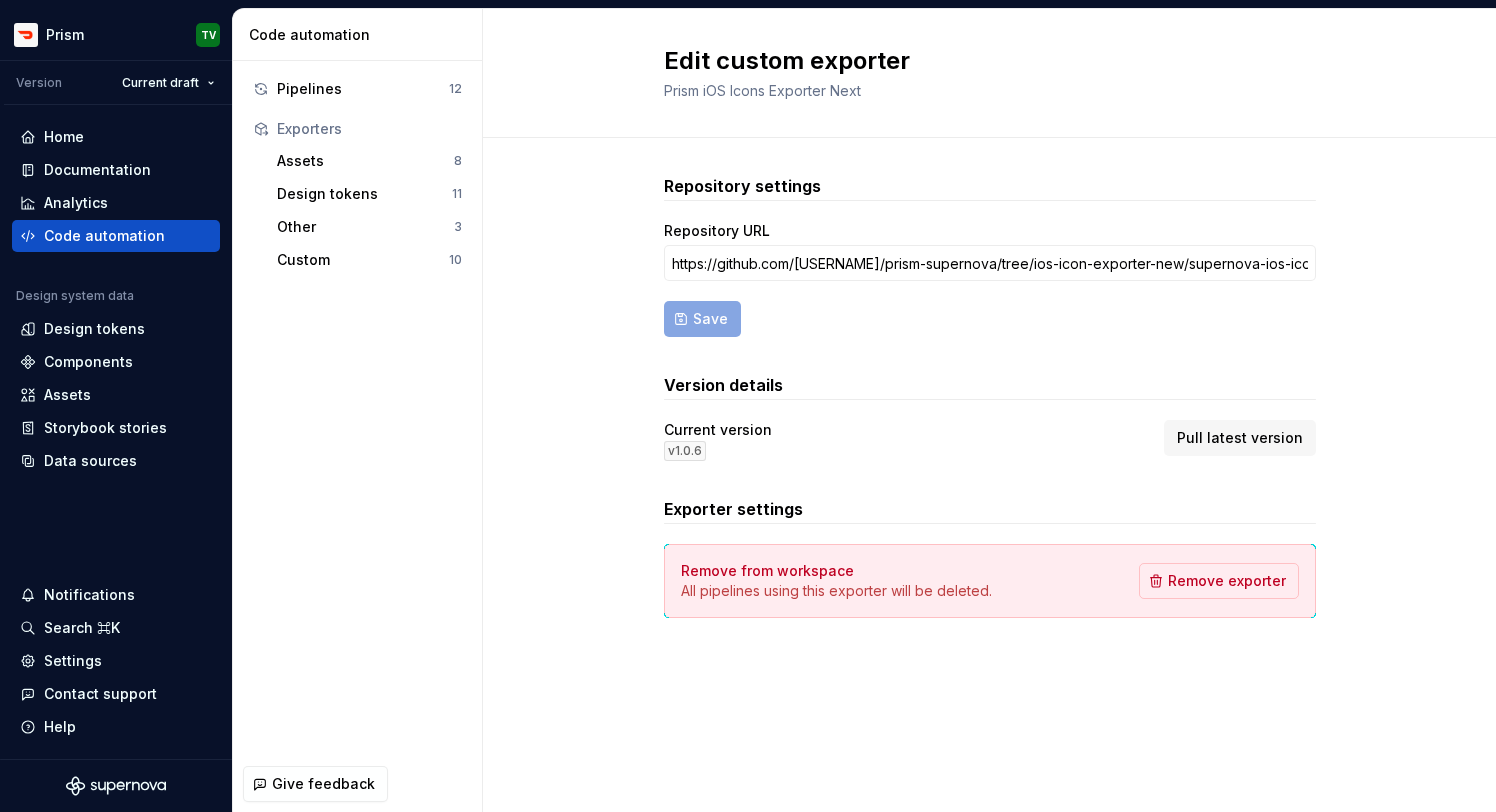 click on "Pipelines 12 Exporters Assets 8 Design tokens 11 Other 3 Custom 10" at bounding box center [357, 174] 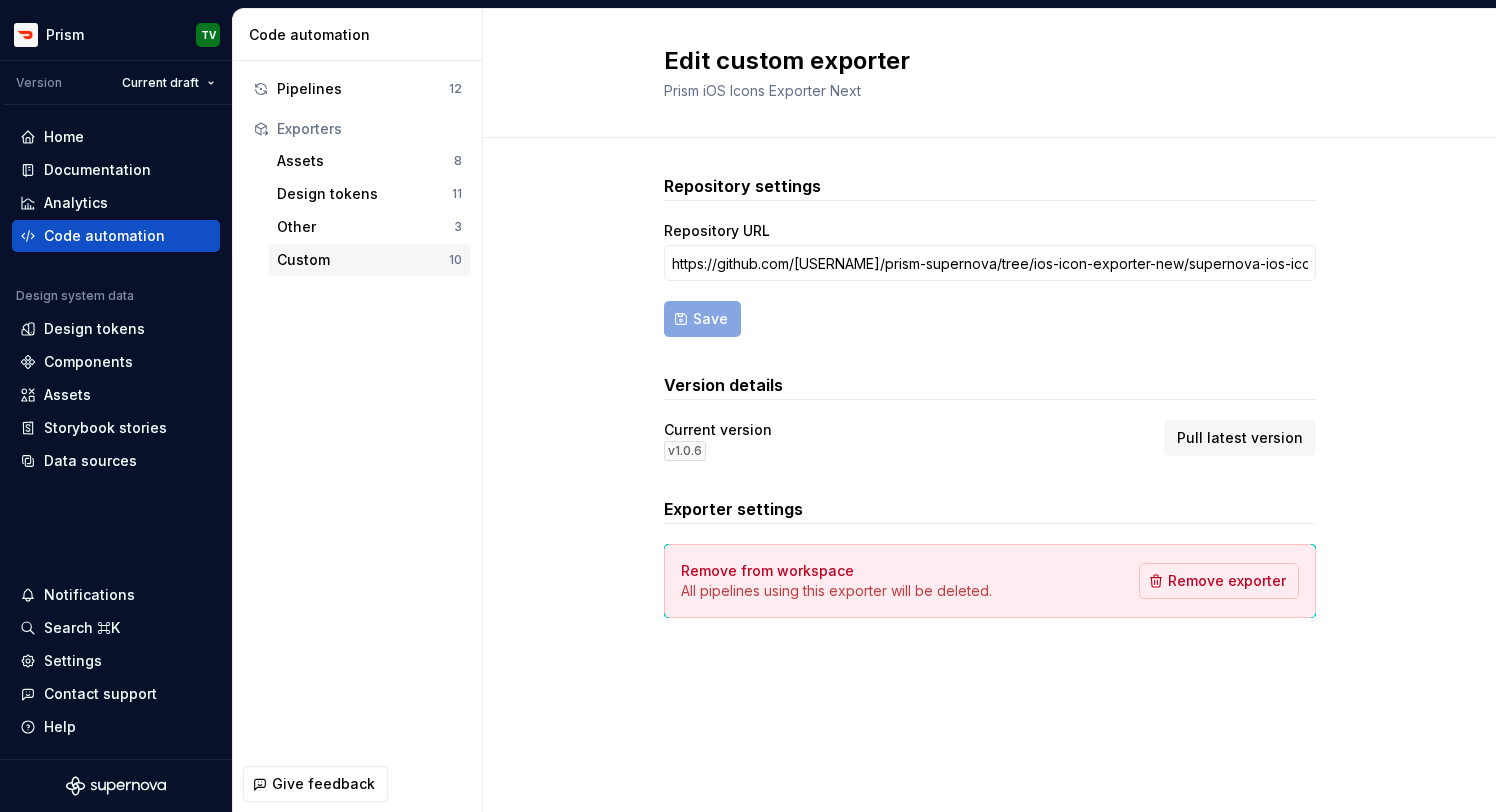 click on "Custom" at bounding box center (363, 260) 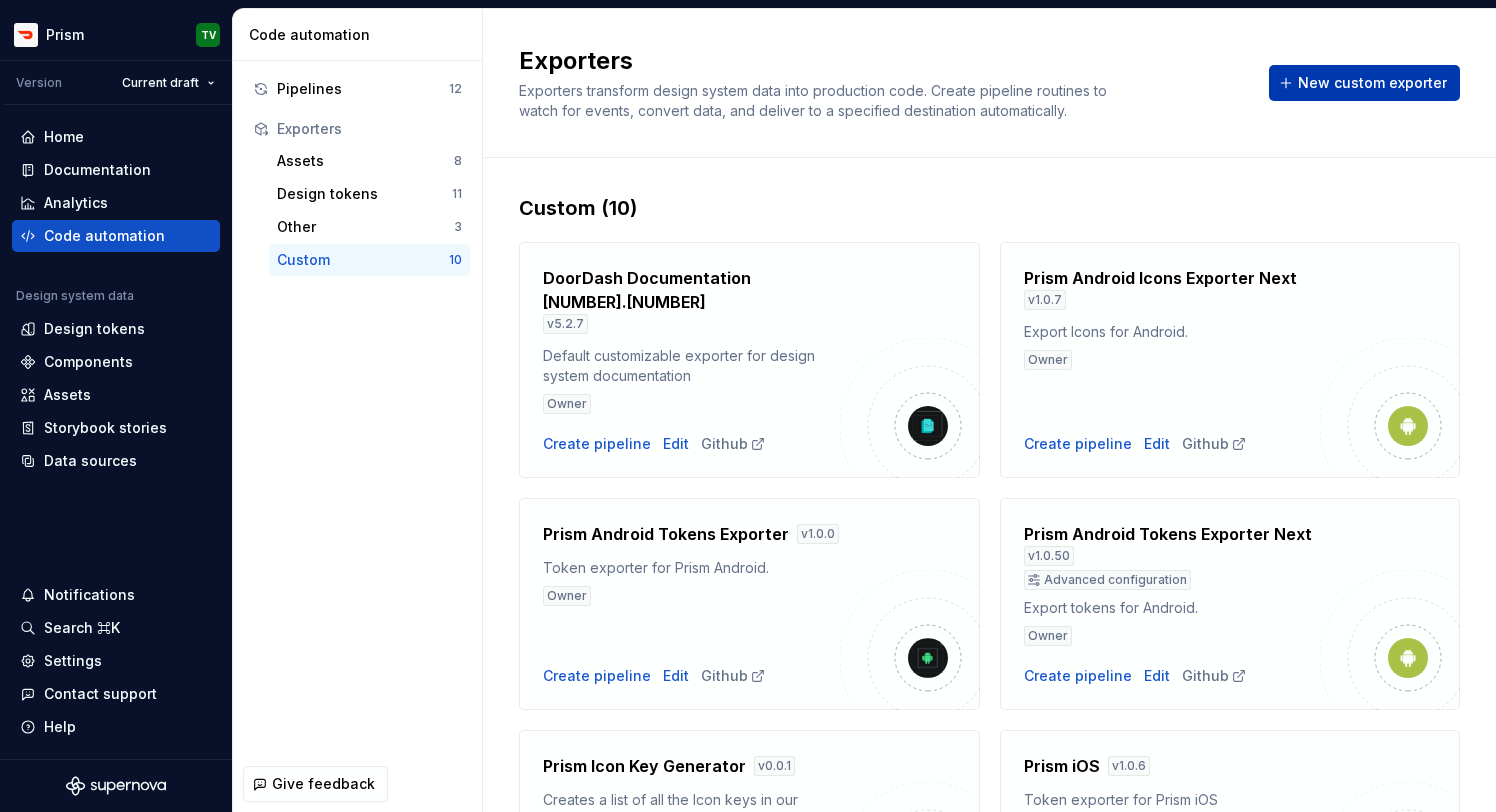 click on "New custom exporter" at bounding box center (1364, 83) 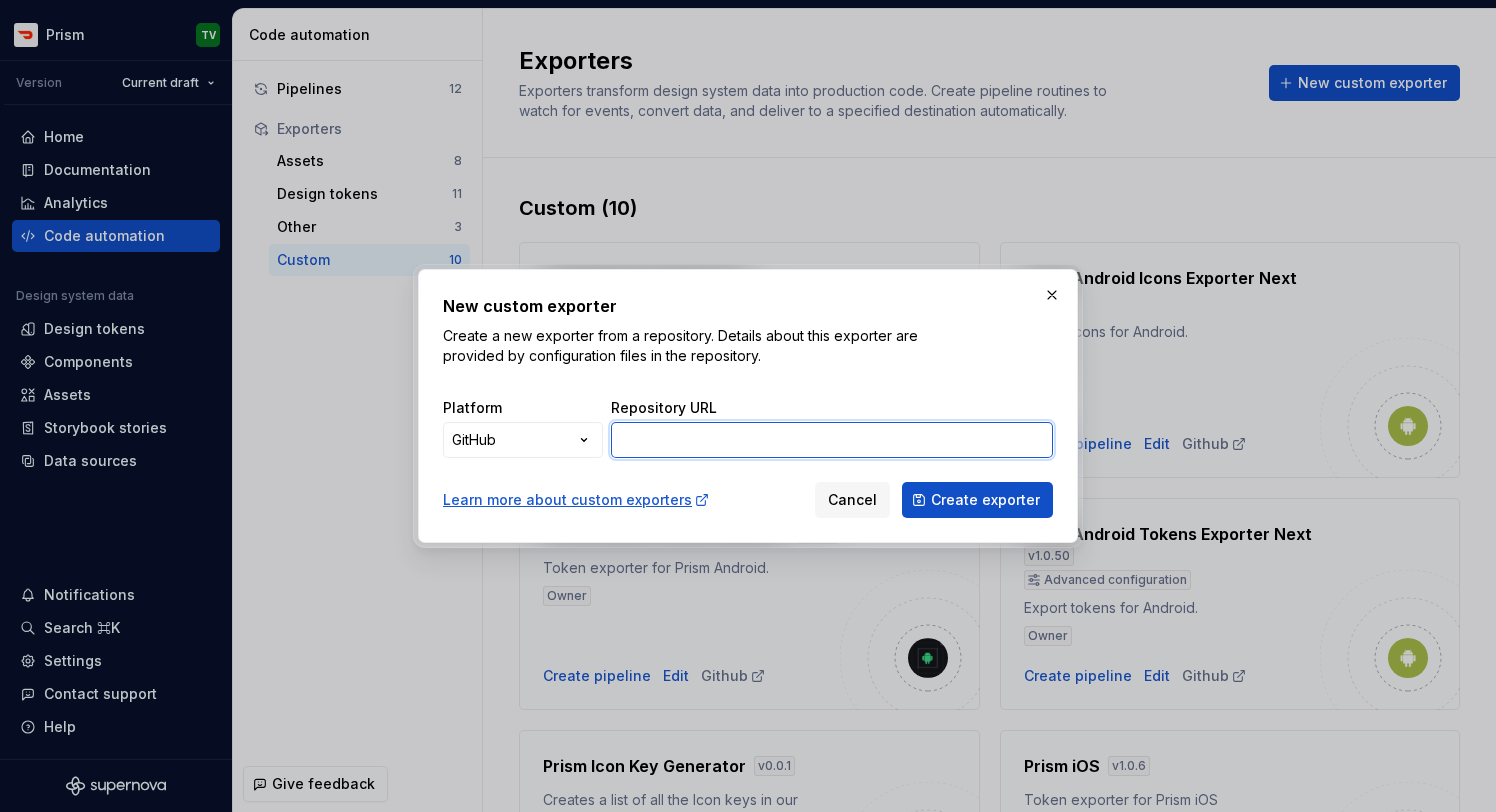 click on "Repository URL" at bounding box center [832, 440] 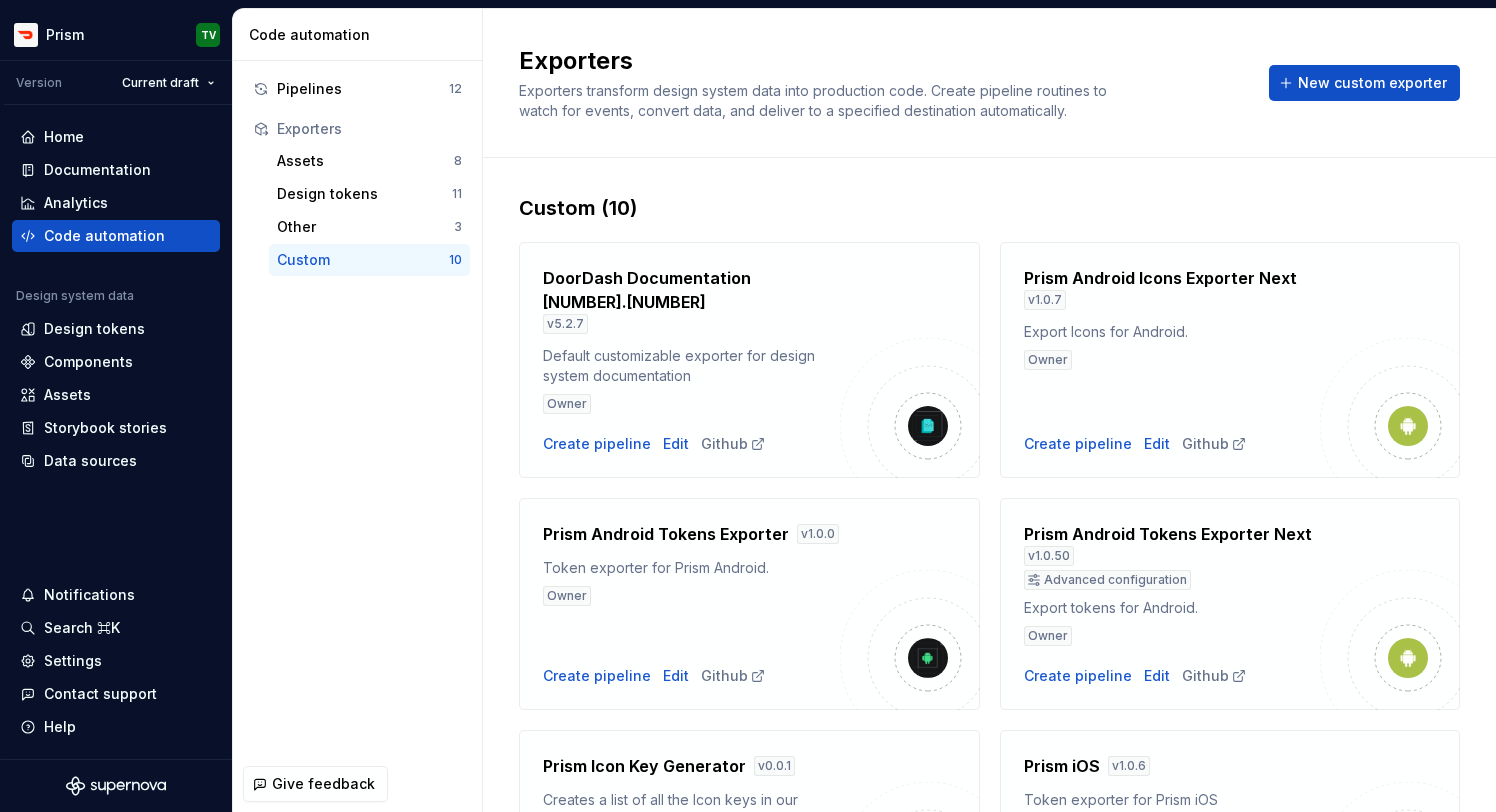 click on "Prism Android Icons Exporter Next" at bounding box center [1160, 278] 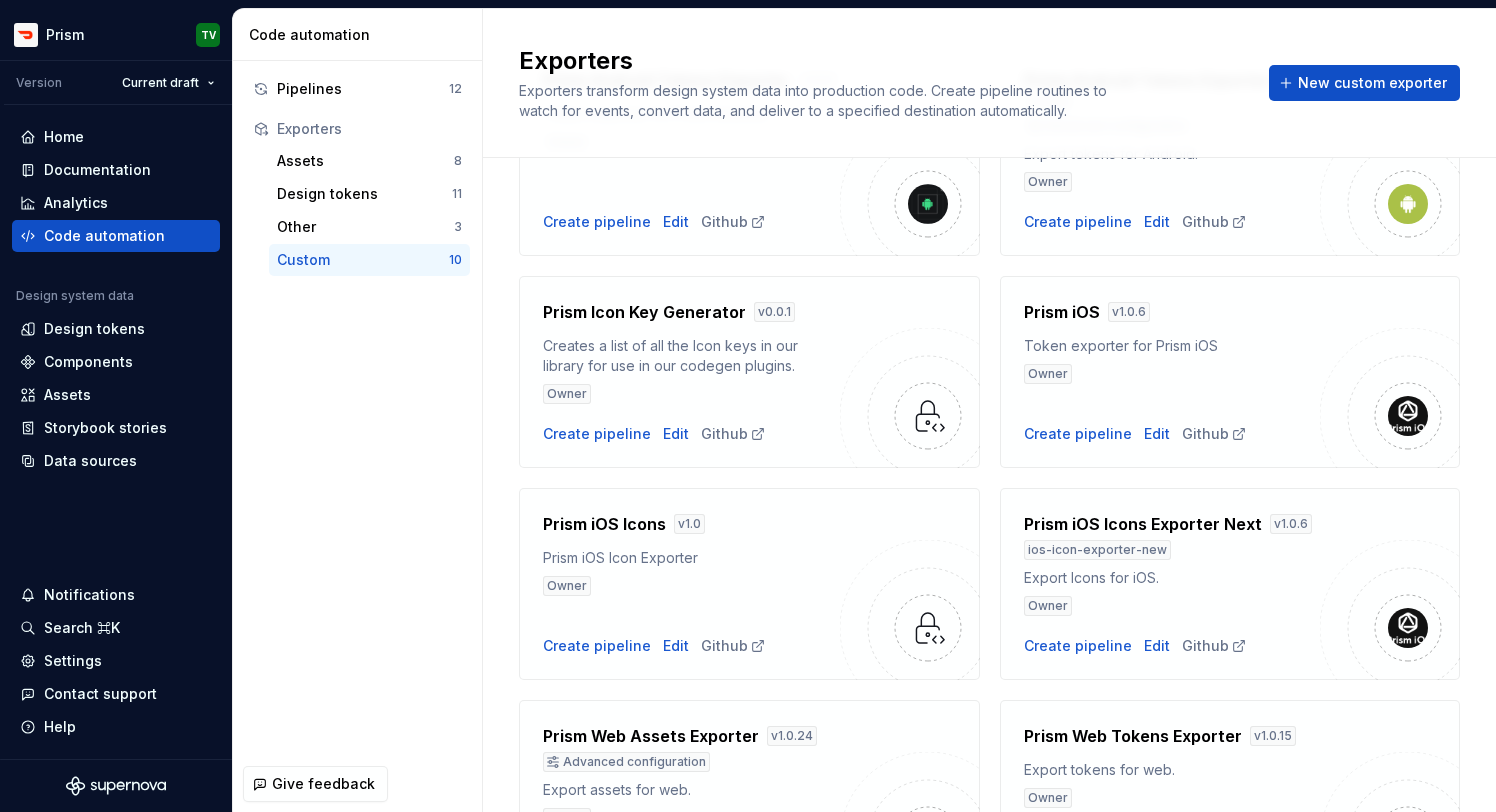 scroll, scrollTop: 481, scrollLeft: 0, axis: vertical 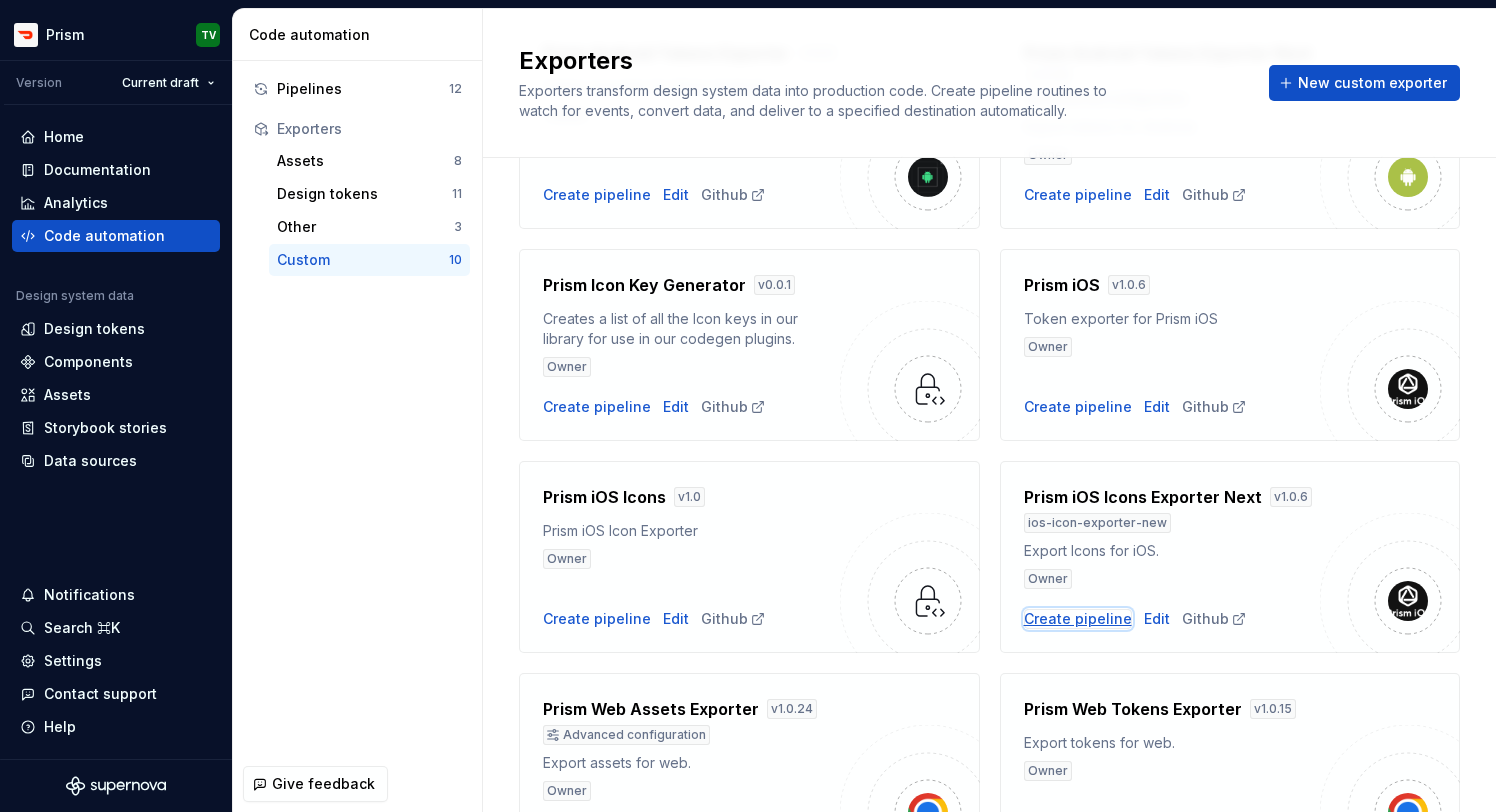 click on "Create pipeline" at bounding box center [1078, 619] 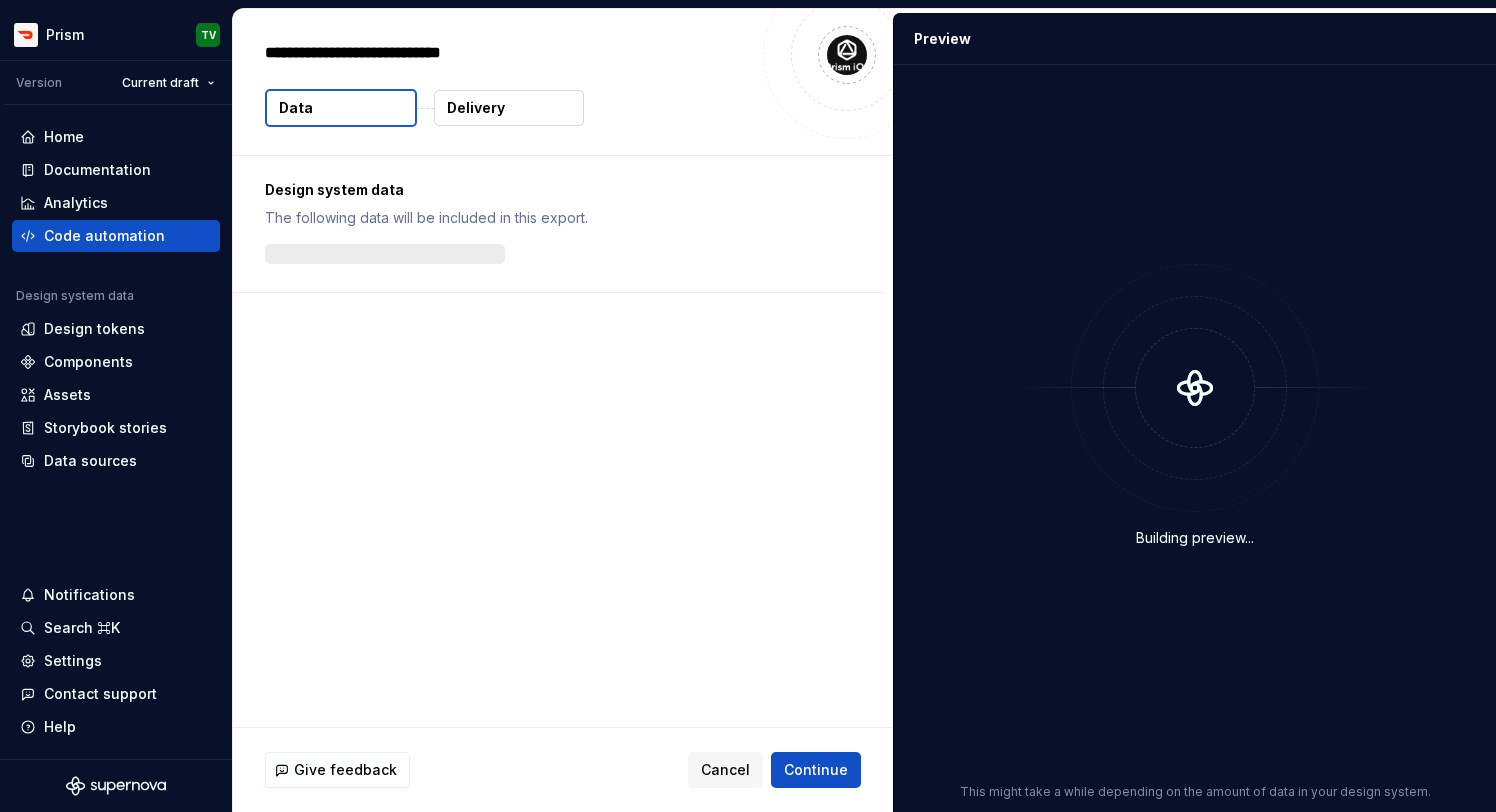 type on "*" 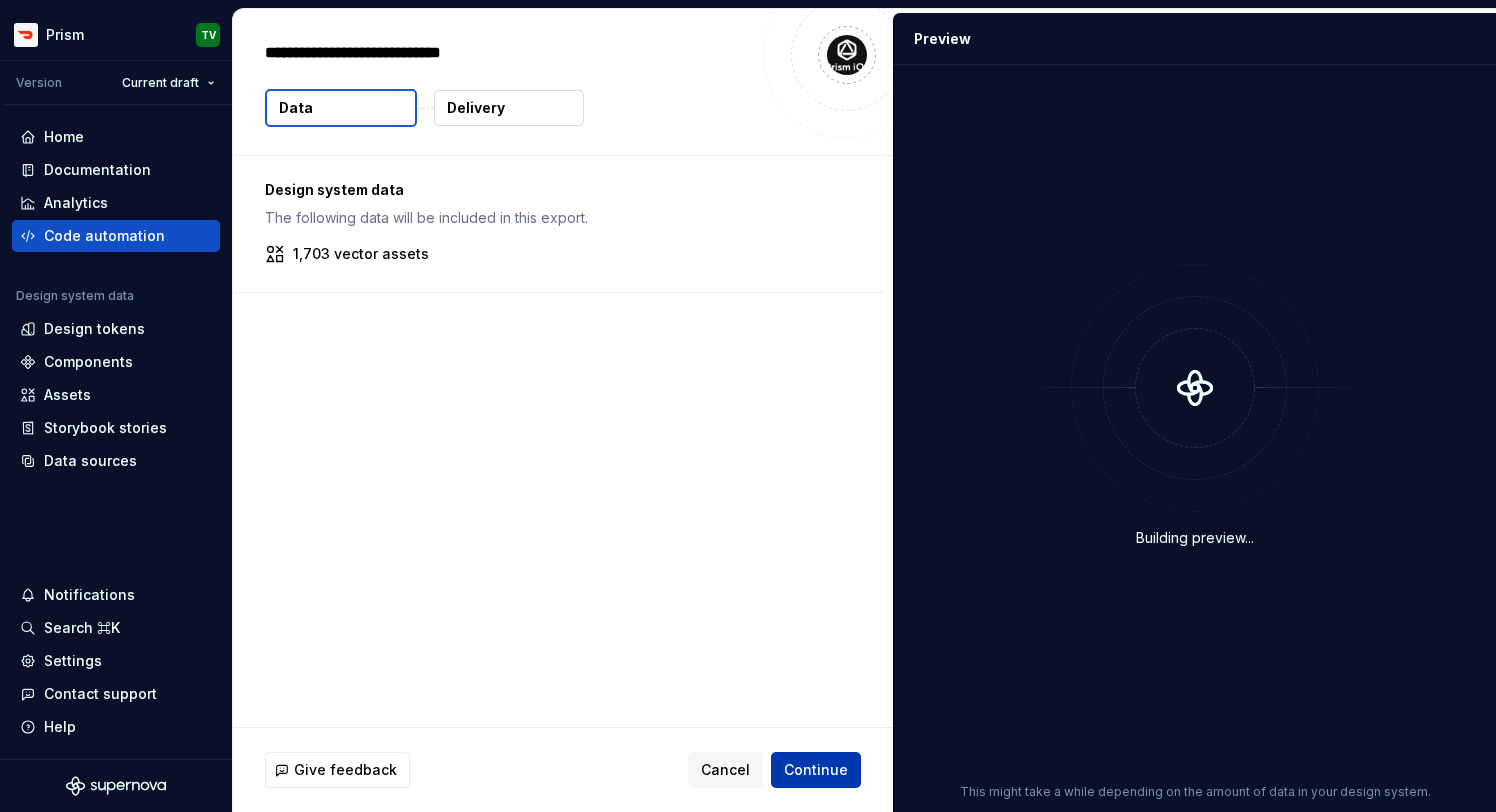 click on "Continue" at bounding box center (816, 770) 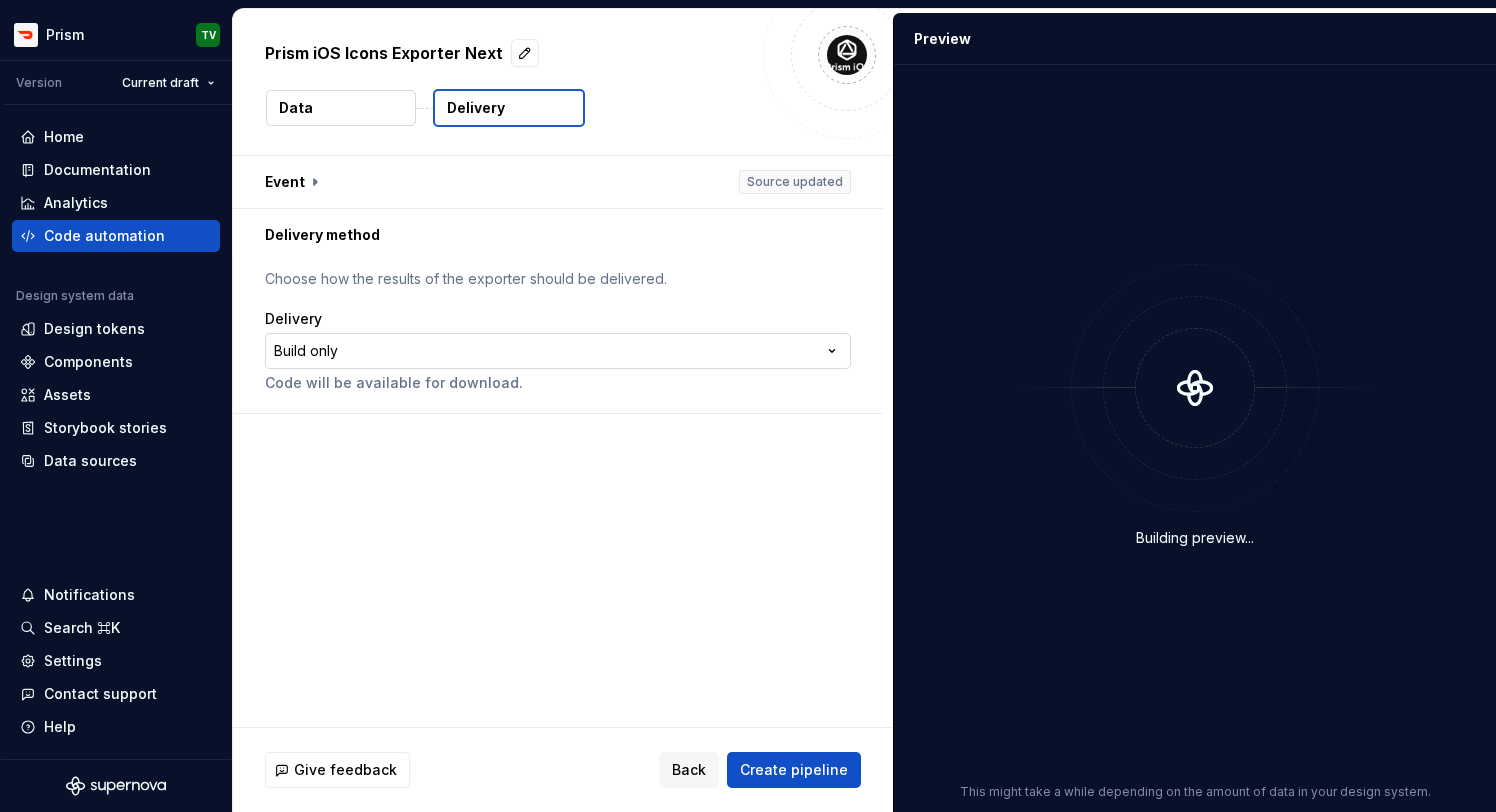 click on "**********" at bounding box center [748, 406] 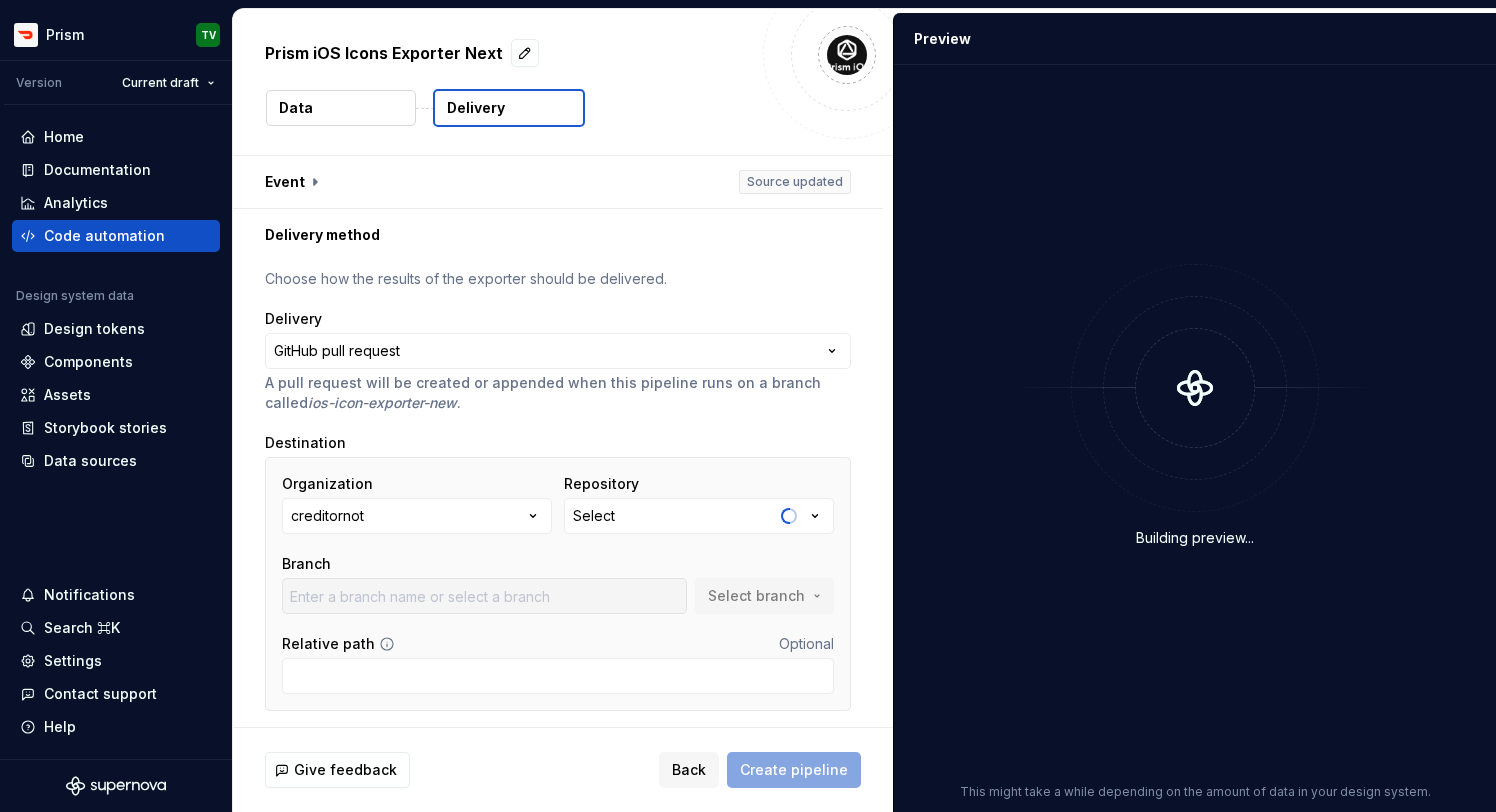 click on "Organization creditornot" at bounding box center [417, 504] 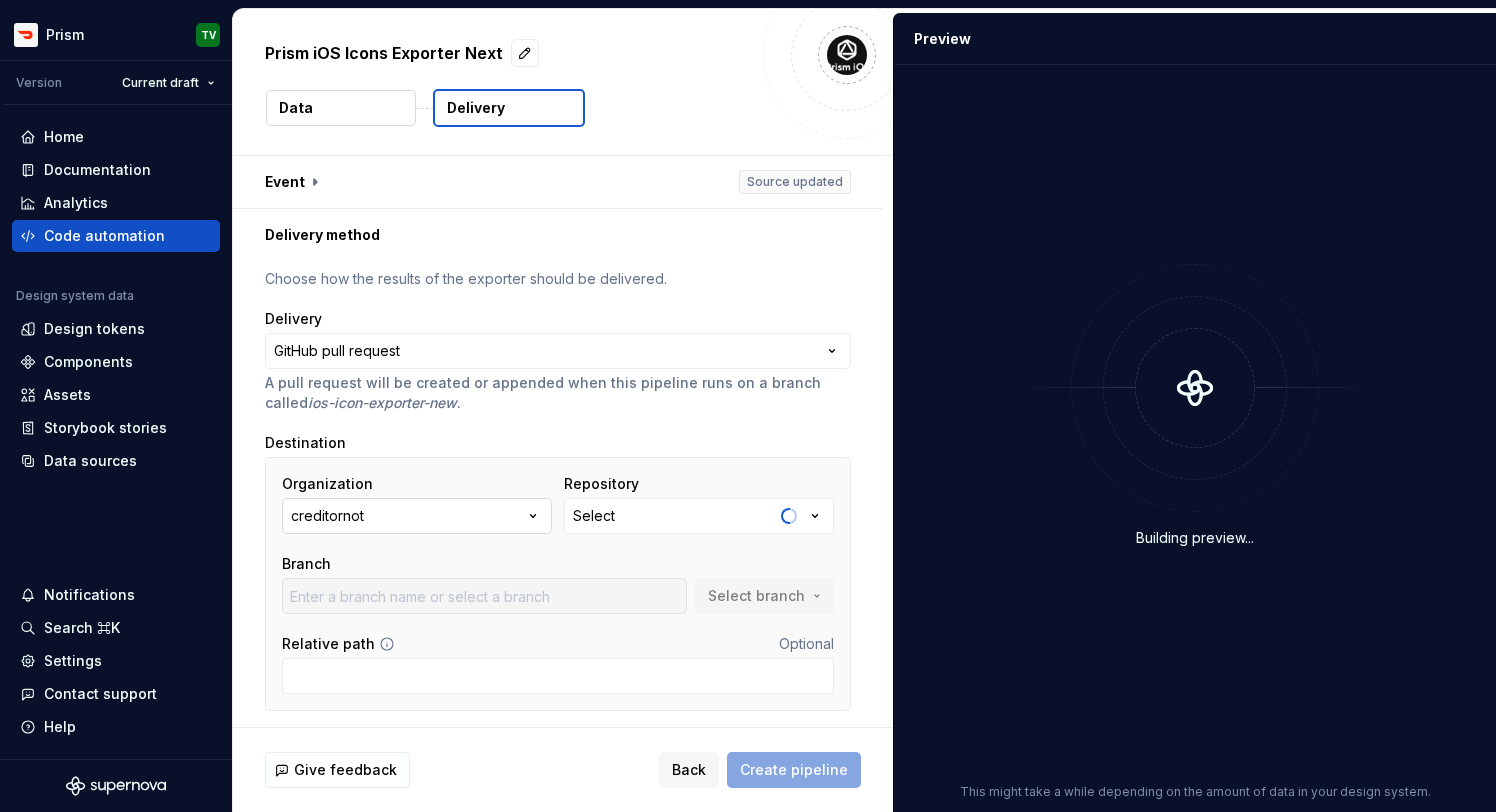 click on "creditornot" at bounding box center [417, 516] 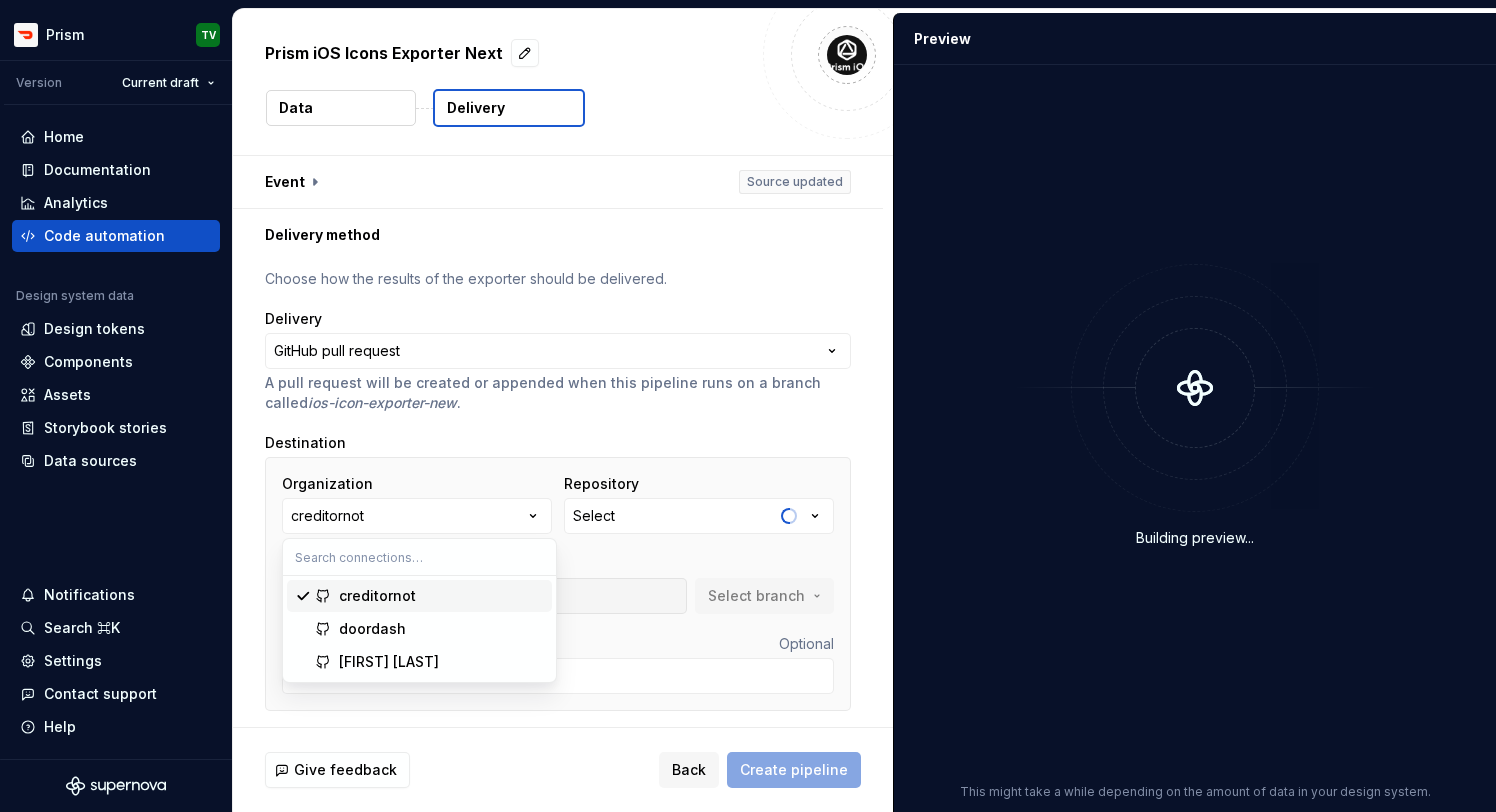 click on "creditornot doordash jameswinstondd" at bounding box center (419, 629) 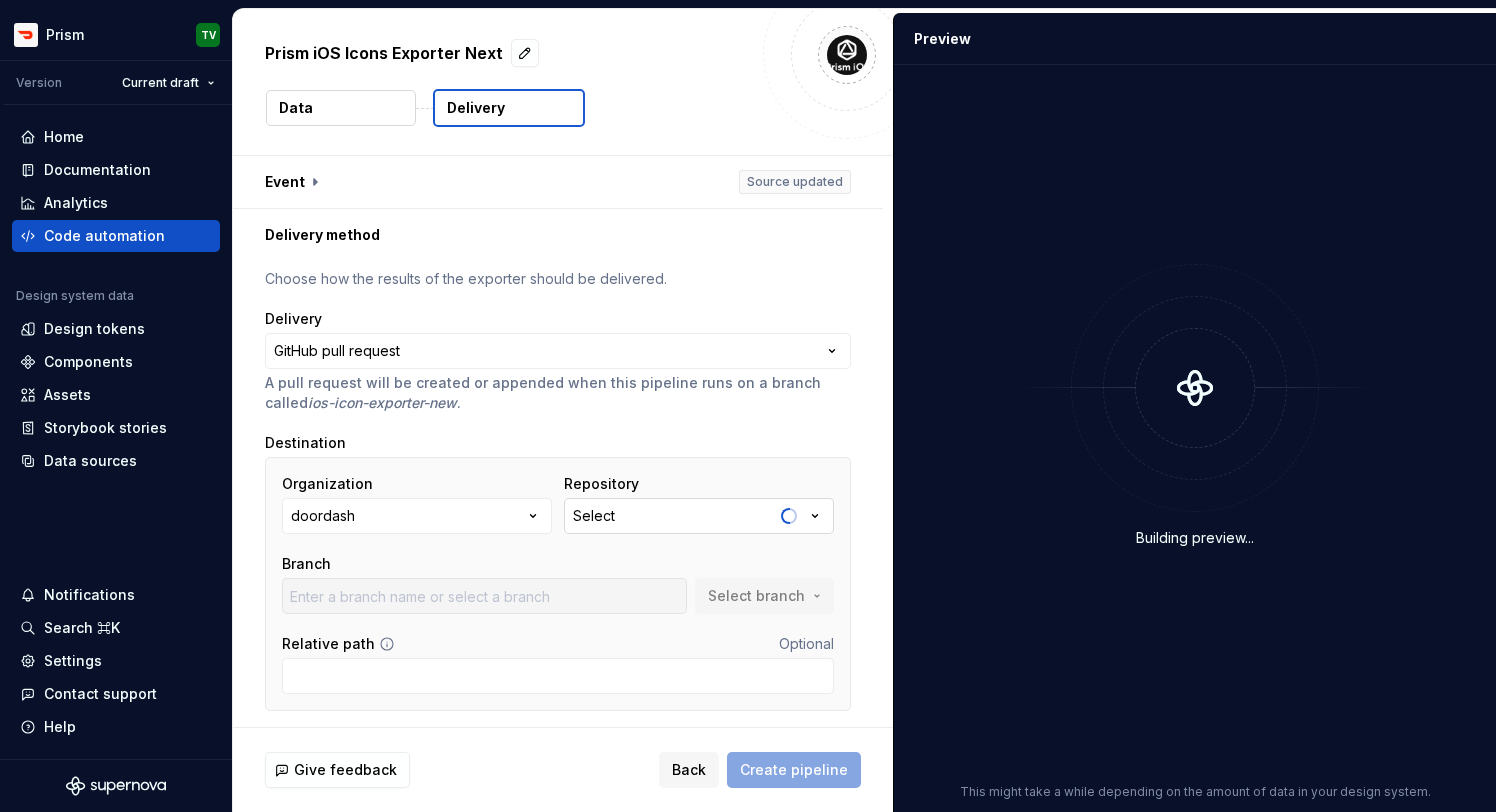 click on "Select" at bounding box center (699, 516) 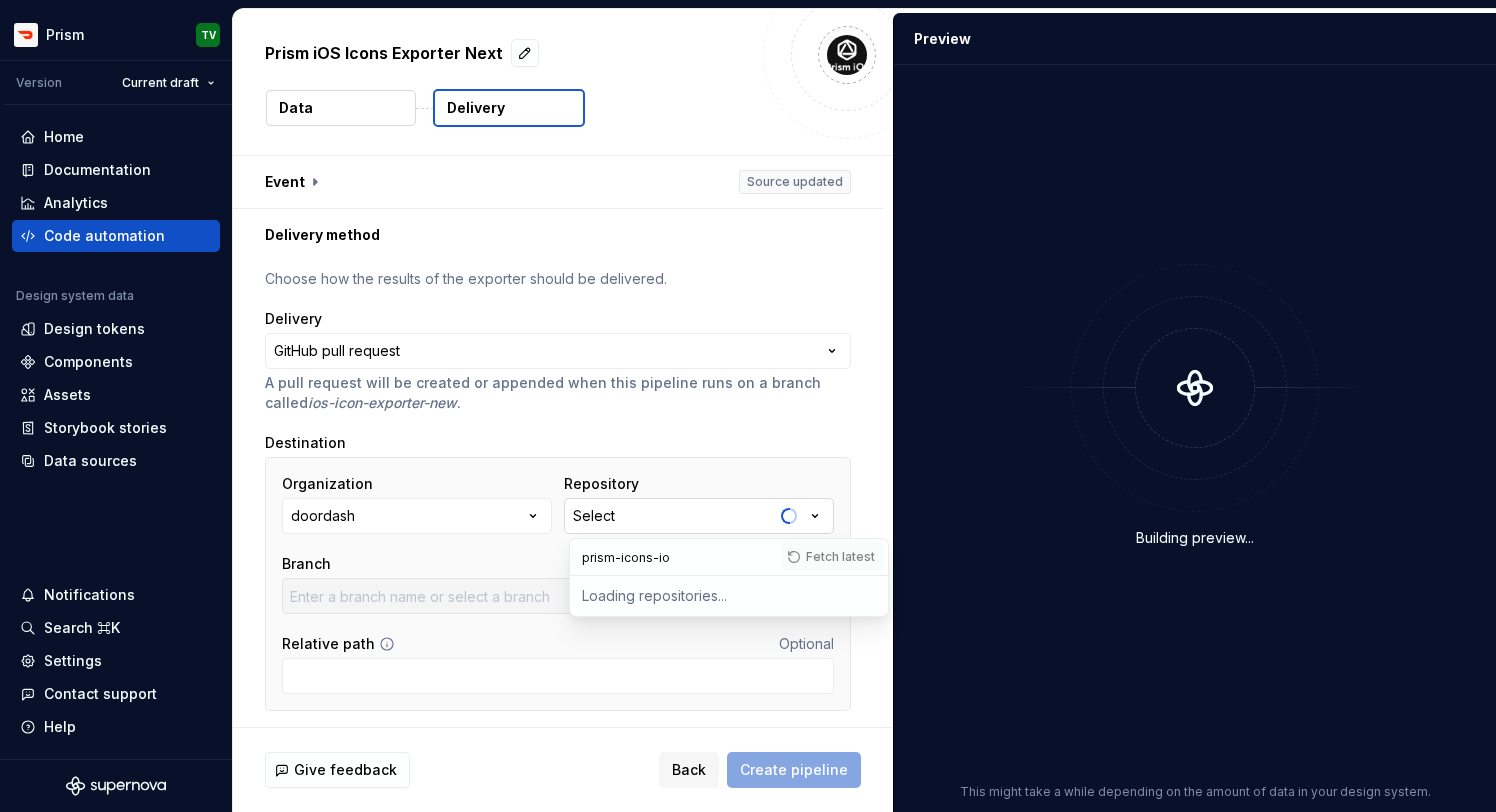 type on "prism-icons-ios" 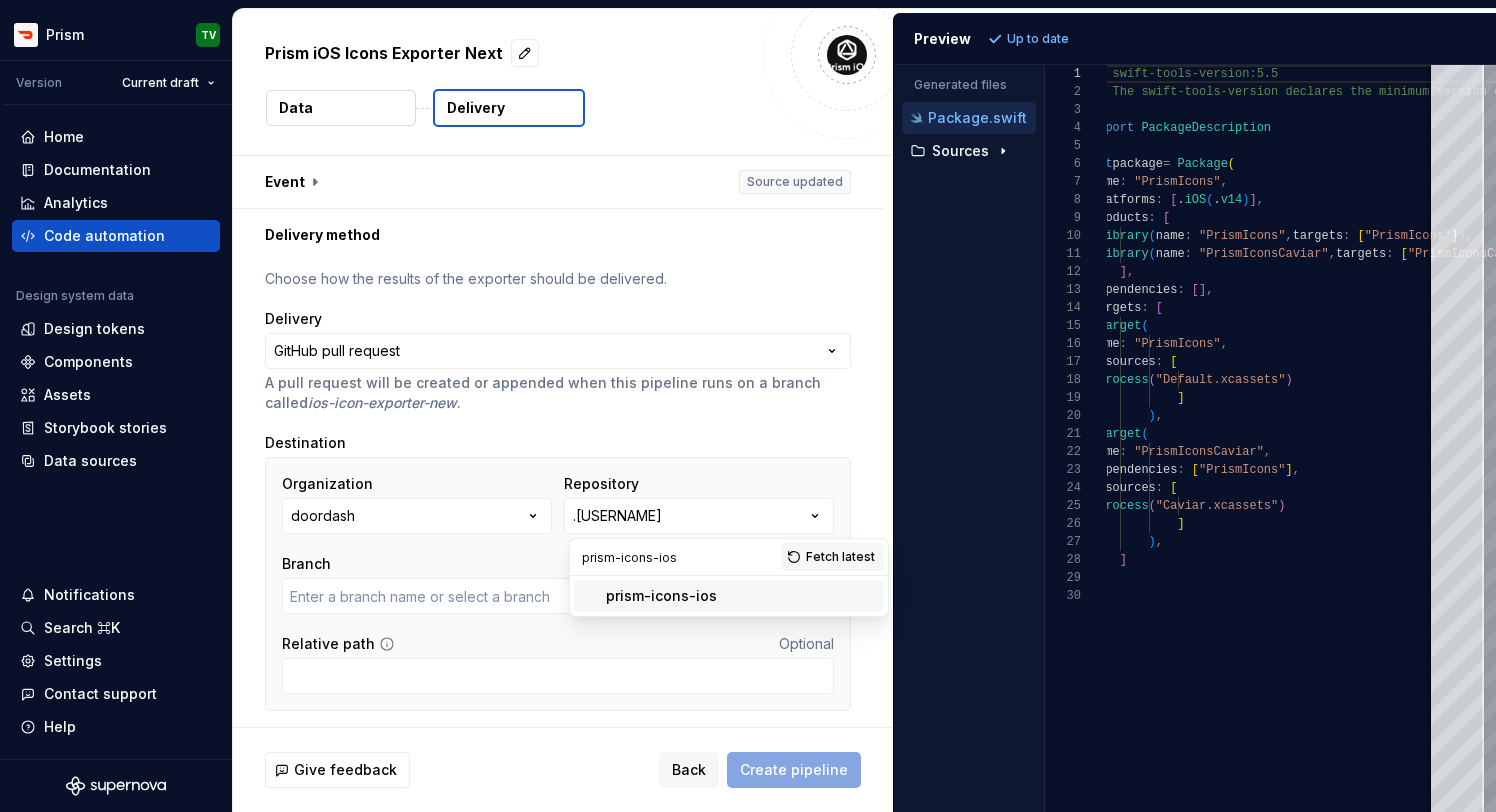 type on "master" 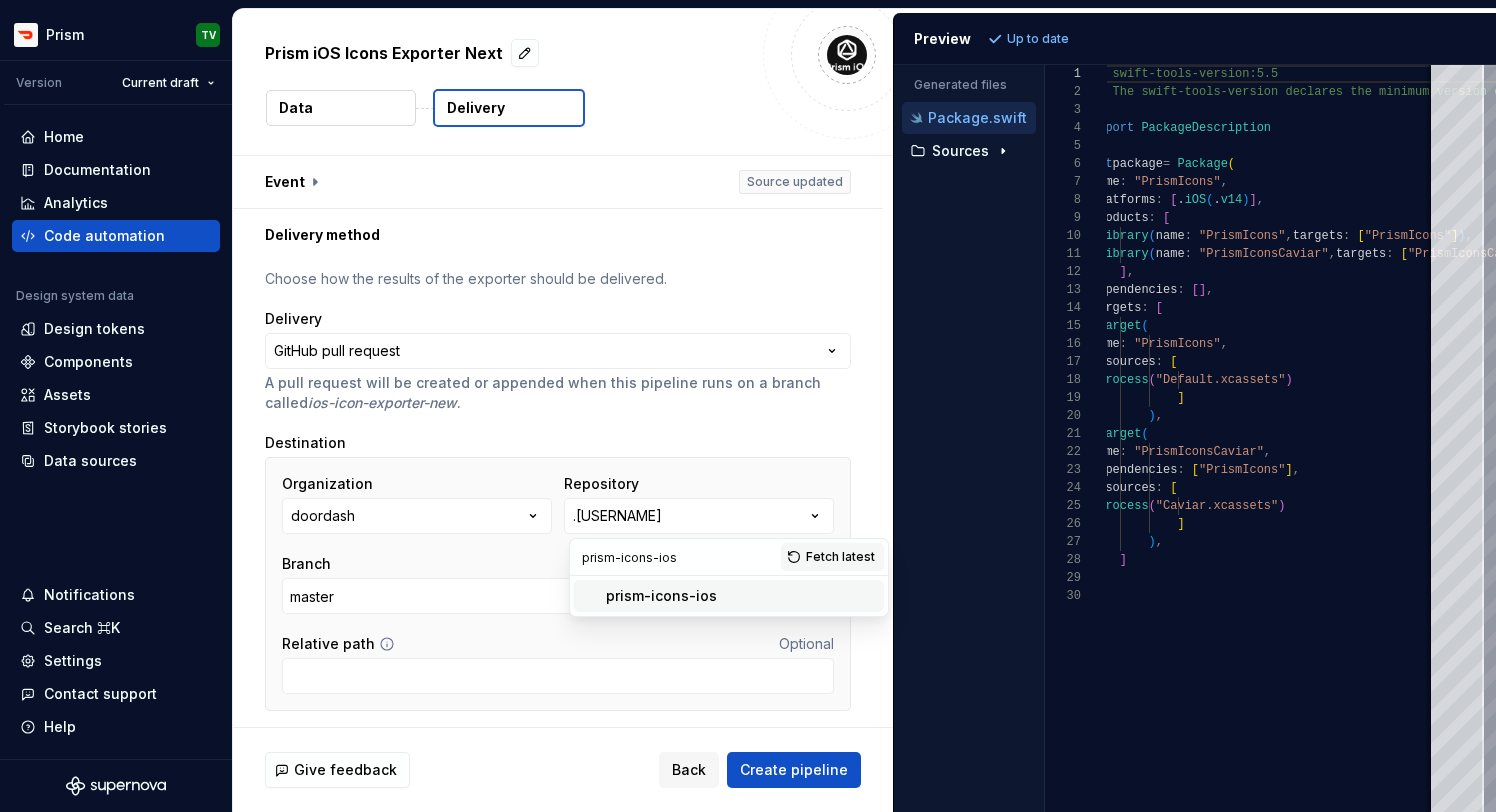 type on "prism-icons-ios" 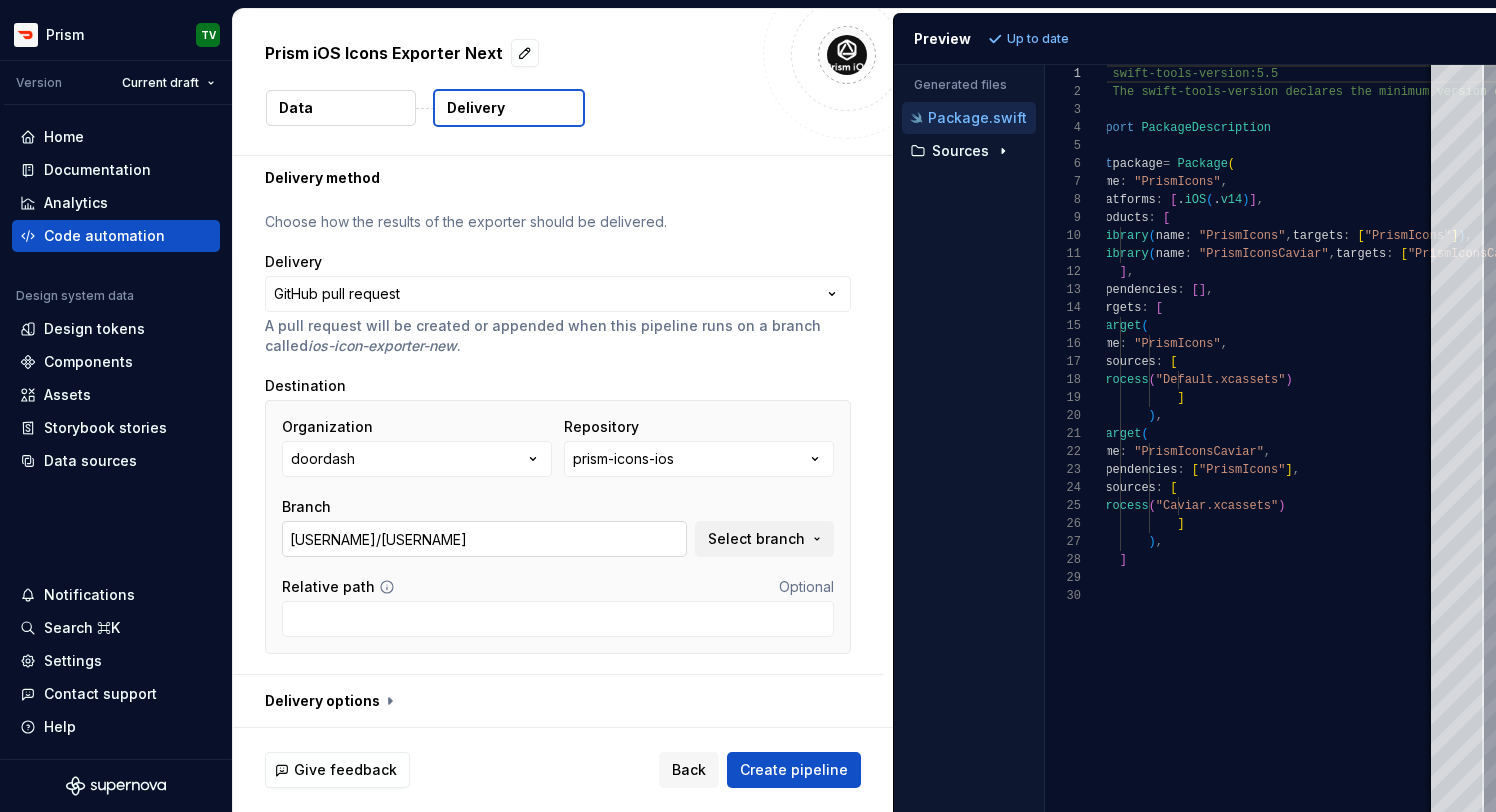 scroll, scrollTop: 58, scrollLeft: 0, axis: vertical 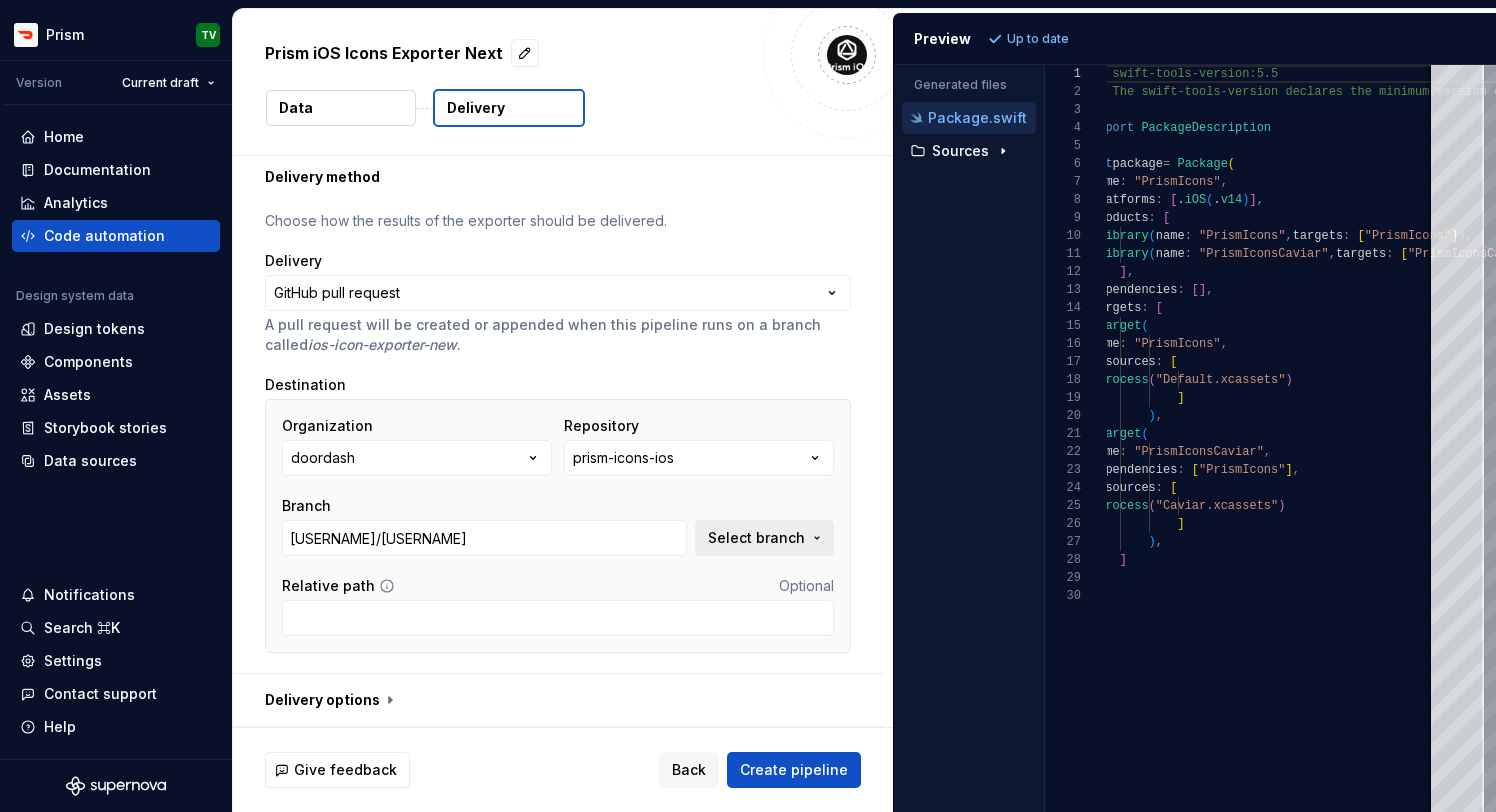 click on "Select branch" at bounding box center (756, 538) 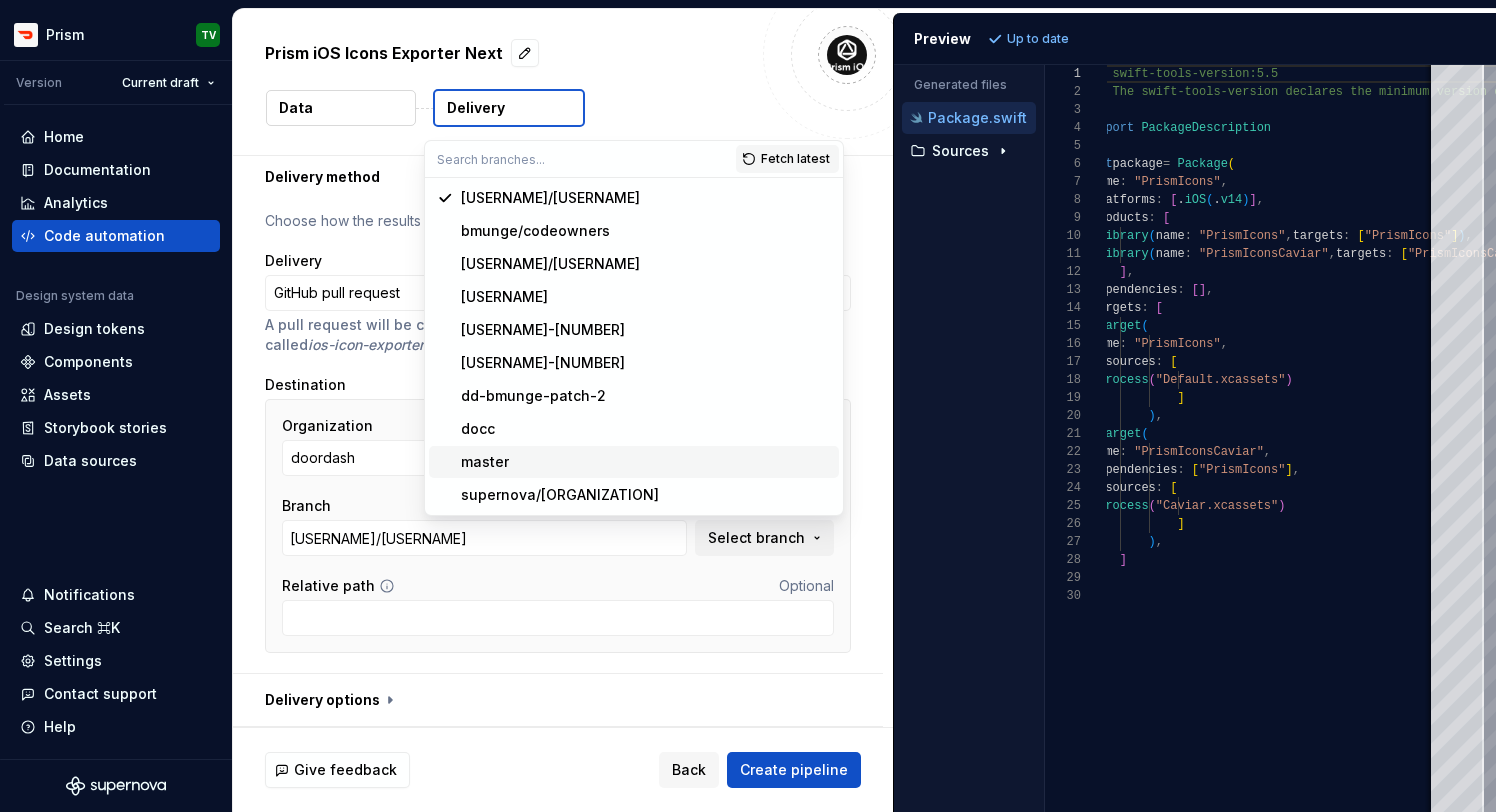 click on "master" at bounding box center [646, 462] 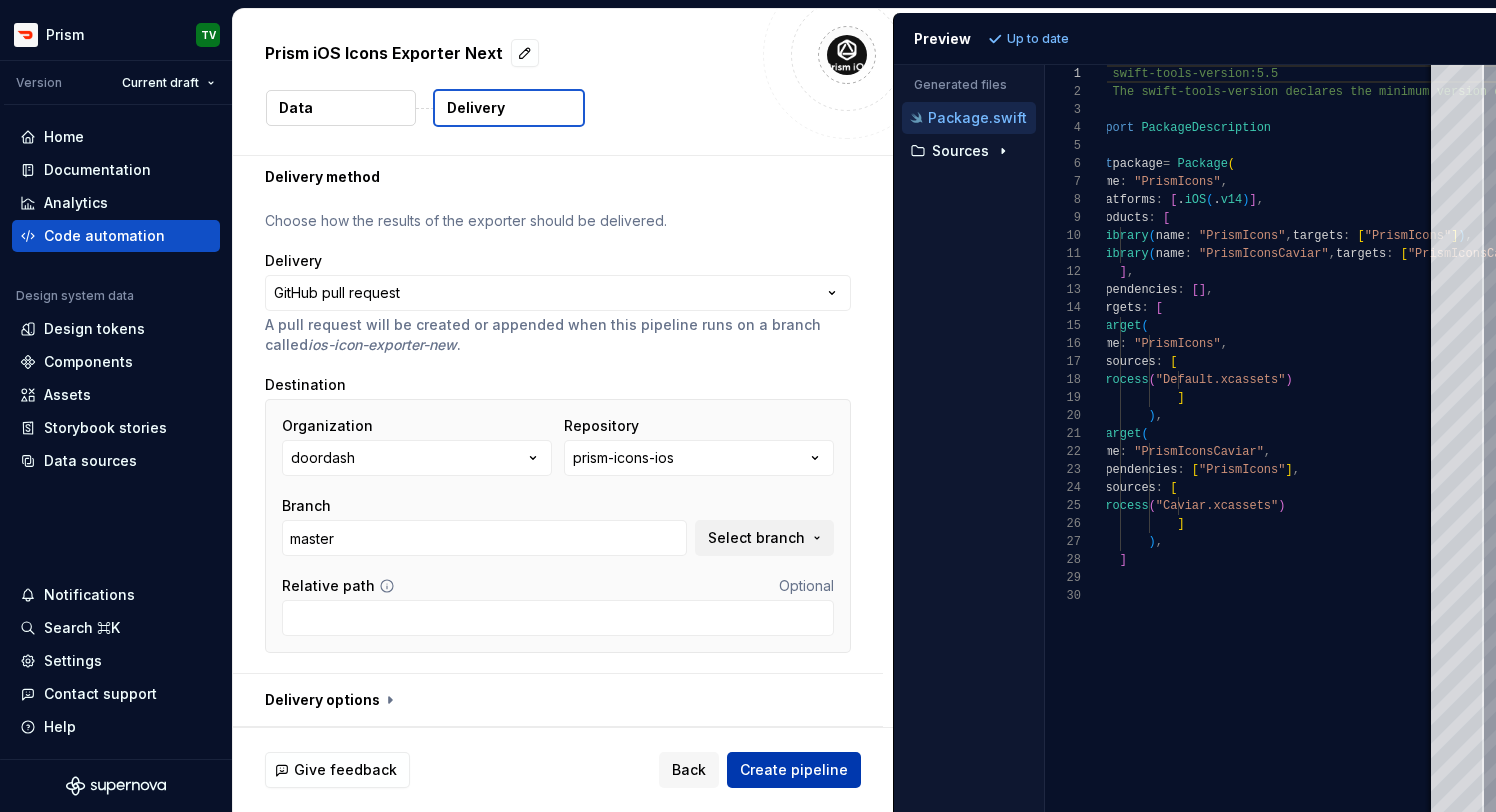 click on "Create pipeline" at bounding box center [794, 770] 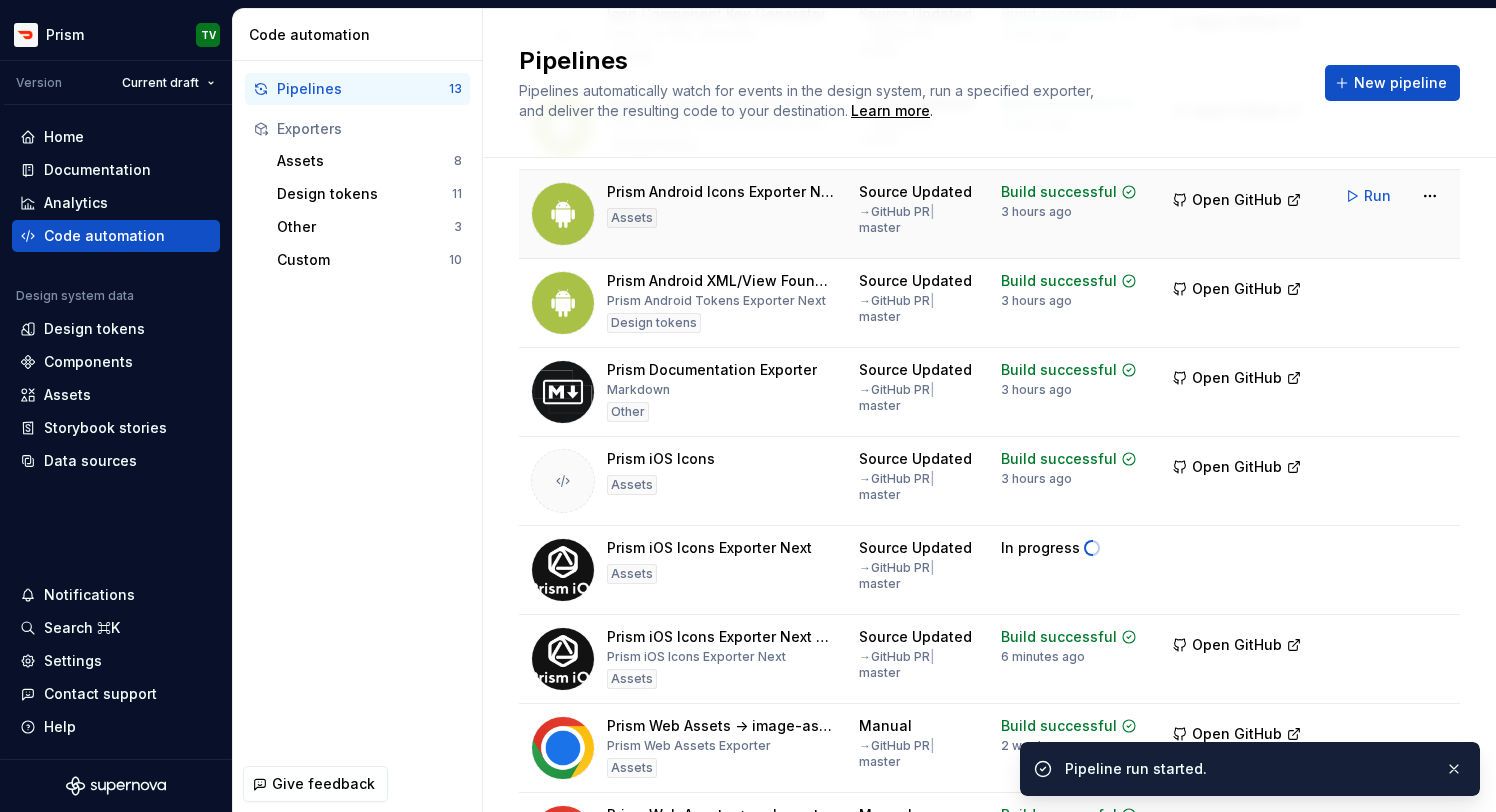 scroll, scrollTop: 340, scrollLeft: 0, axis: vertical 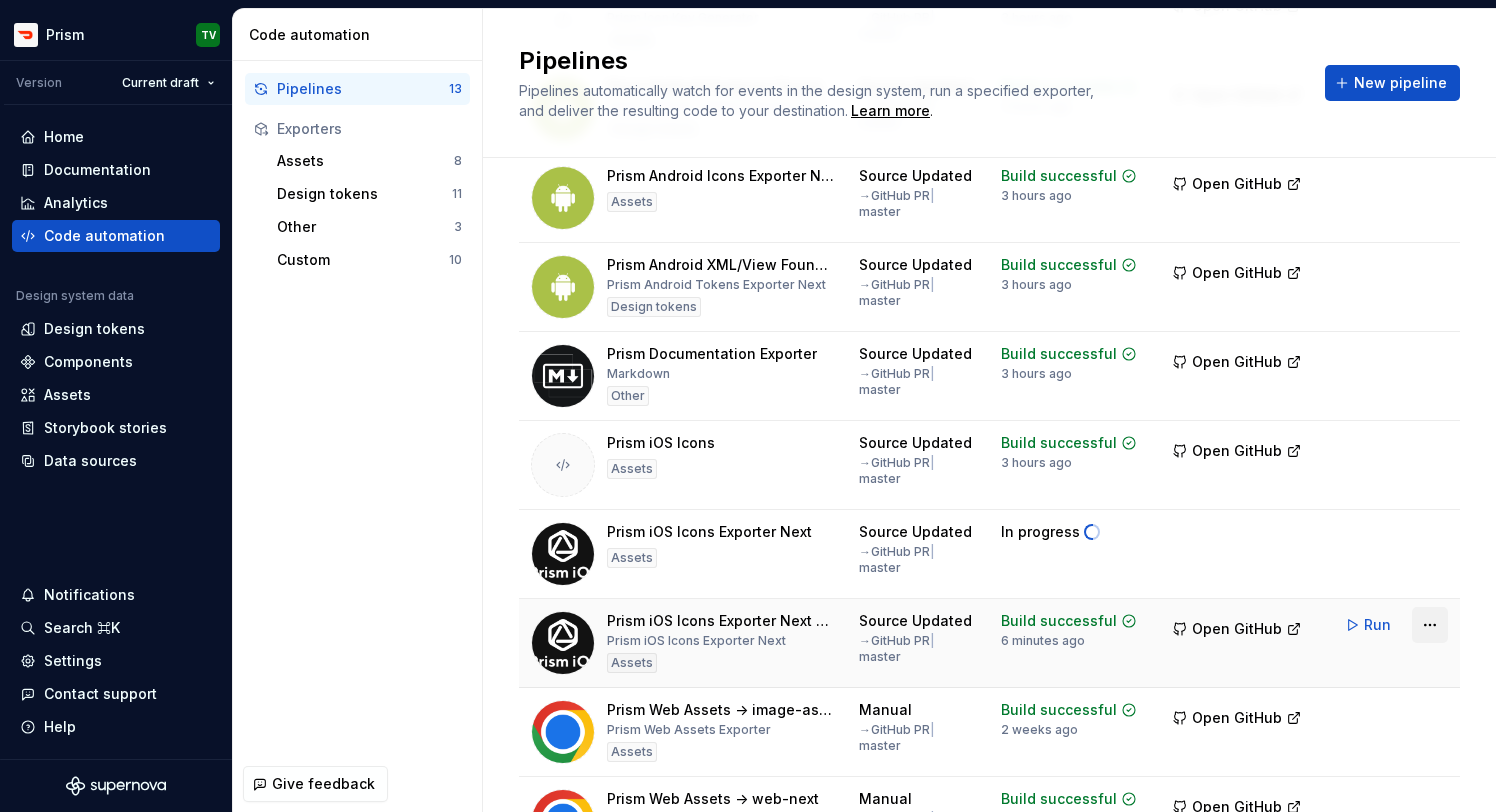click on "Prism TV Version Current draft Home Documentation Analytics Code automation Design system data Design tokens Components Assets Storybook stories Data sources Notifications Search ⌘K Settings Contact support Help Code automation Pipelines 13 Exporters Assets 8 Design tokens 11 Other 3 Custom 10 Give feedback Pipelines Pipelines automatically watch for events in the design system, run a specified exporter, and deliver the resulting code to your destination.   Learn more . New pipeline Pipeline Routine Latest build Build output DD iOS Exporter Prism iOS Design tokens Data Changed →  GitHub PR  |   master Build successful 2 weeks ago Open GitHub Run Icon Component Key Generator Prism Icon Key Generator Assets Source Updated →  GitHub PR  |   master Build successful 3 hours ago Open GitHub Run Prism Android Compose Foundations Prism Android Tokens Exporter Next Design tokens Source Updated →  GitHub PR  |   master Build successful 3 hours ago Open GitHub Run Prism Android Icons Exporter Next Assets →   |" at bounding box center [748, 406] 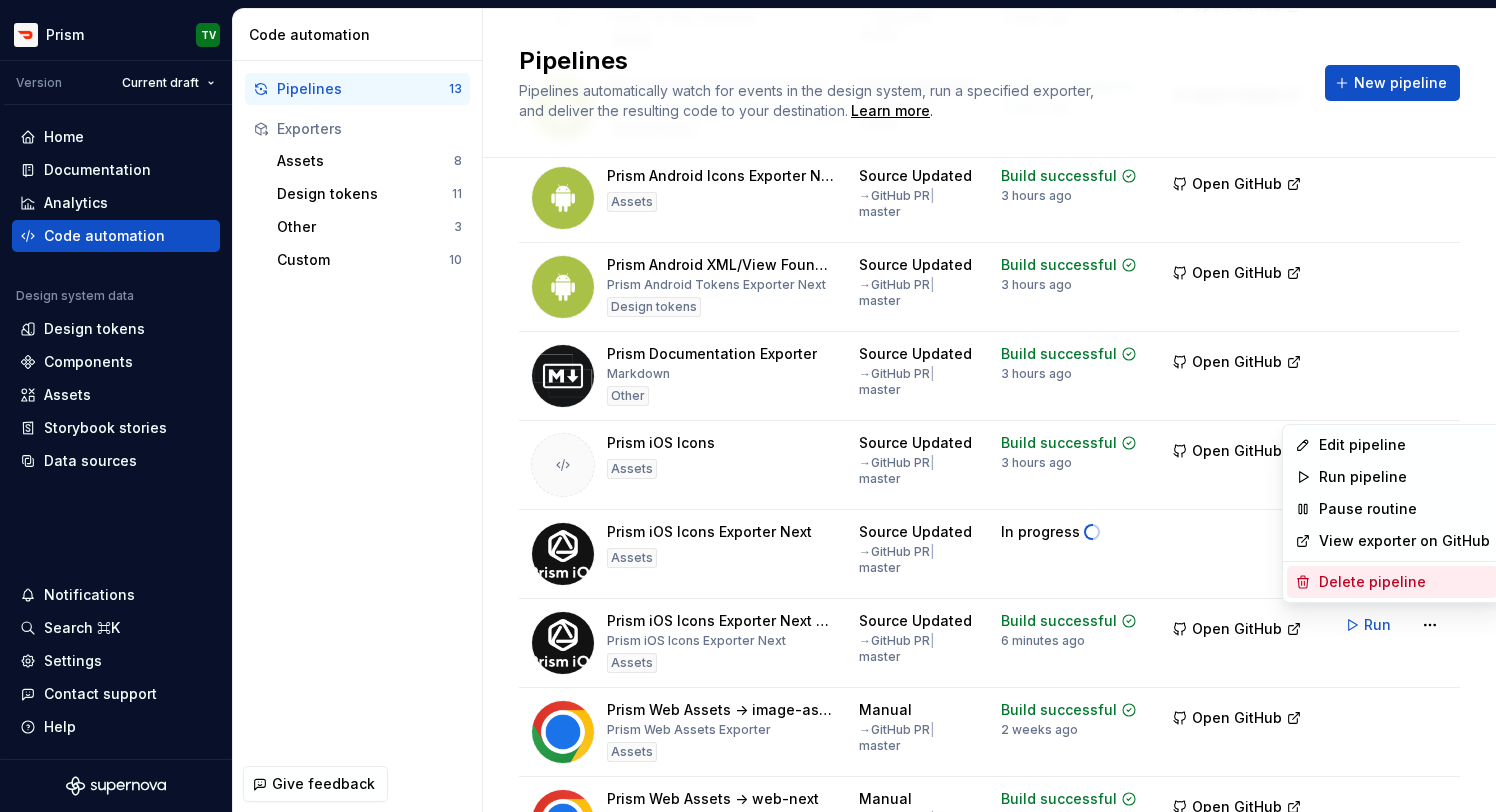 click on "Delete pipeline" at bounding box center (1404, 582) 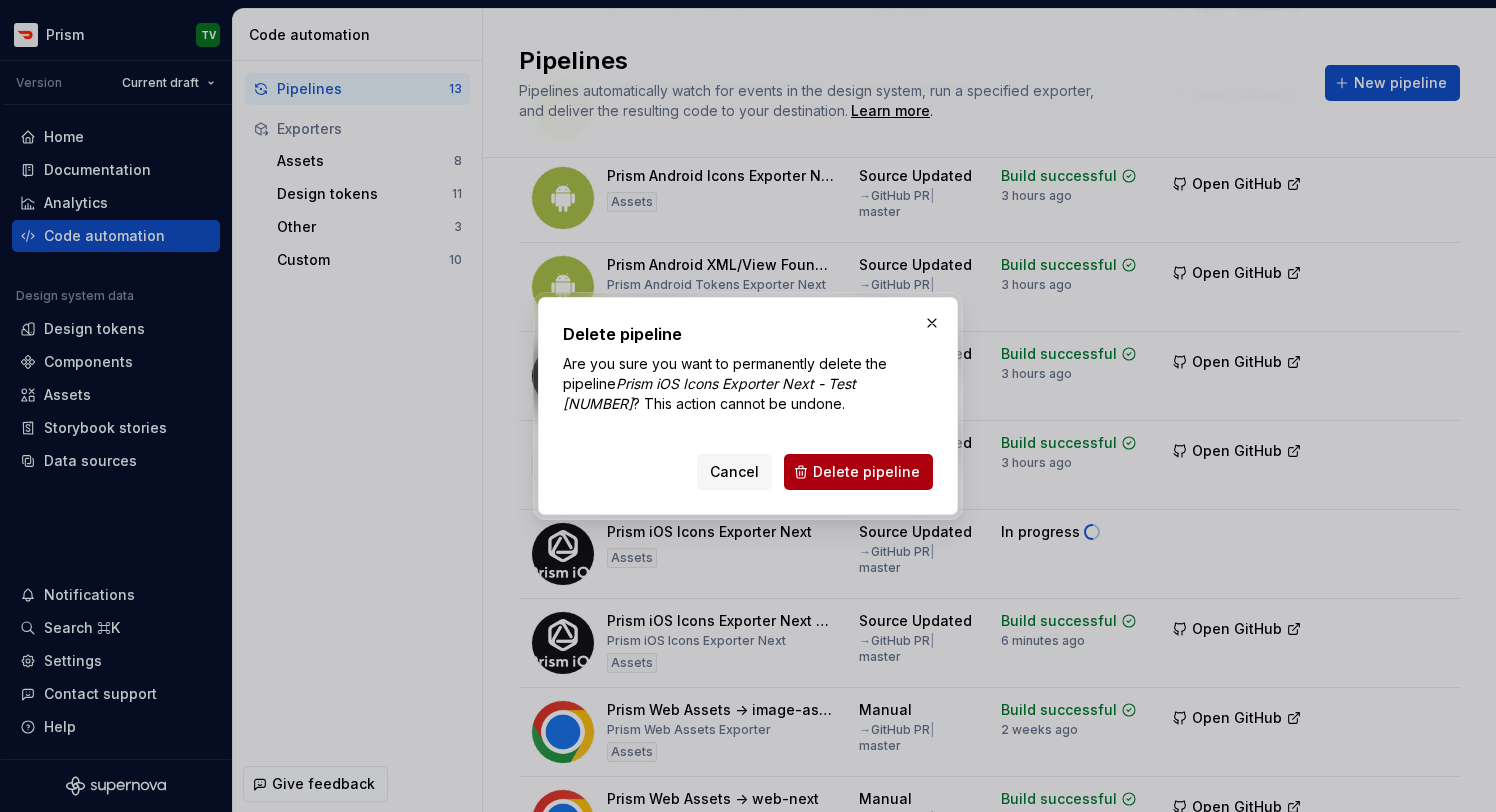 click on "Delete pipeline" at bounding box center (866, 472) 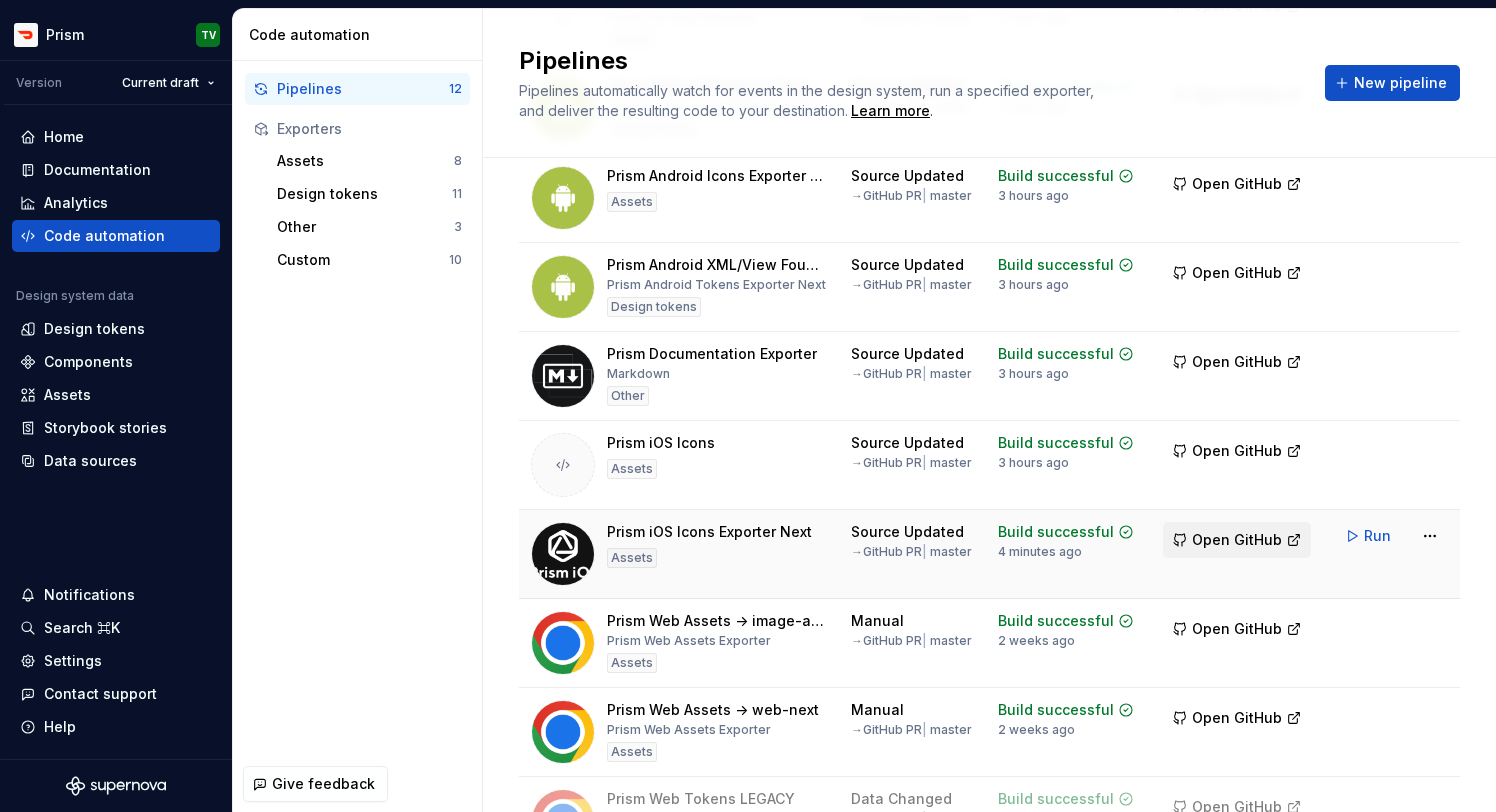 click on "Open GitHub" at bounding box center [1237, 540] 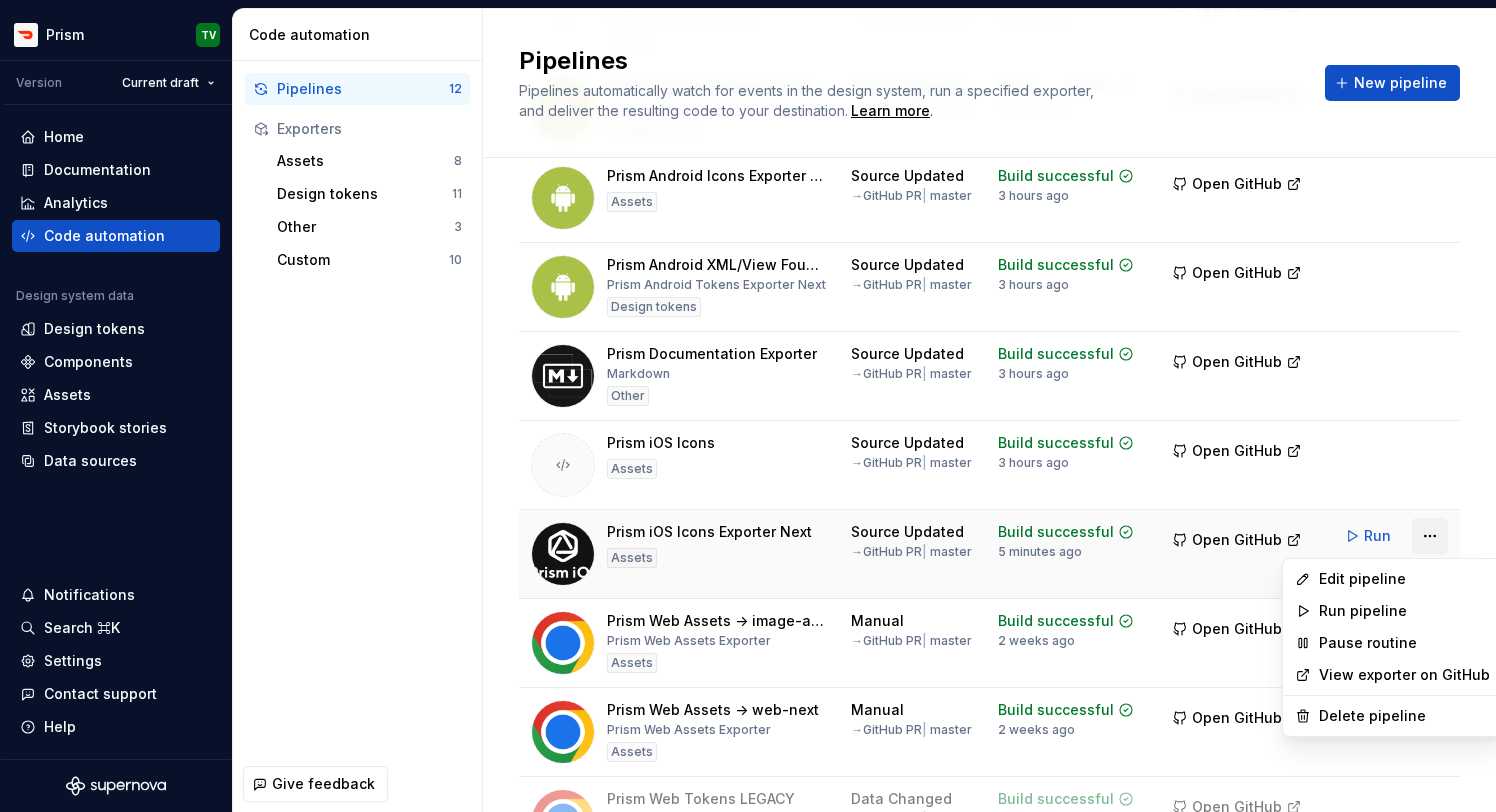 click on "Prism TV Version Current draft Home Documentation Analytics Code automation Design system data Design tokens Components Assets Storybook stories Data sources Notifications Search ⌘K Settings Contact support Help Code automation Pipelines 12 Exporters Assets 8 Design tokens 11 Other 3 Custom 10 Give feedback Pipelines Pipelines automatically watch for events in the design system, run a specified exporter, and deliver the resulting code to your destination.   Learn more . New pipeline Pipeline Routine Latest build Build output DD iOS Exporter Prism iOS Design tokens Data Changed →  GitHub PR  |   master Build successful 2 weeks ago Open GitHub Run Icon Component Key Generator Prism Icon Key Generator Assets Source Updated →  GitHub PR  |   master Build successful 3 hours ago Open GitHub Run Prism Android Compose Foundations Prism Android Tokens Exporter Next Design tokens Source Updated →  GitHub PR  |   master Build successful 3 hours ago Open GitHub Run Prism Android Icons Exporter Next Assets →   |" at bounding box center [748, 406] 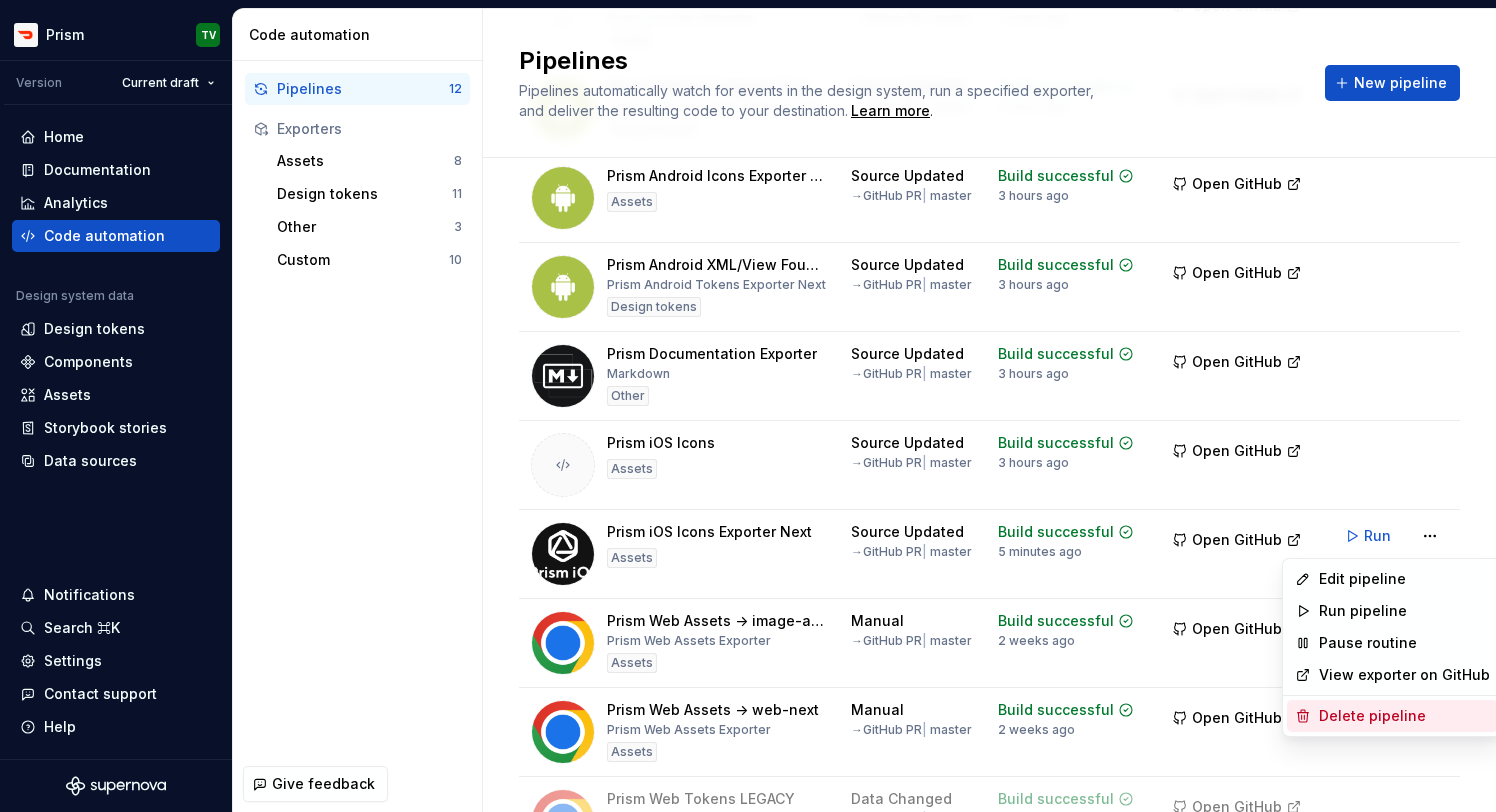 click on "Delete pipeline" at bounding box center (1404, 716) 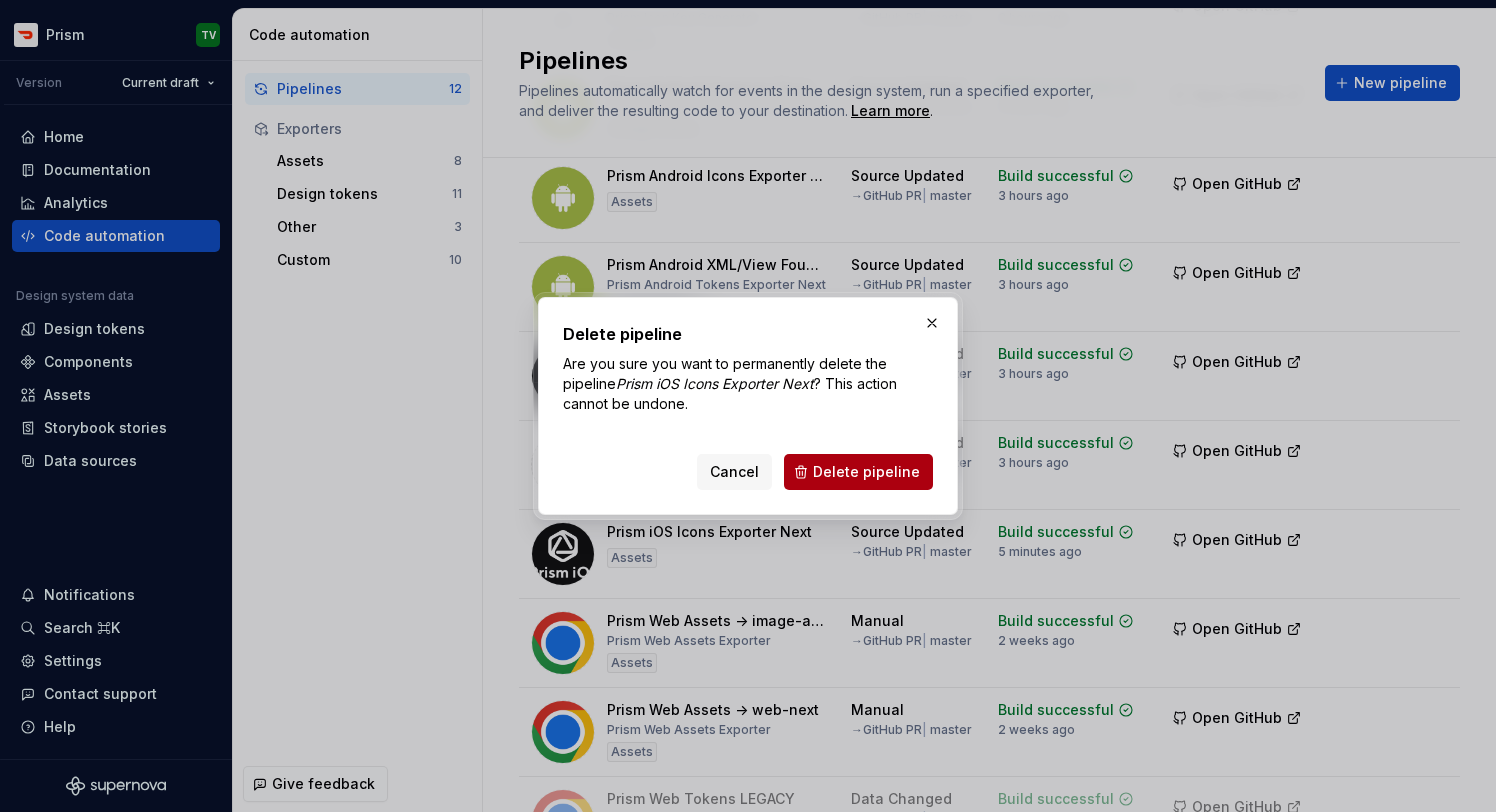 click on "Delete pipeline" at bounding box center (858, 472) 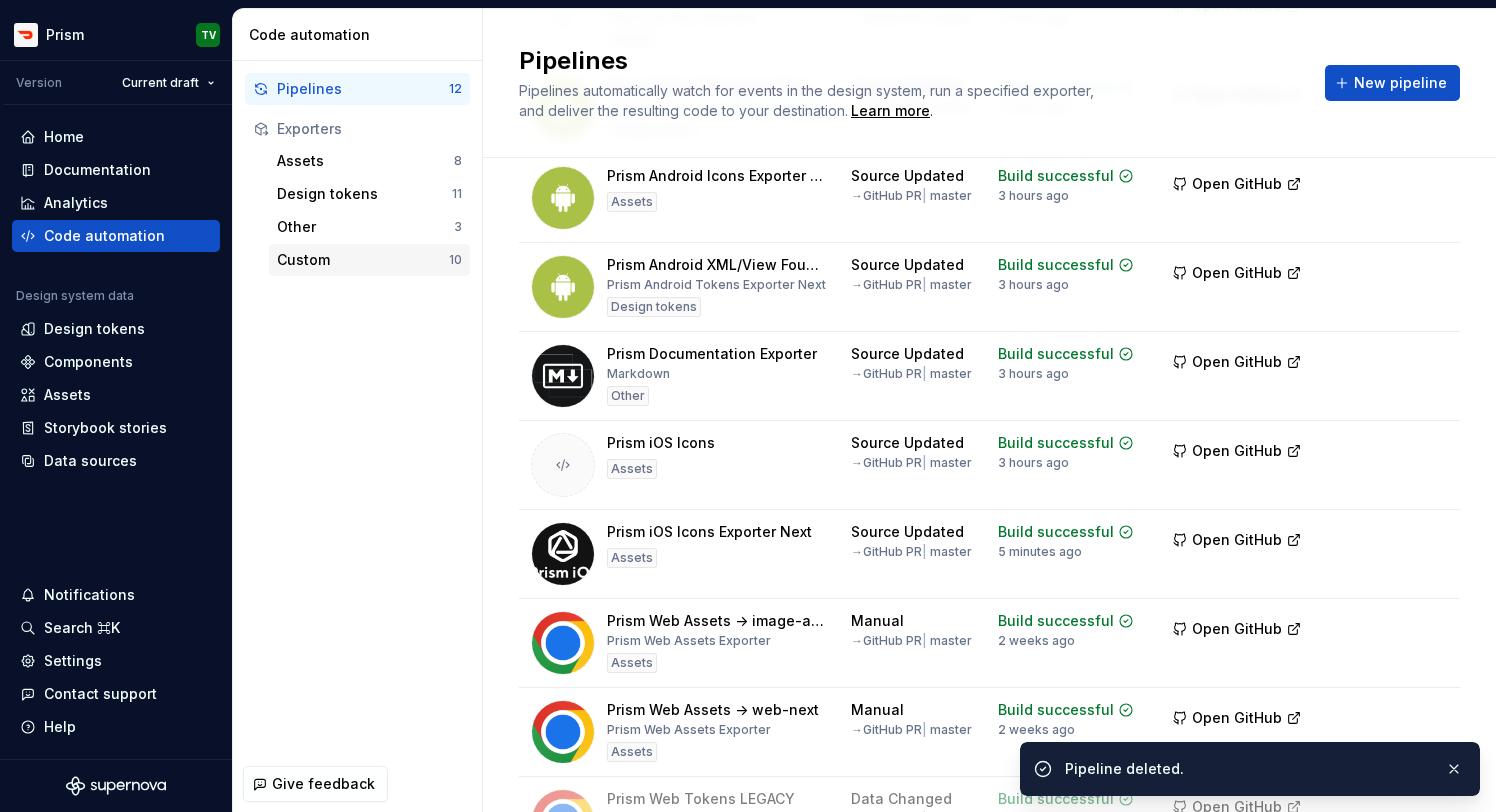 click on "Custom" at bounding box center (363, 260) 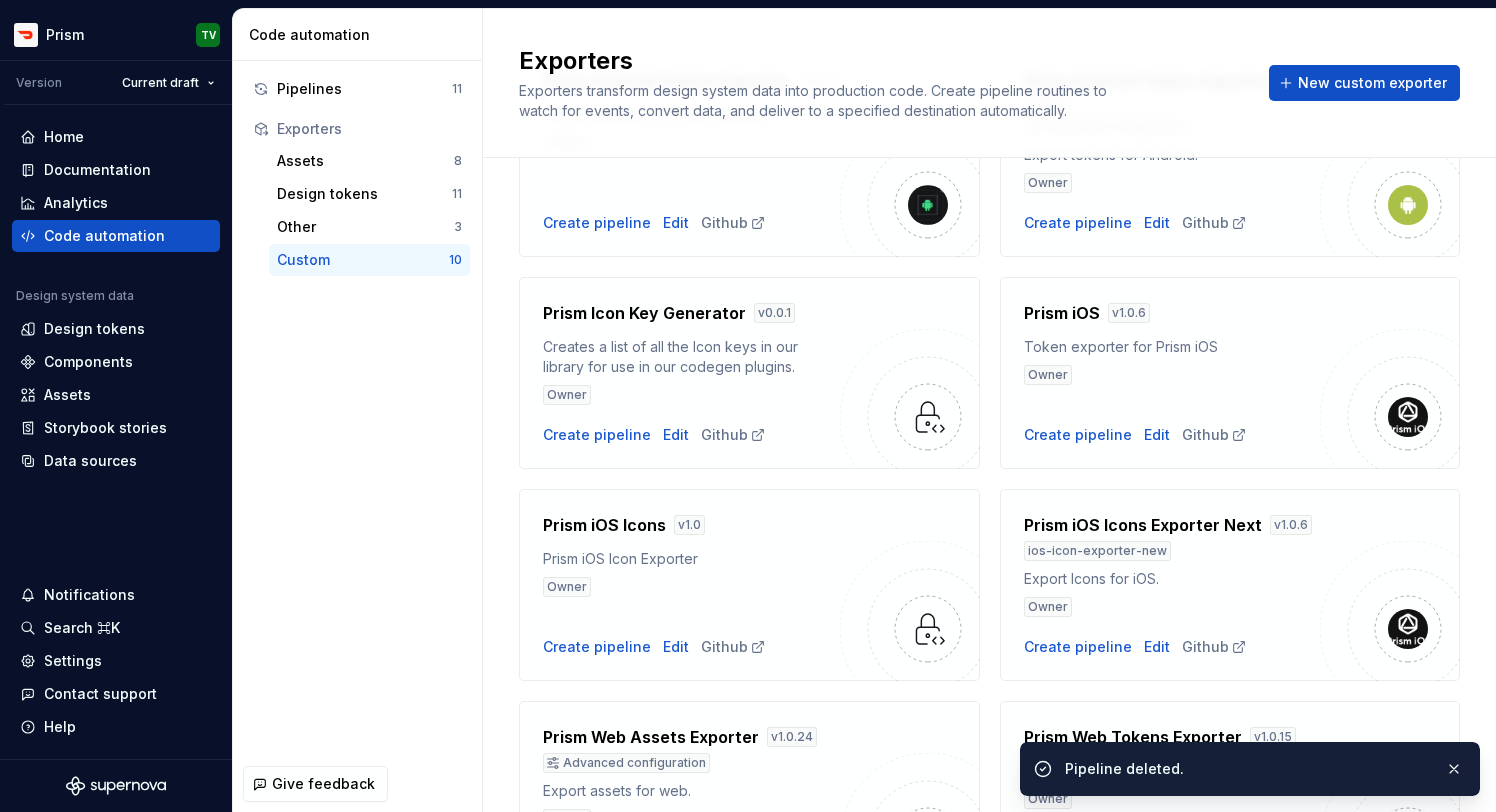 scroll, scrollTop: 458, scrollLeft: 0, axis: vertical 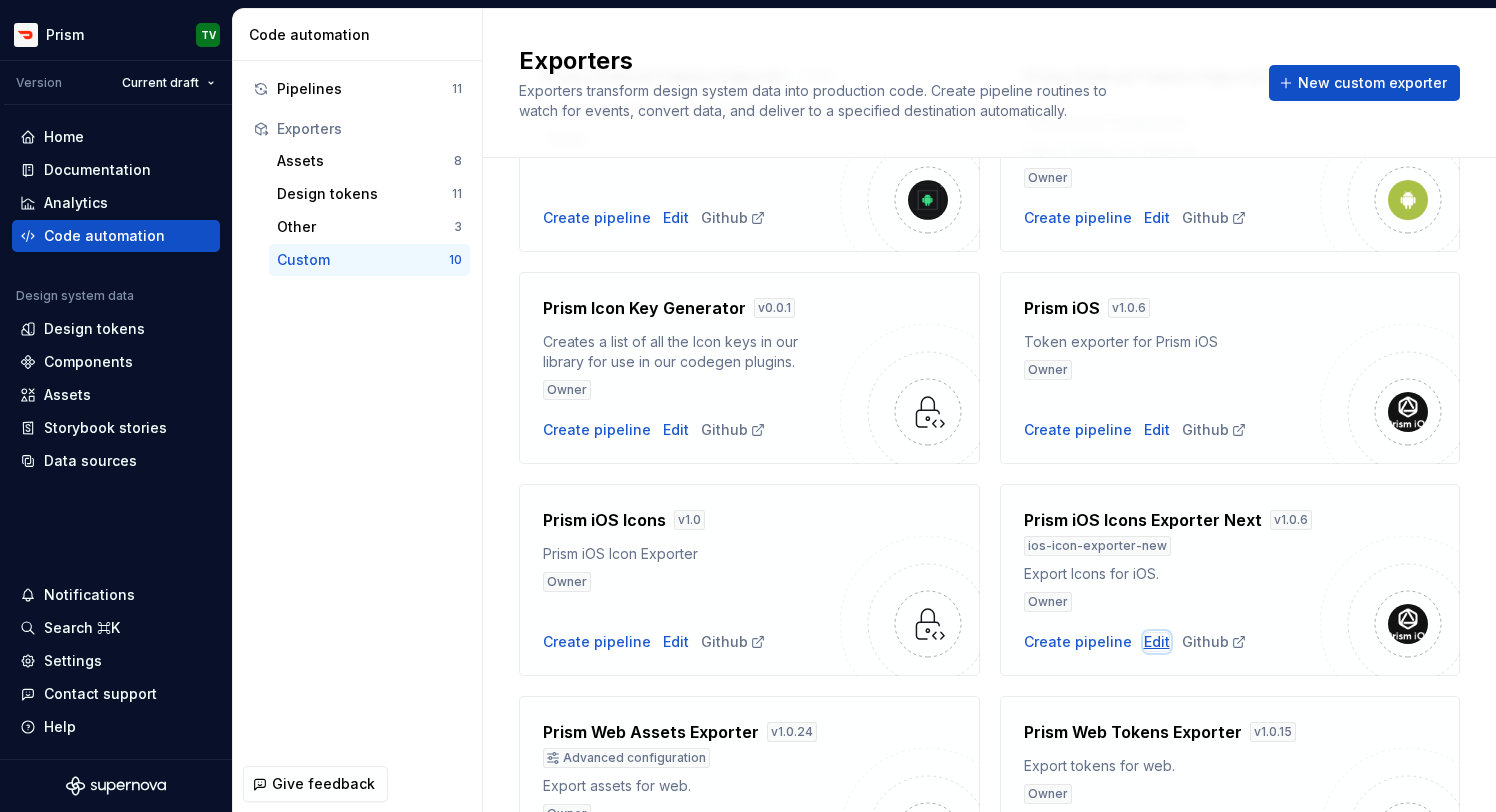 click on "Edit" at bounding box center [1157, 642] 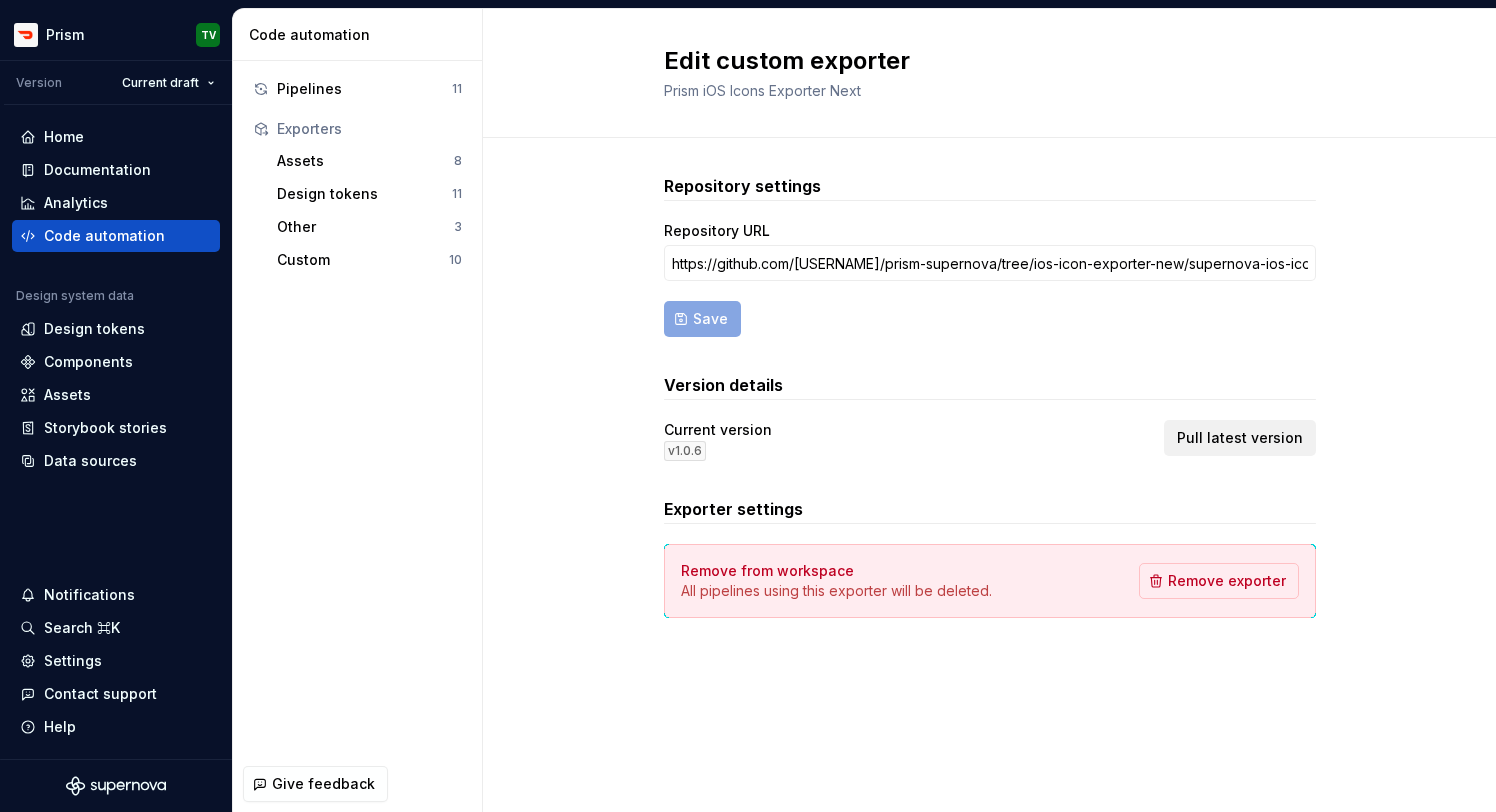click on "Pull latest version" at bounding box center (1240, 438) 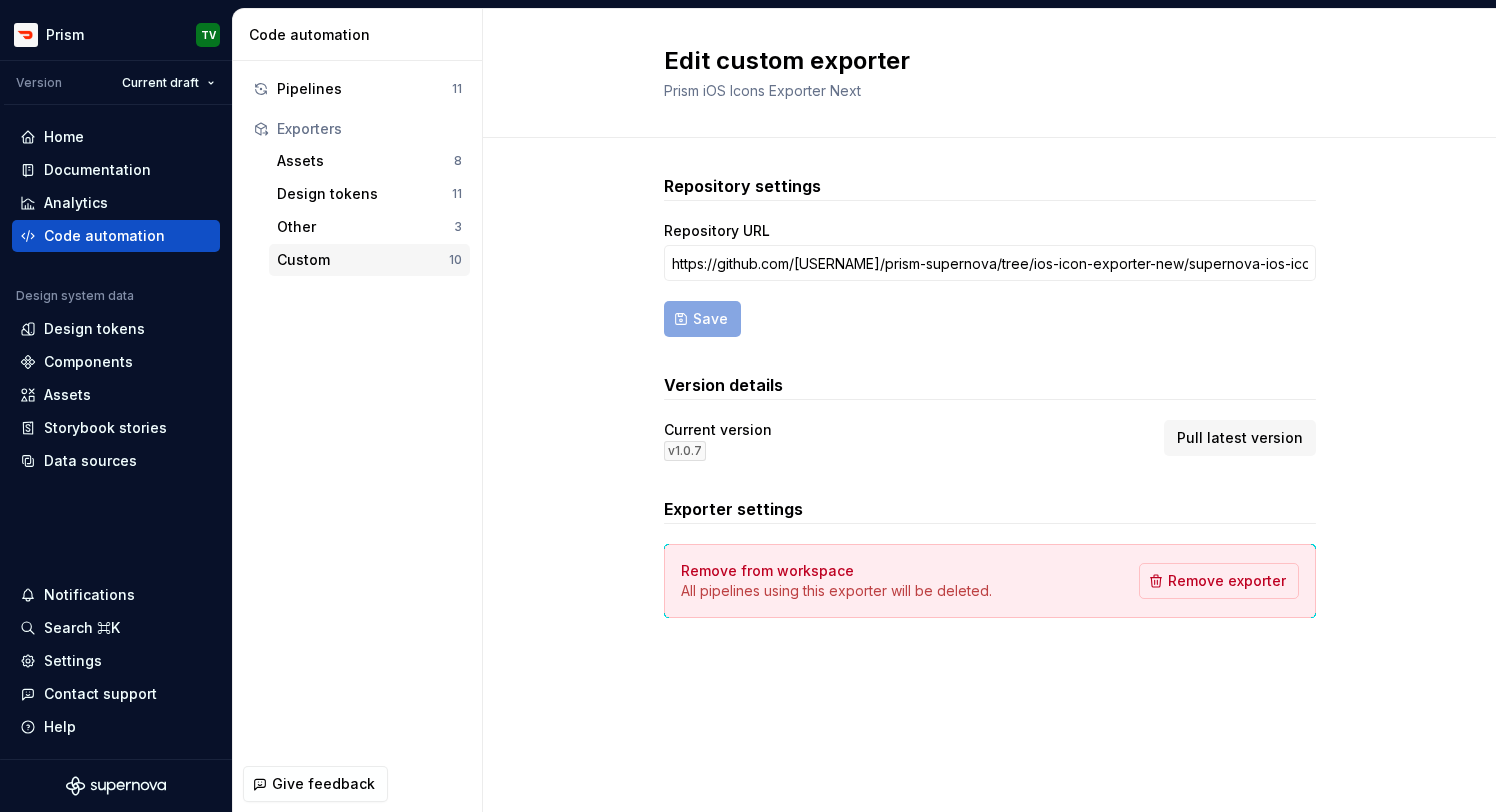 click on "Custom" at bounding box center (363, 260) 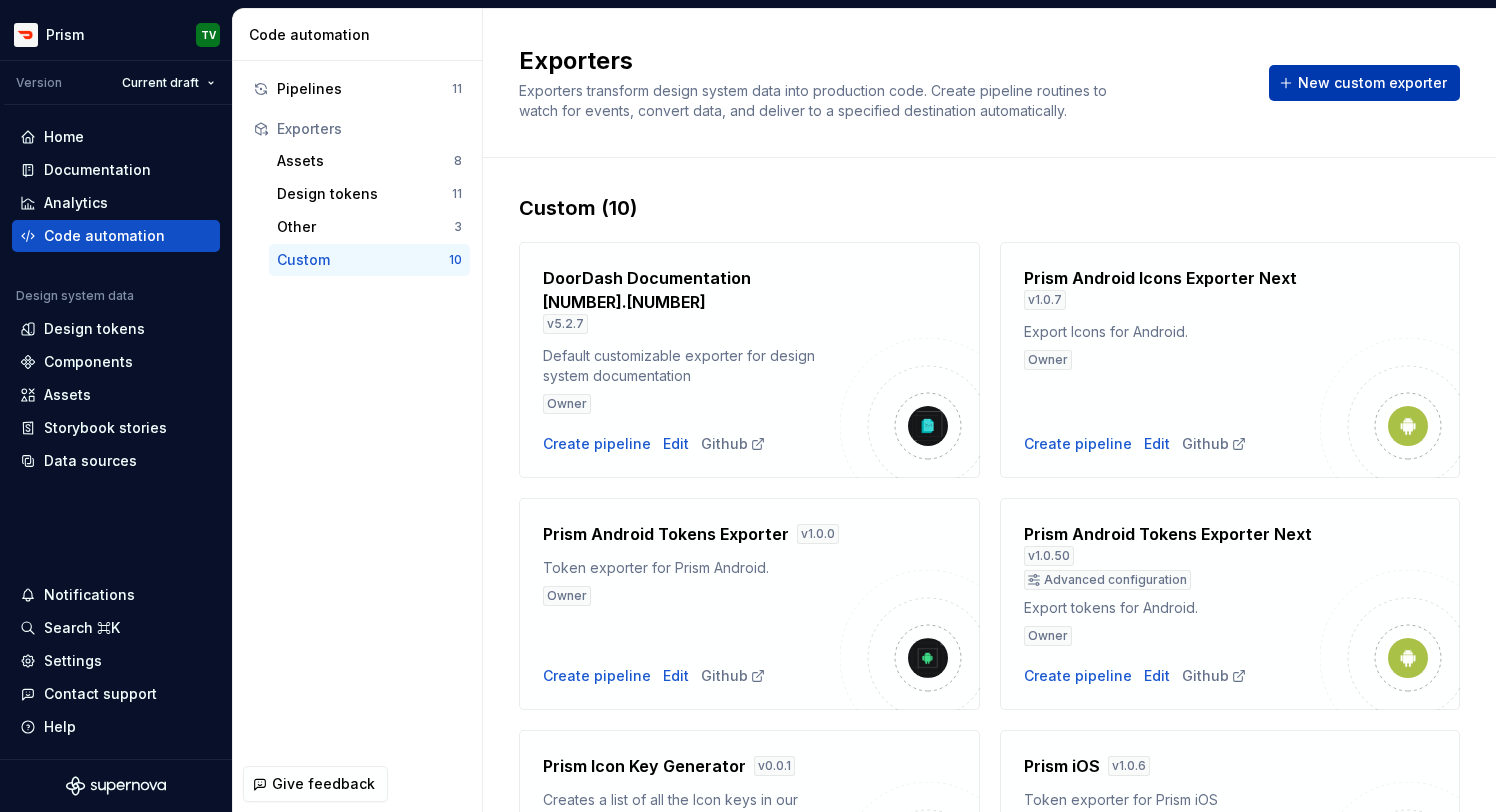 click on "New custom exporter" at bounding box center (1372, 83) 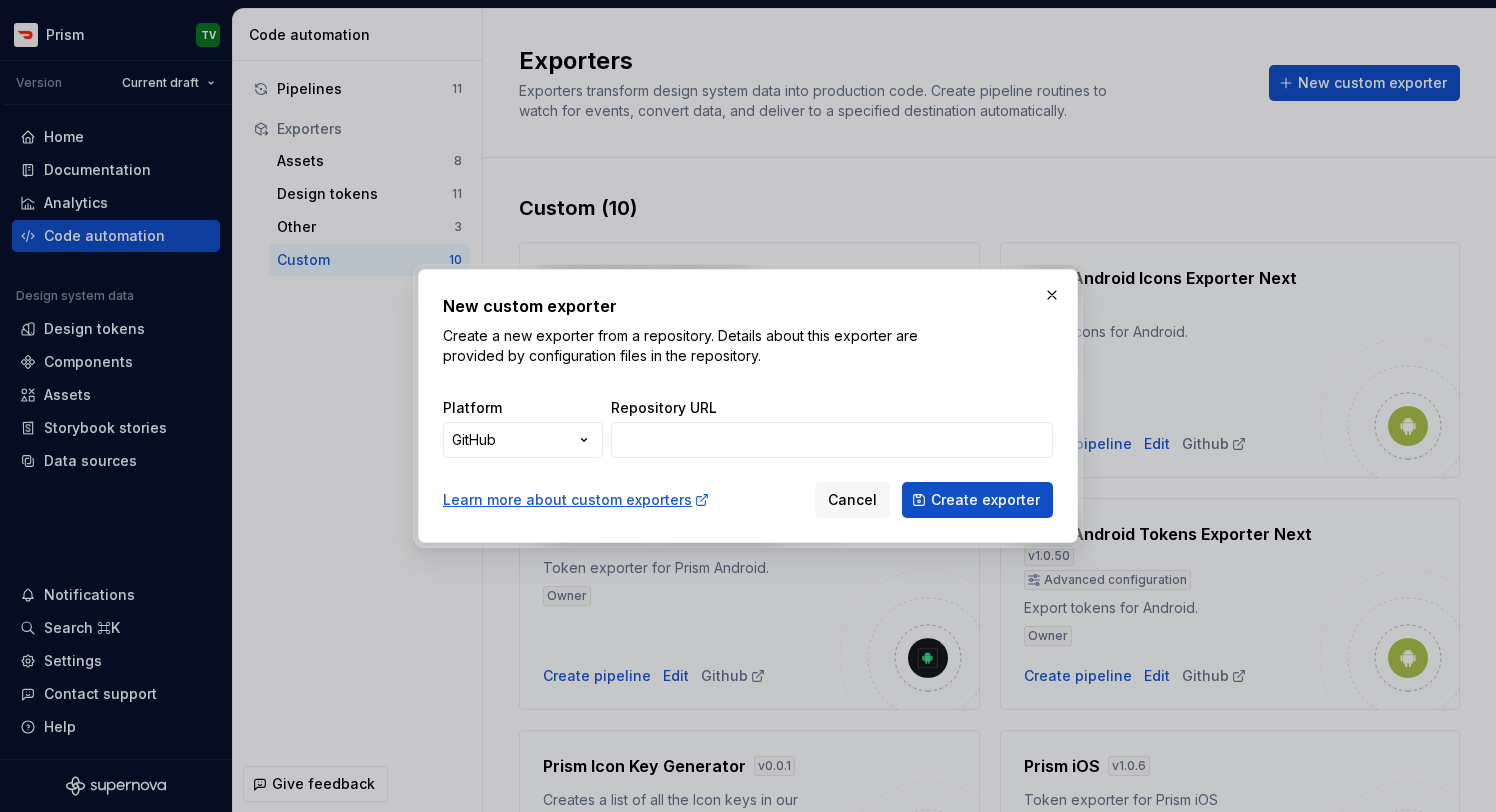 click on "New custom exporter Create a new exporter from a repository. Details about this exporter are provided by configuration files in the repository. Platform GitHub ***** ********* ****** ****** Repository URL Learn more about custom exporters Cancel Create exporter" at bounding box center (748, 406) 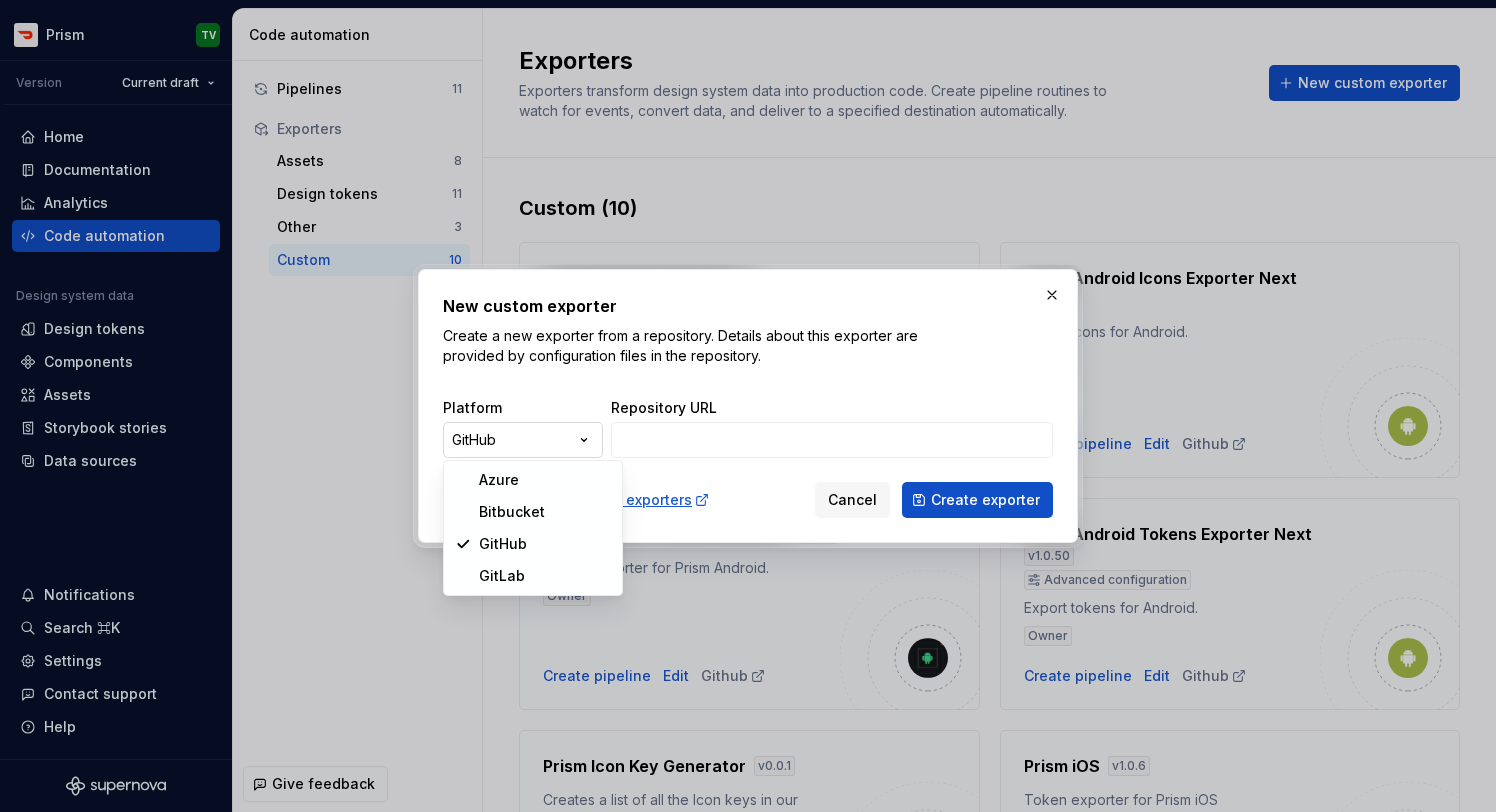 click on "New custom exporter Create a new exporter from a repository. Details about this exporter are provided by configuration files in the repository. Platform GitHub ***** ********* ****** ****** Repository URL Learn more about custom exporters Cancel Create exporter" at bounding box center (748, 406) 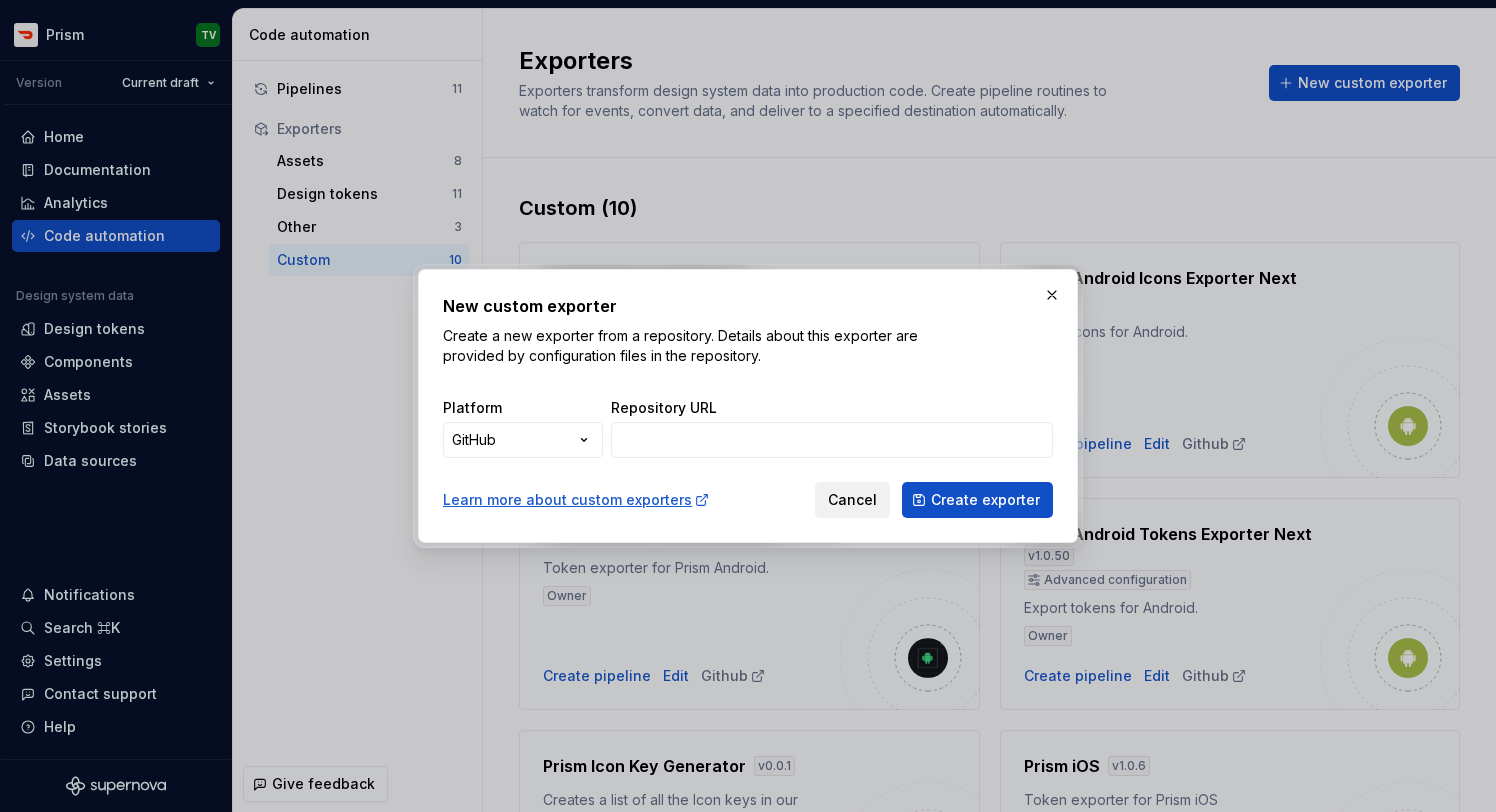 click on "Cancel" at bounding box center [852, 500] 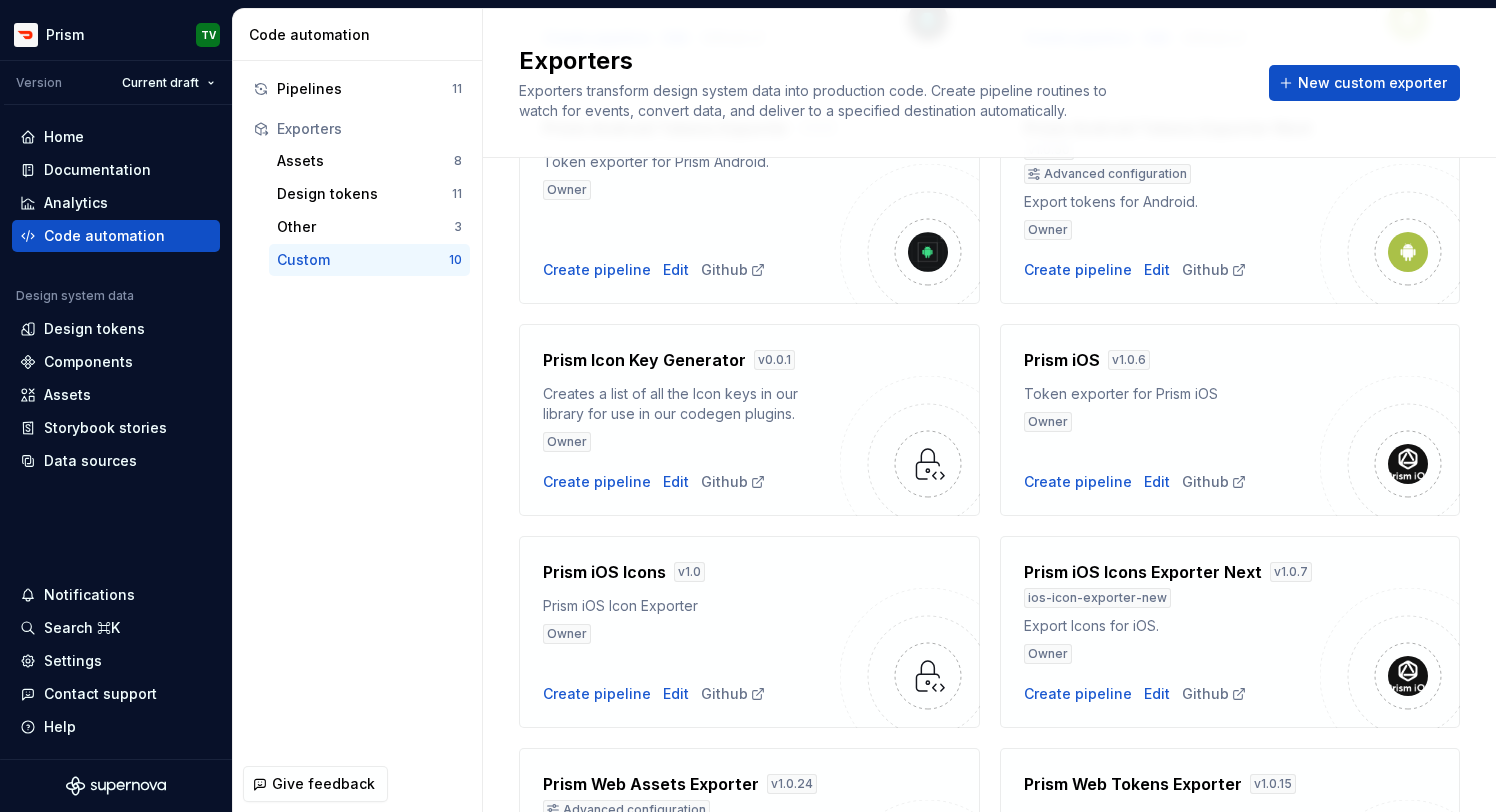 scroll, scrollTop: 566, scrollLeft: 0, axis: vertical 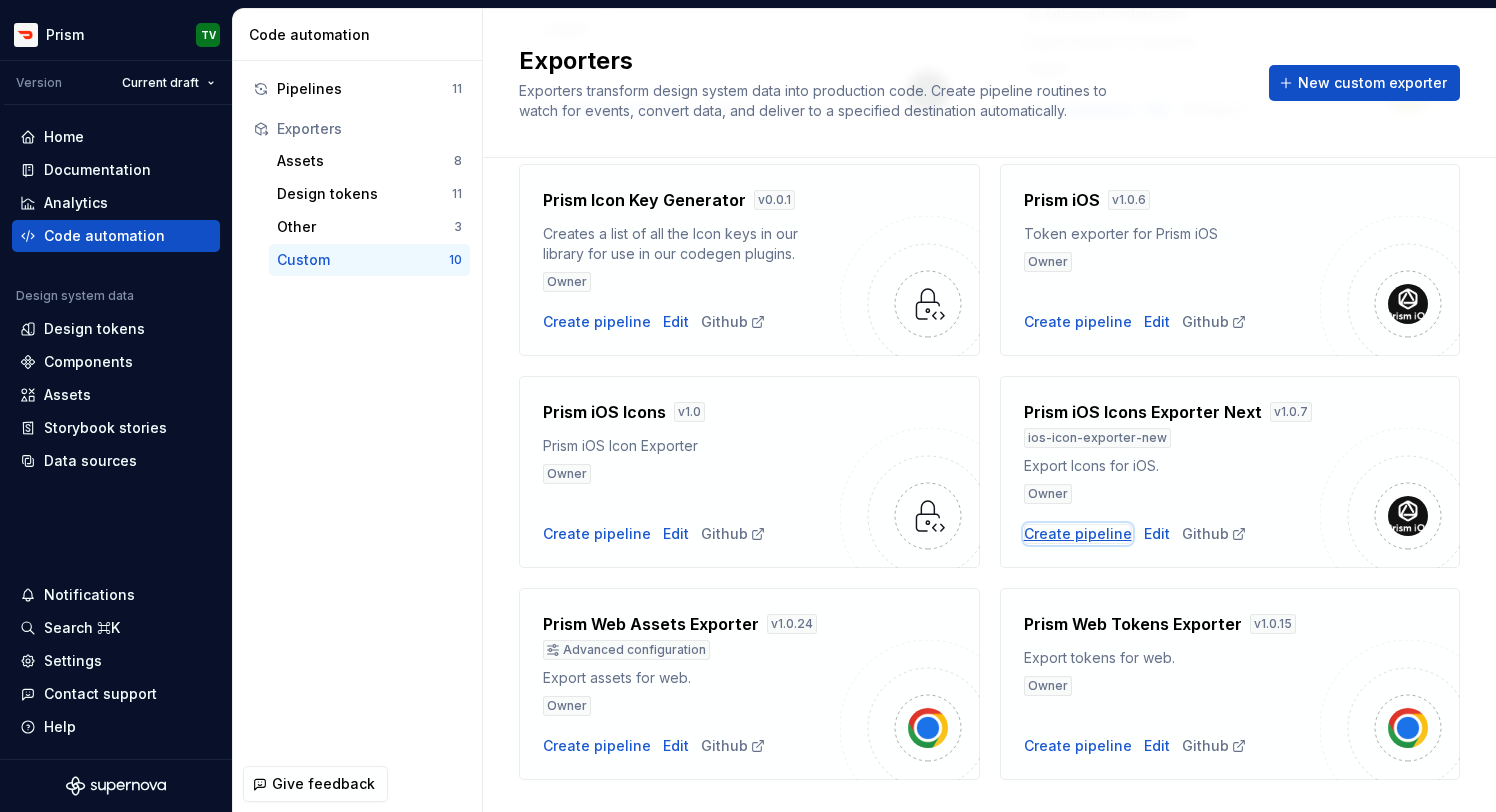 click on "Create pipeline" at bounding box center (1078, 534) 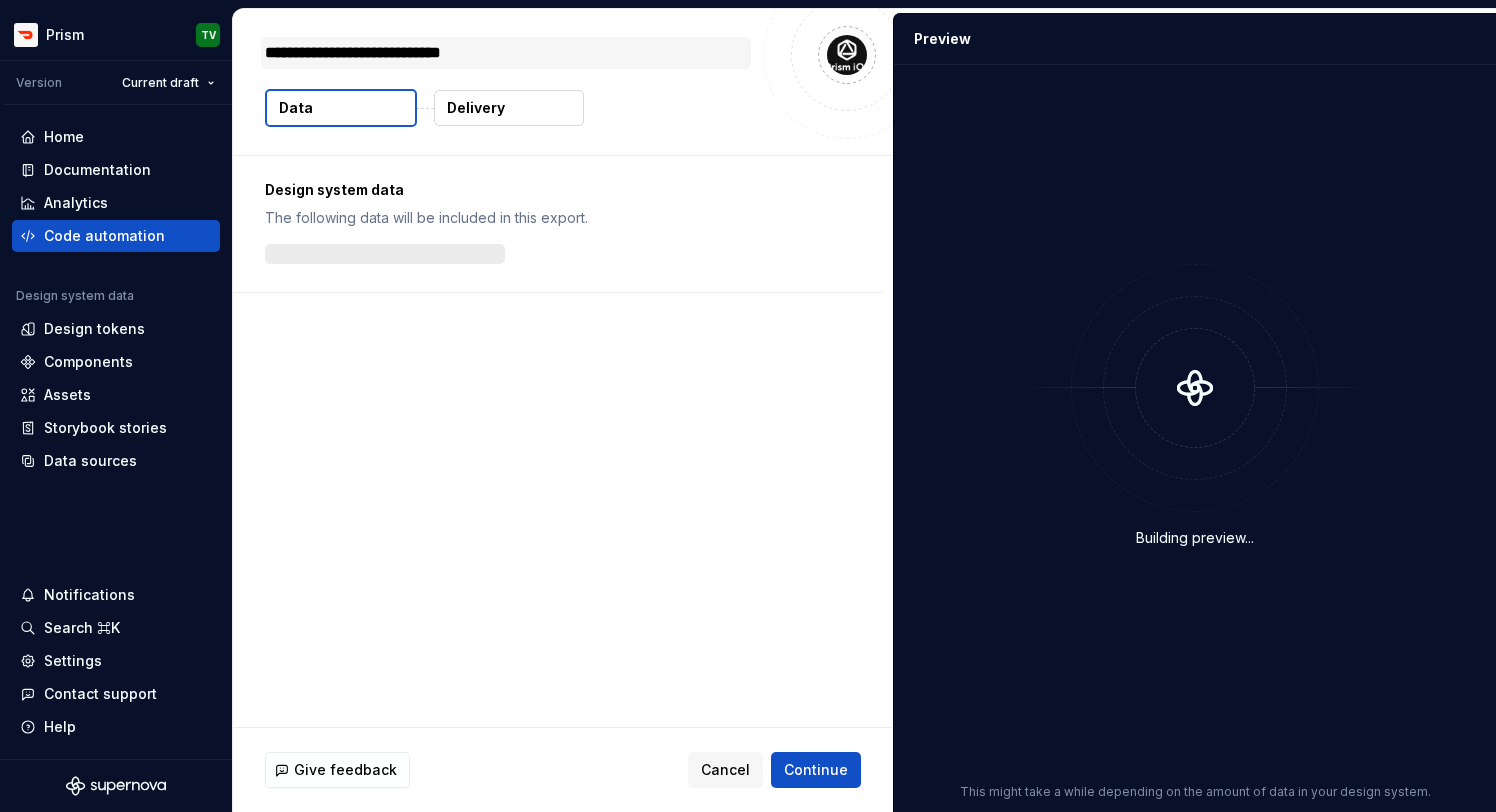 click on "**********" at bounding box center [506, 53] 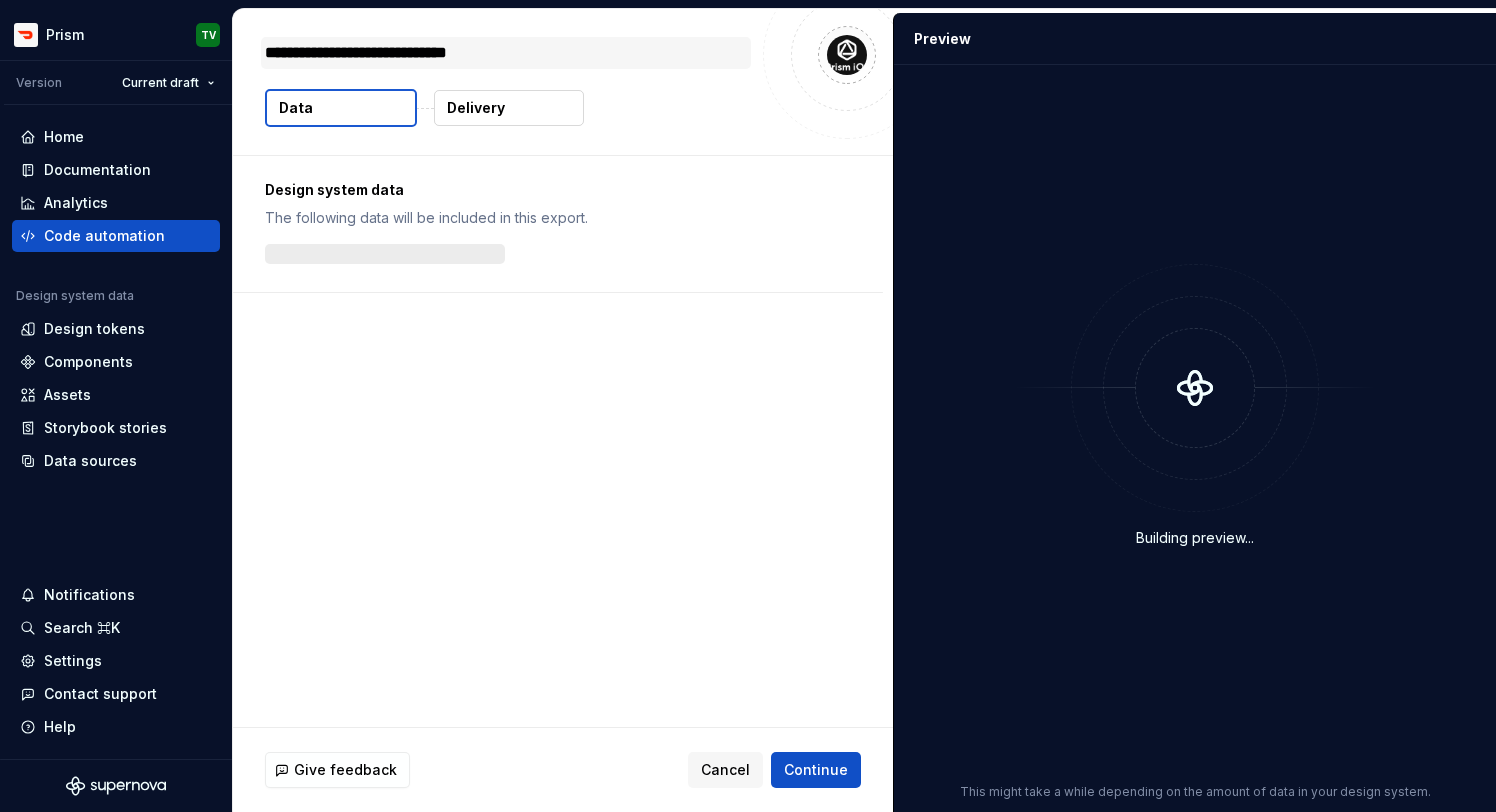 type on "*" 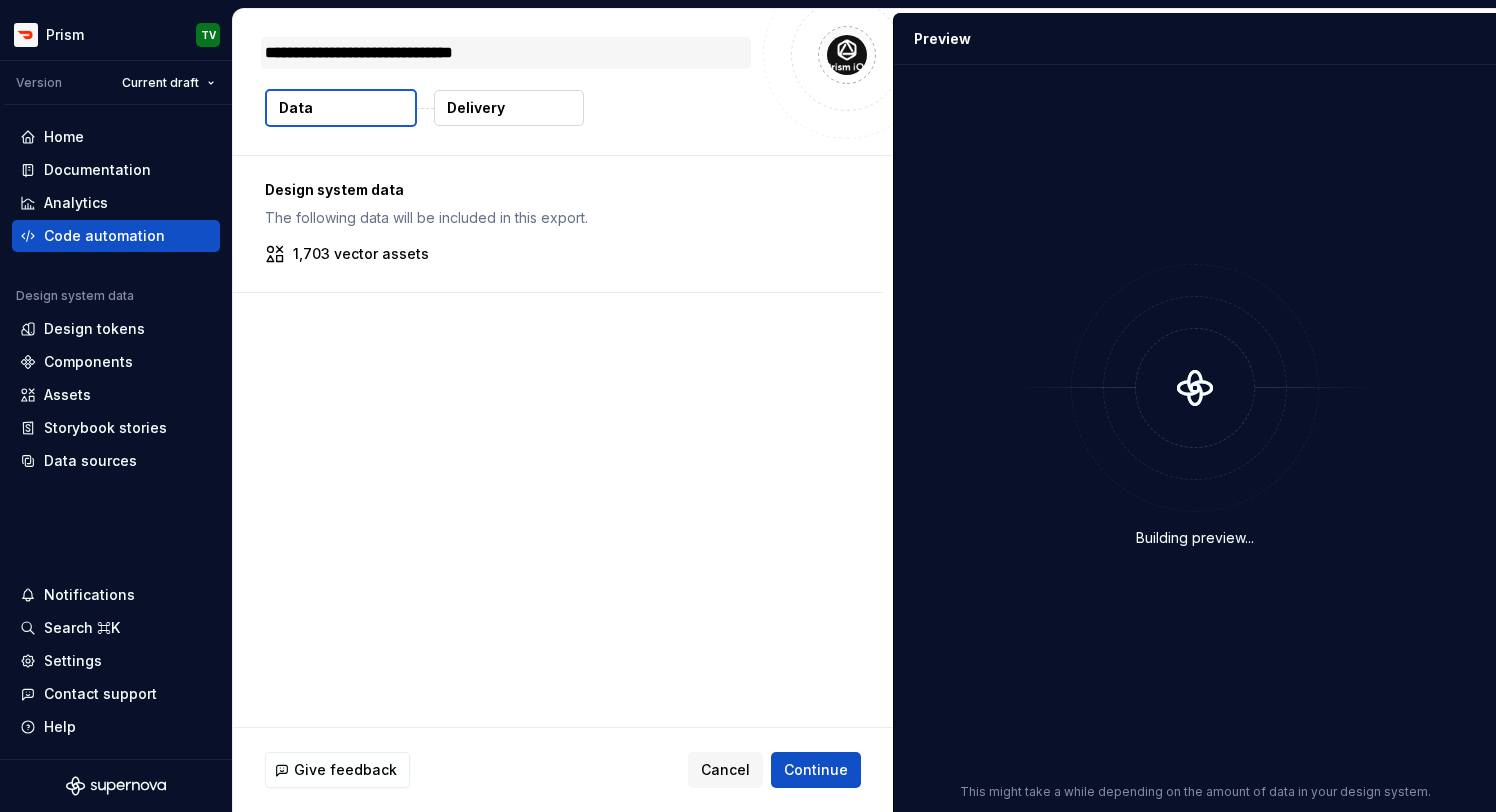 type on "*" 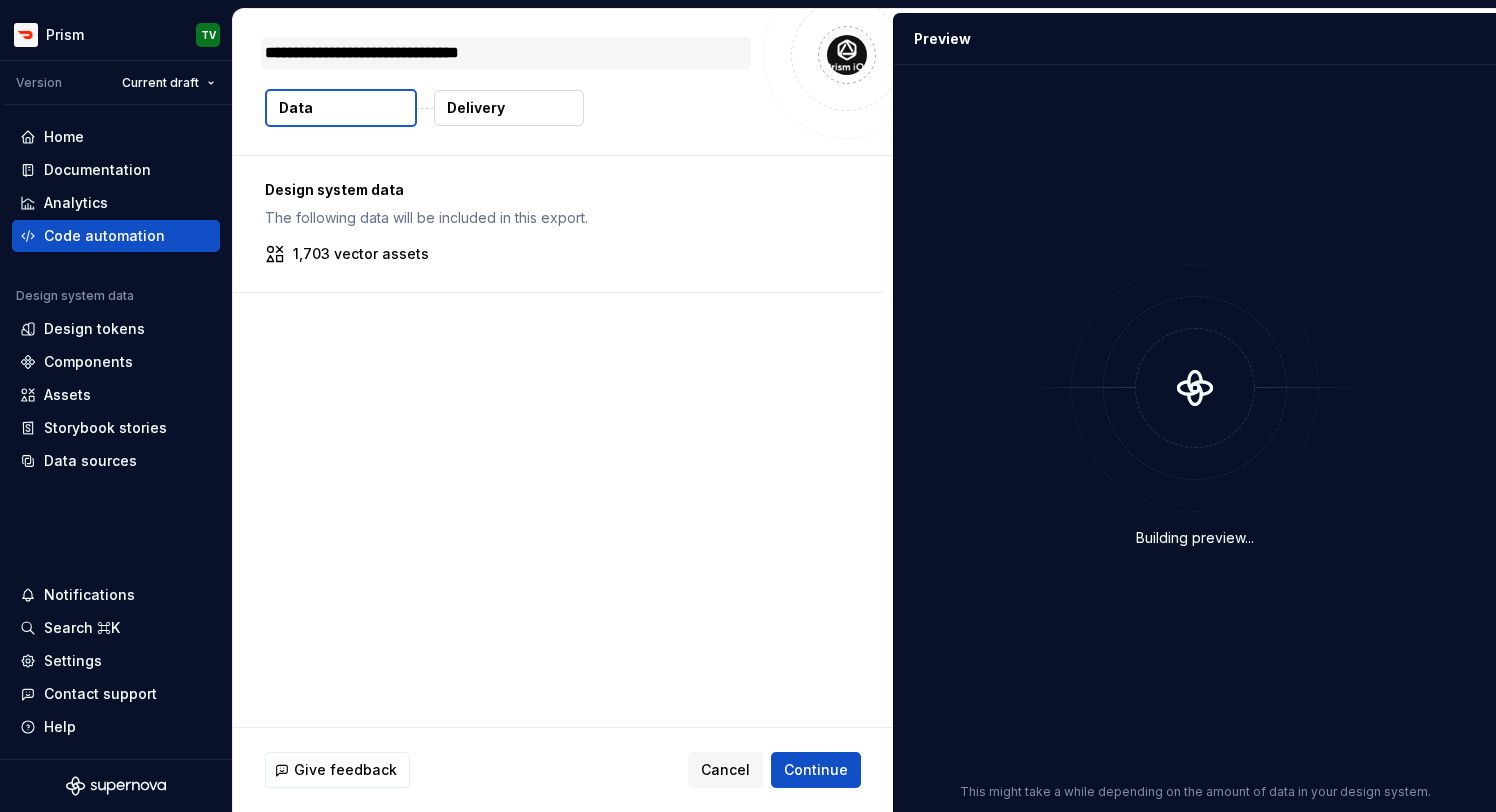 type on "*" 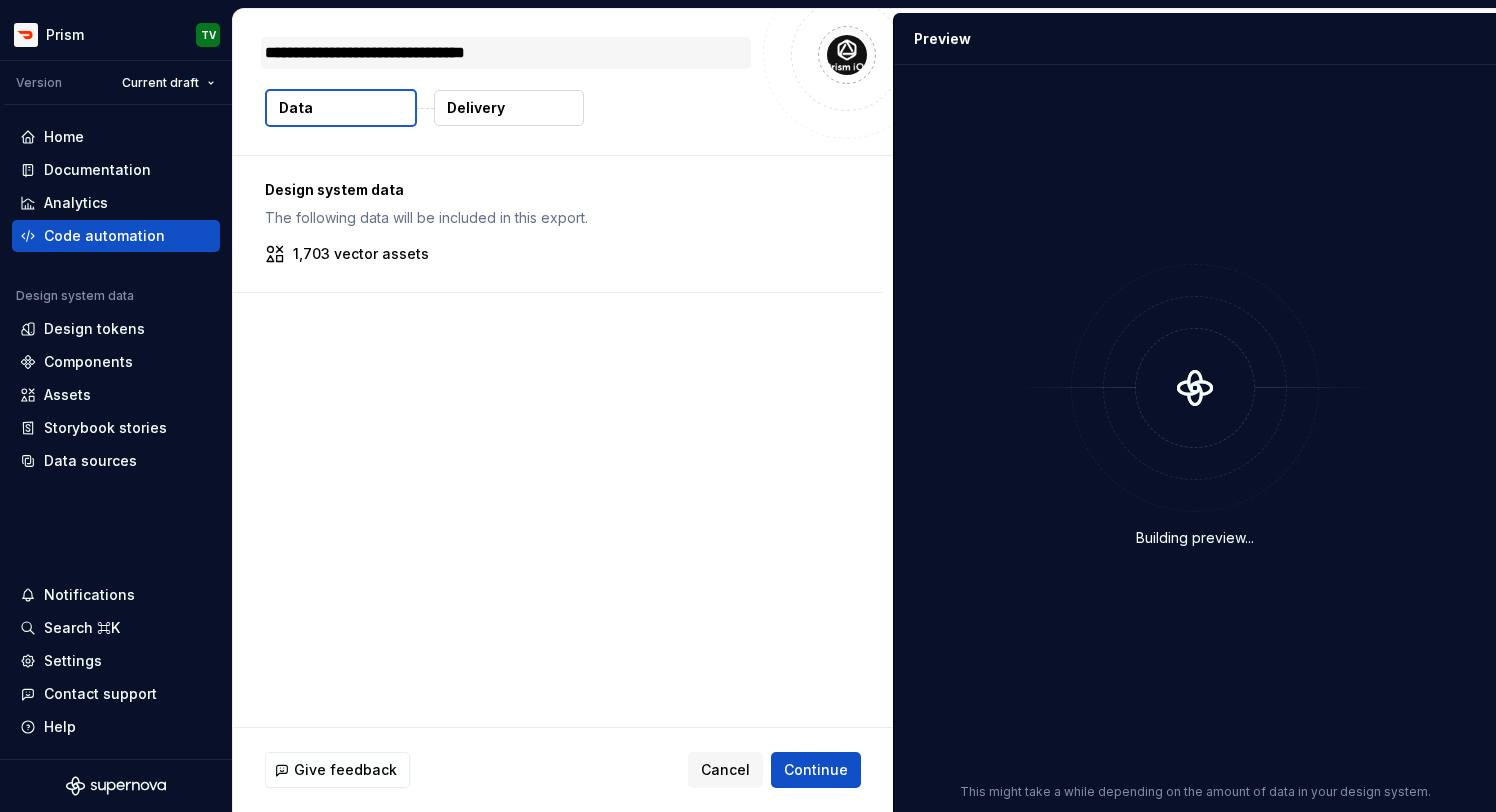 type on "*" 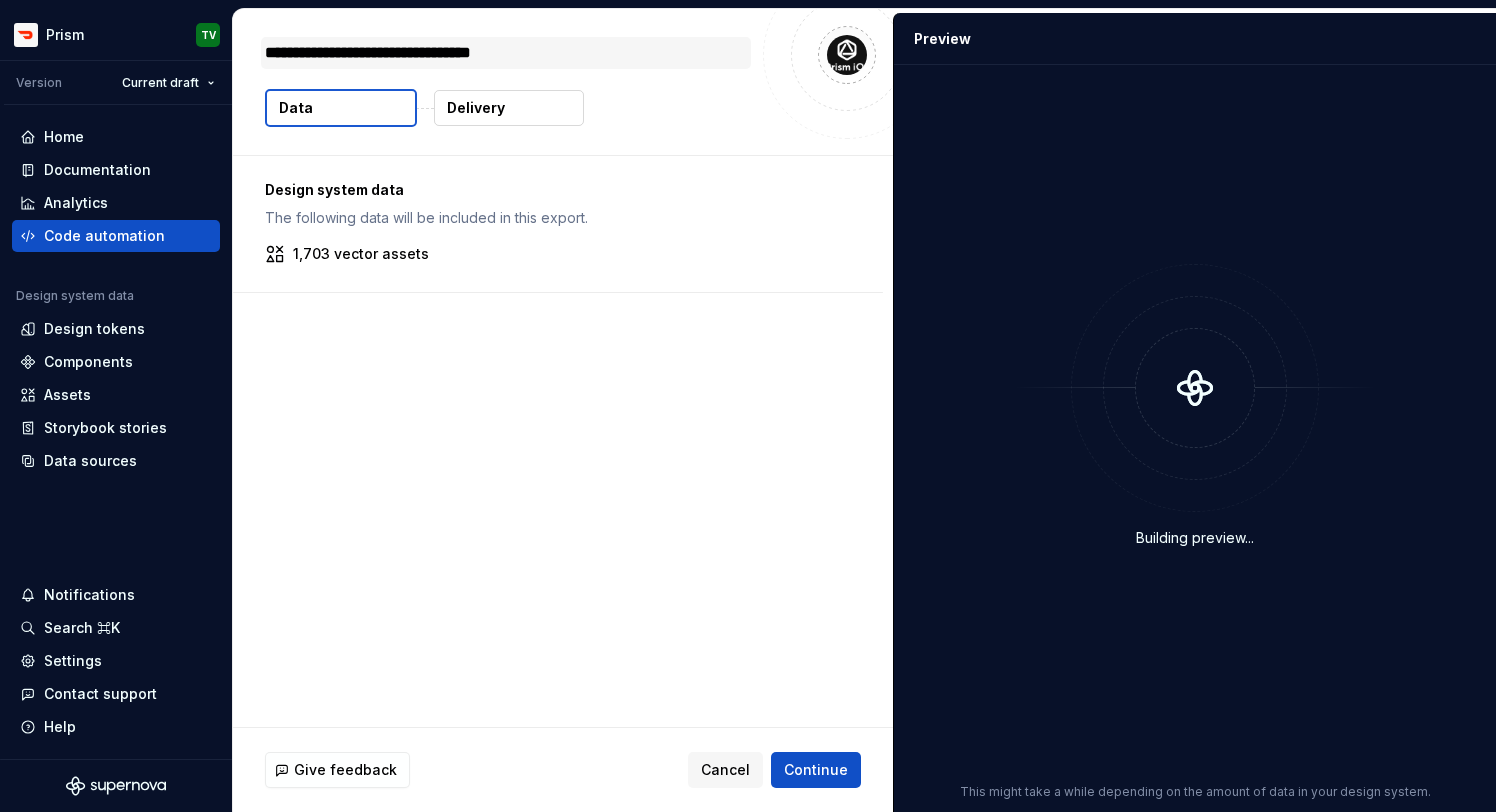 type on "*" 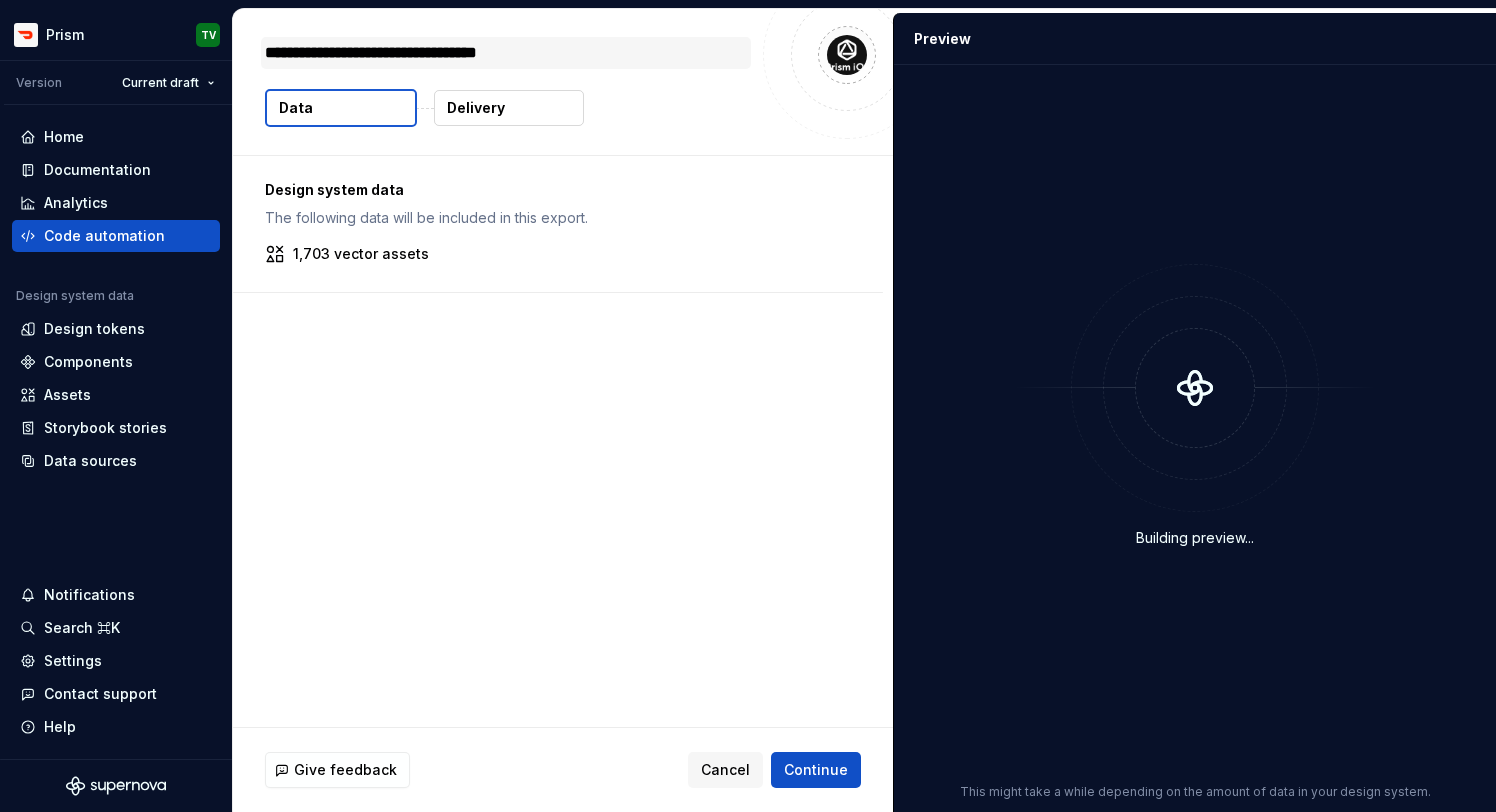 type on "*" 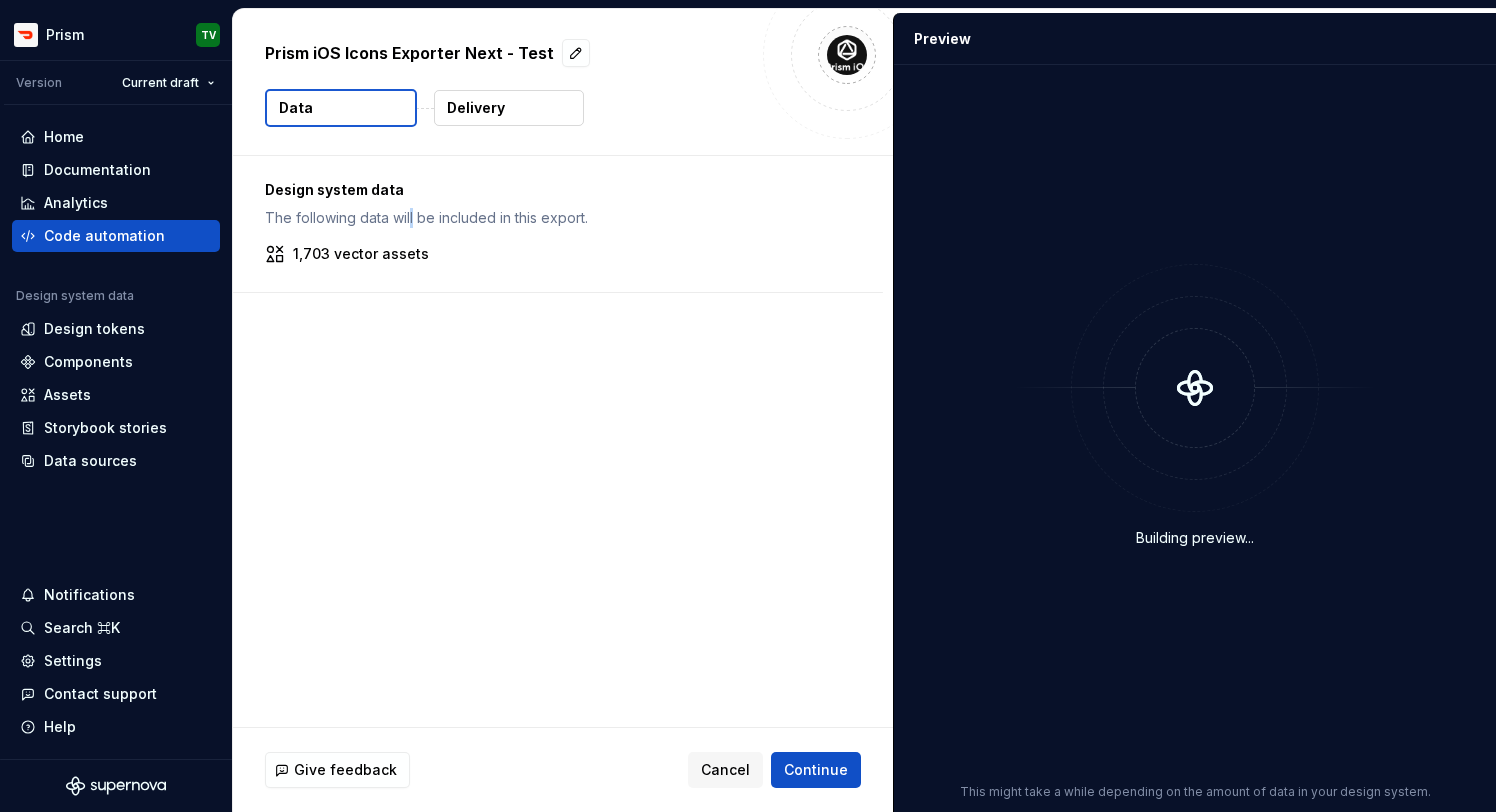 click on "The following data will be included in this export." at bounding box center (558, 218) 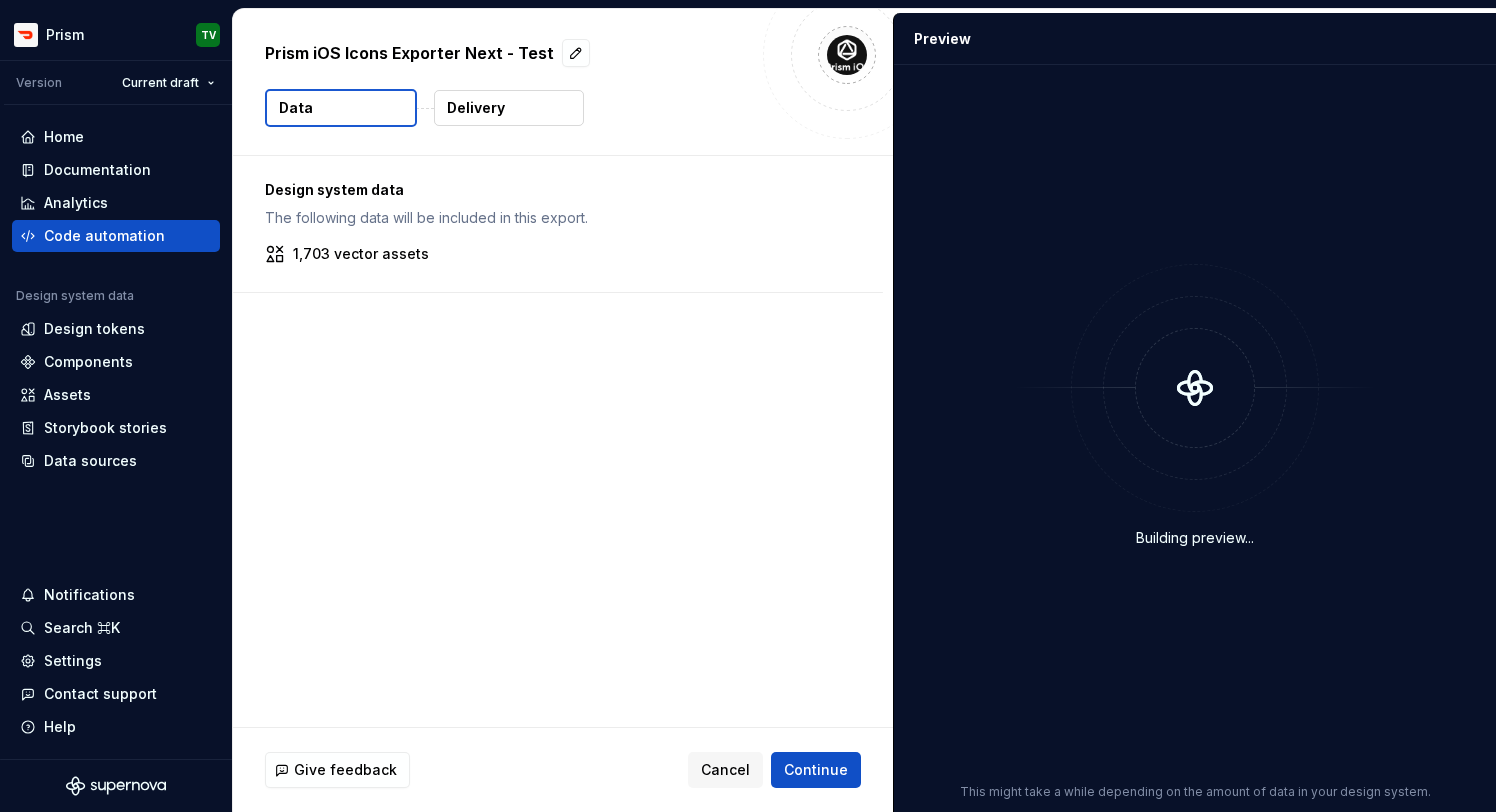 click on "Give feedback Cancel Continue" at bounding box center (563, 770) 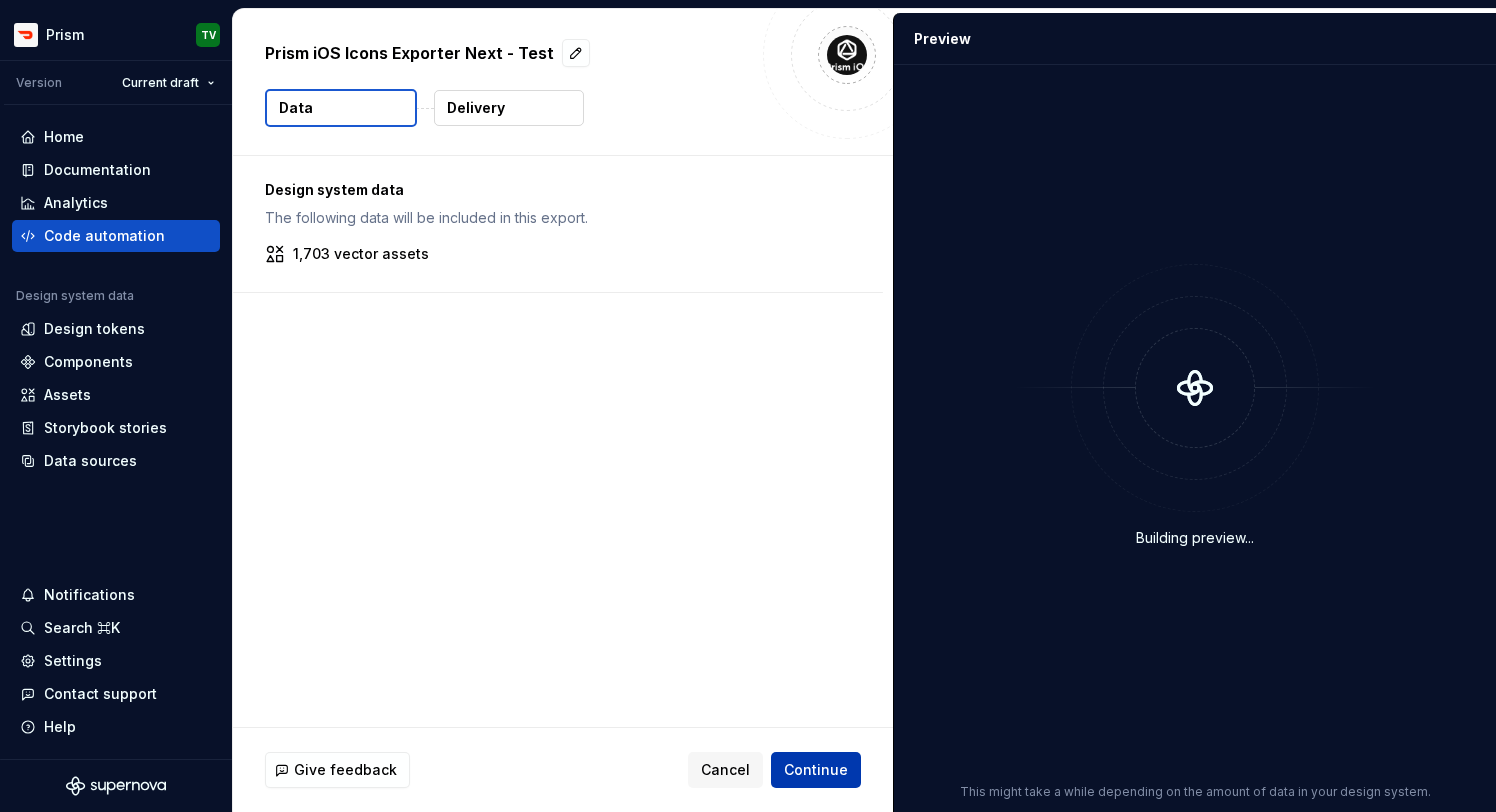 click on "Continue" at bounding box center (816, 770) 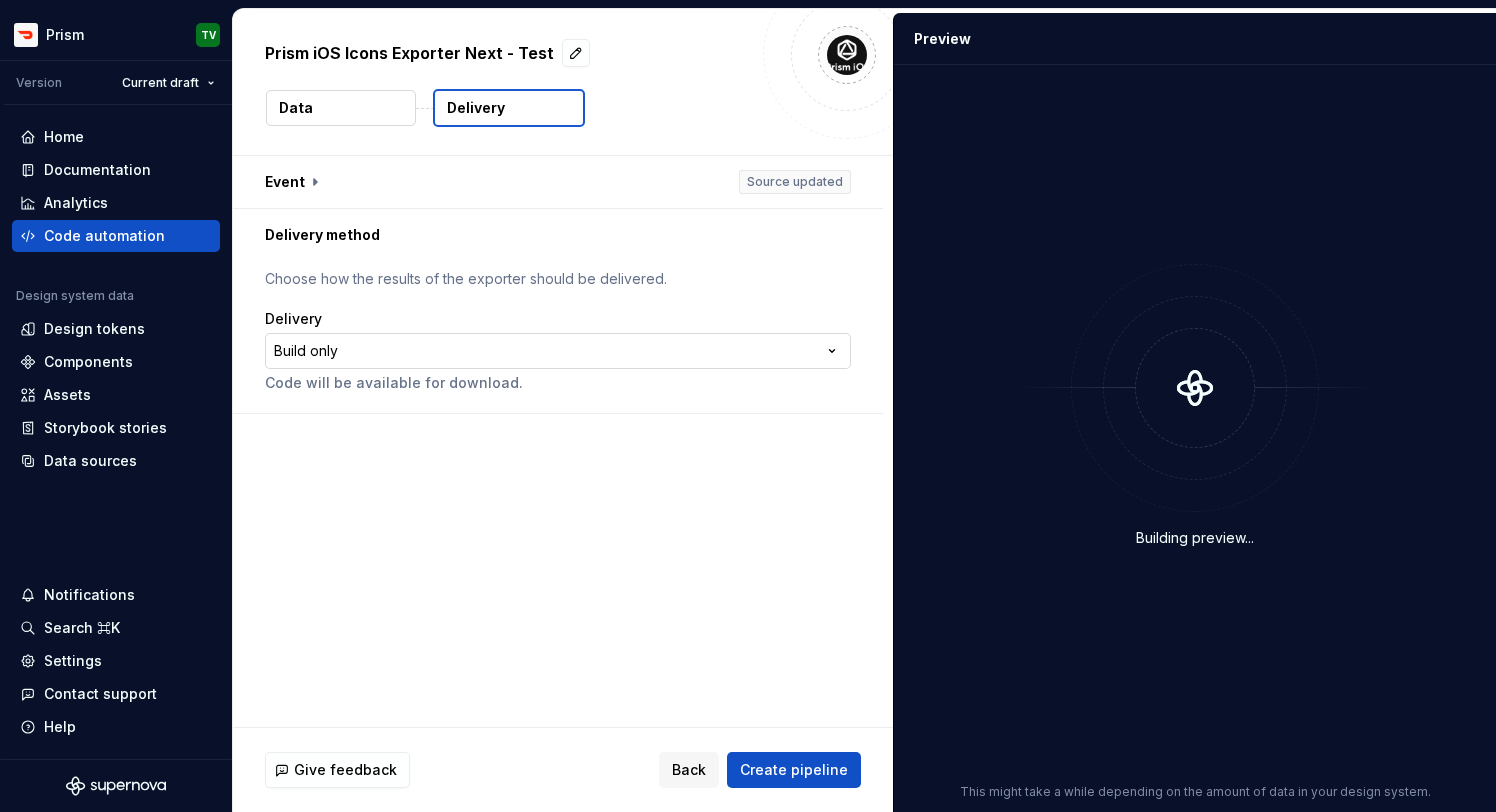 click on "**********" at bounding box center (748, 406) 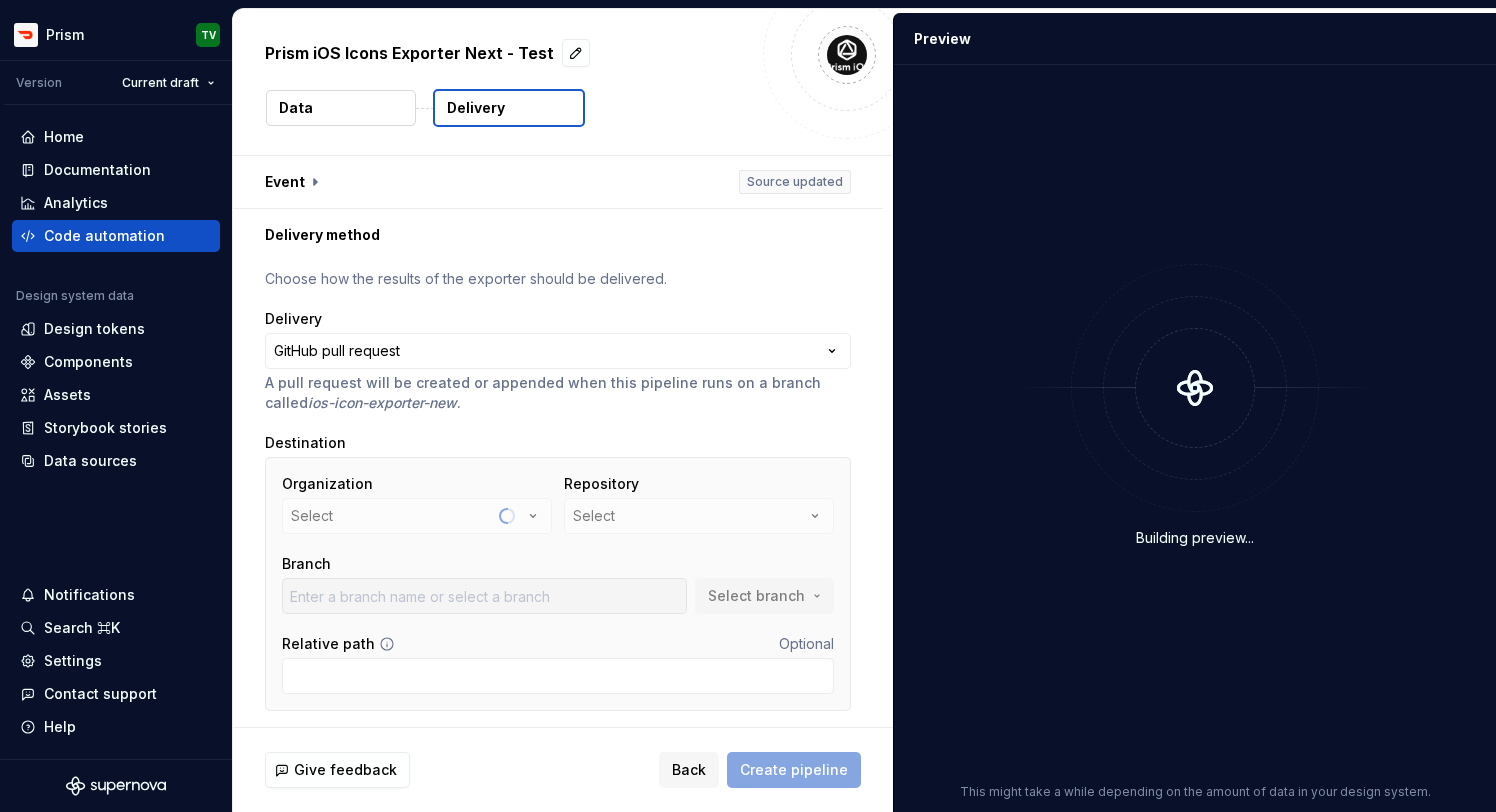 click on "Organization Select" at bounding box center [417, 504] 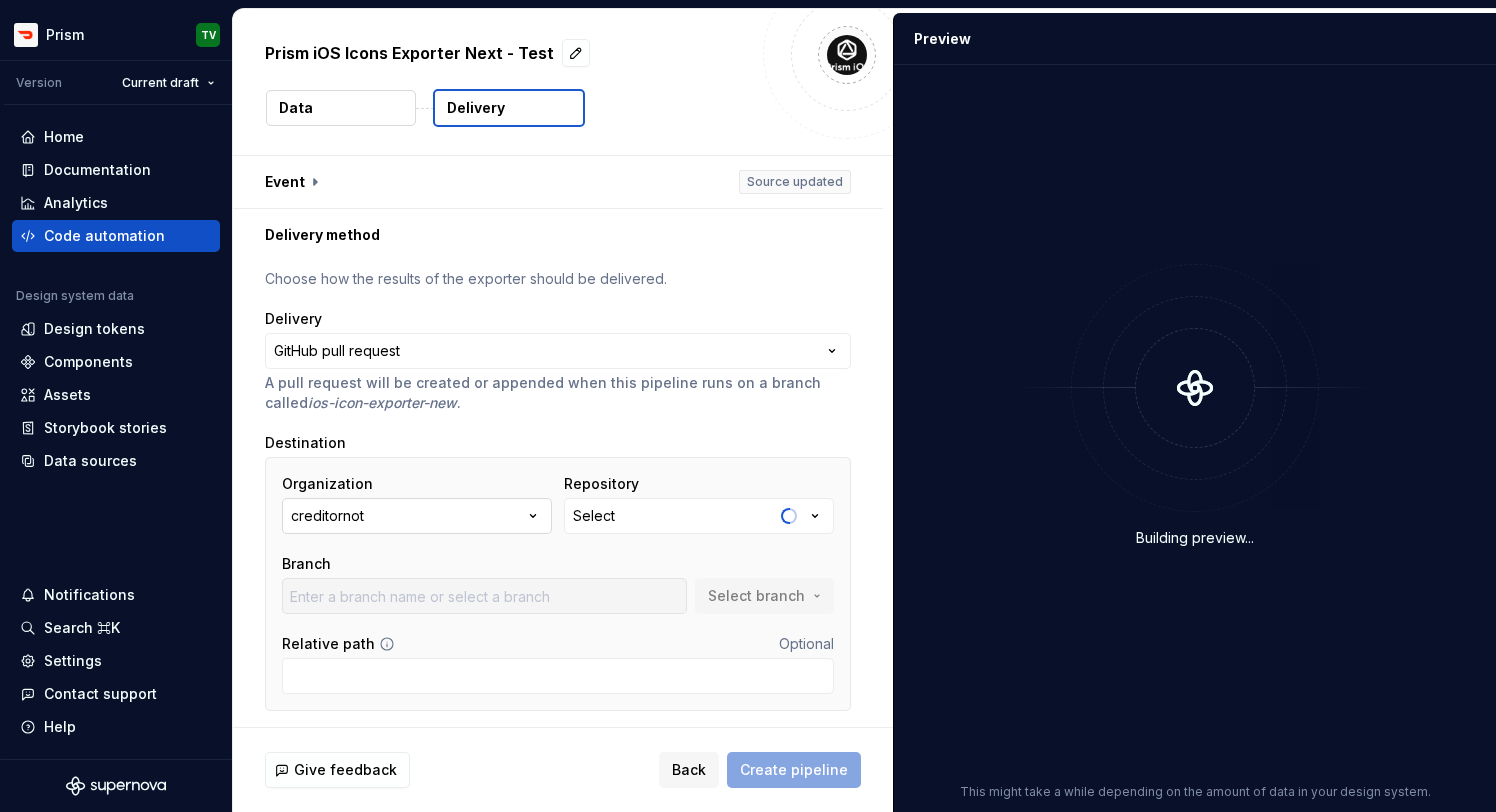 click on "creditornot" at bounding box center [417, 516] 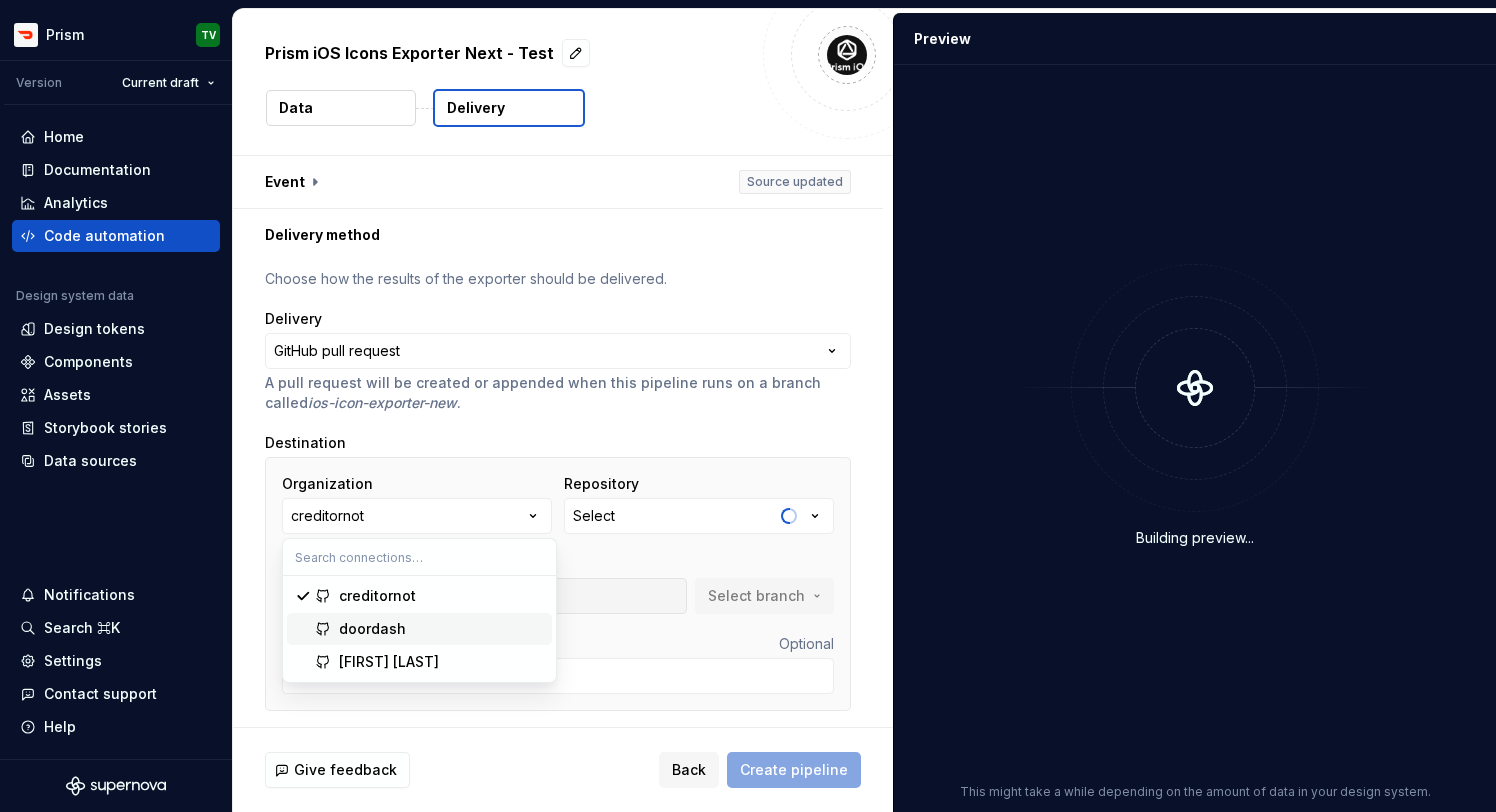 click on "doordash" at bounding box center [372, 629] 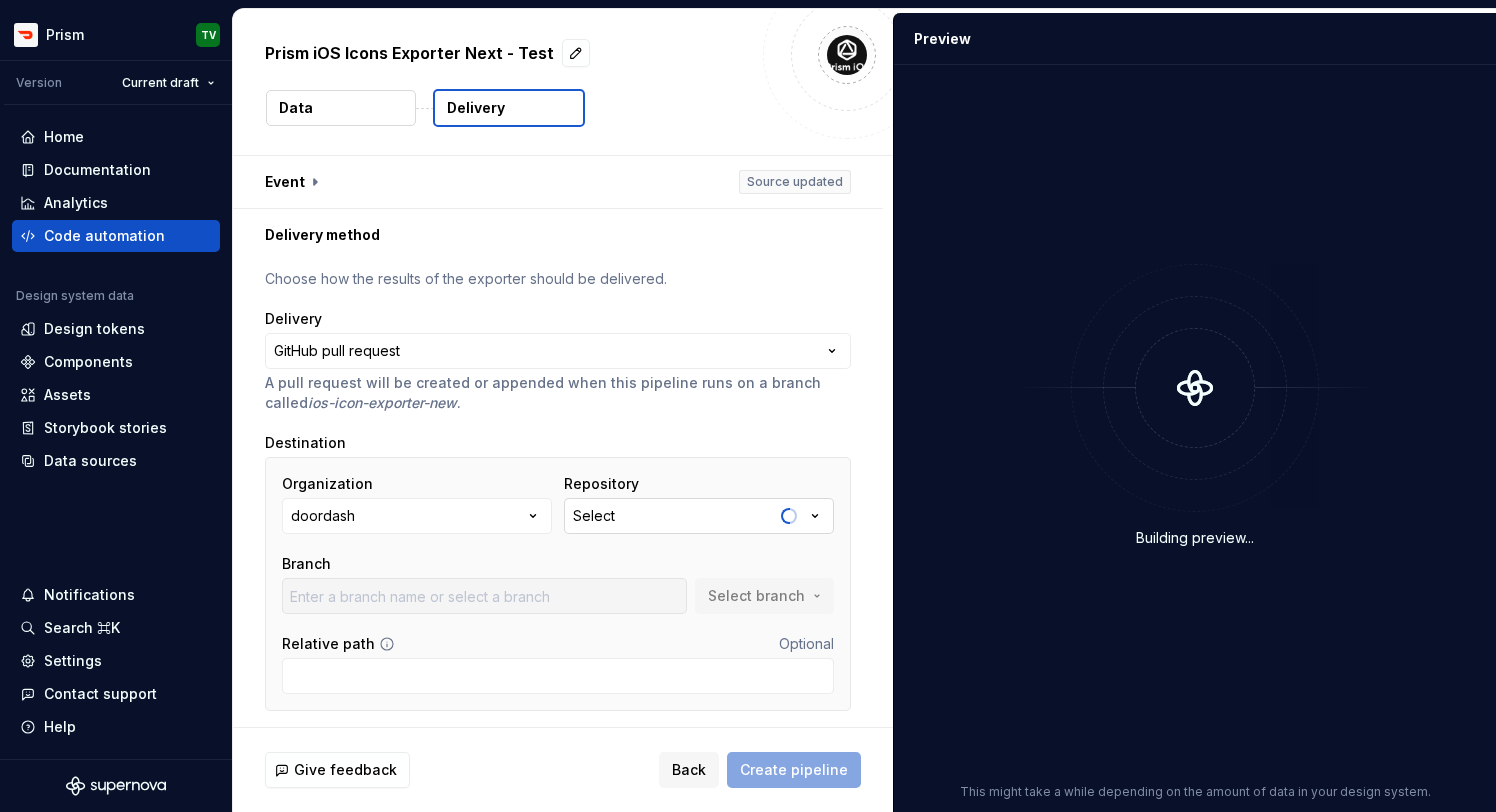click on "Select" at bounding box center [699, 516] 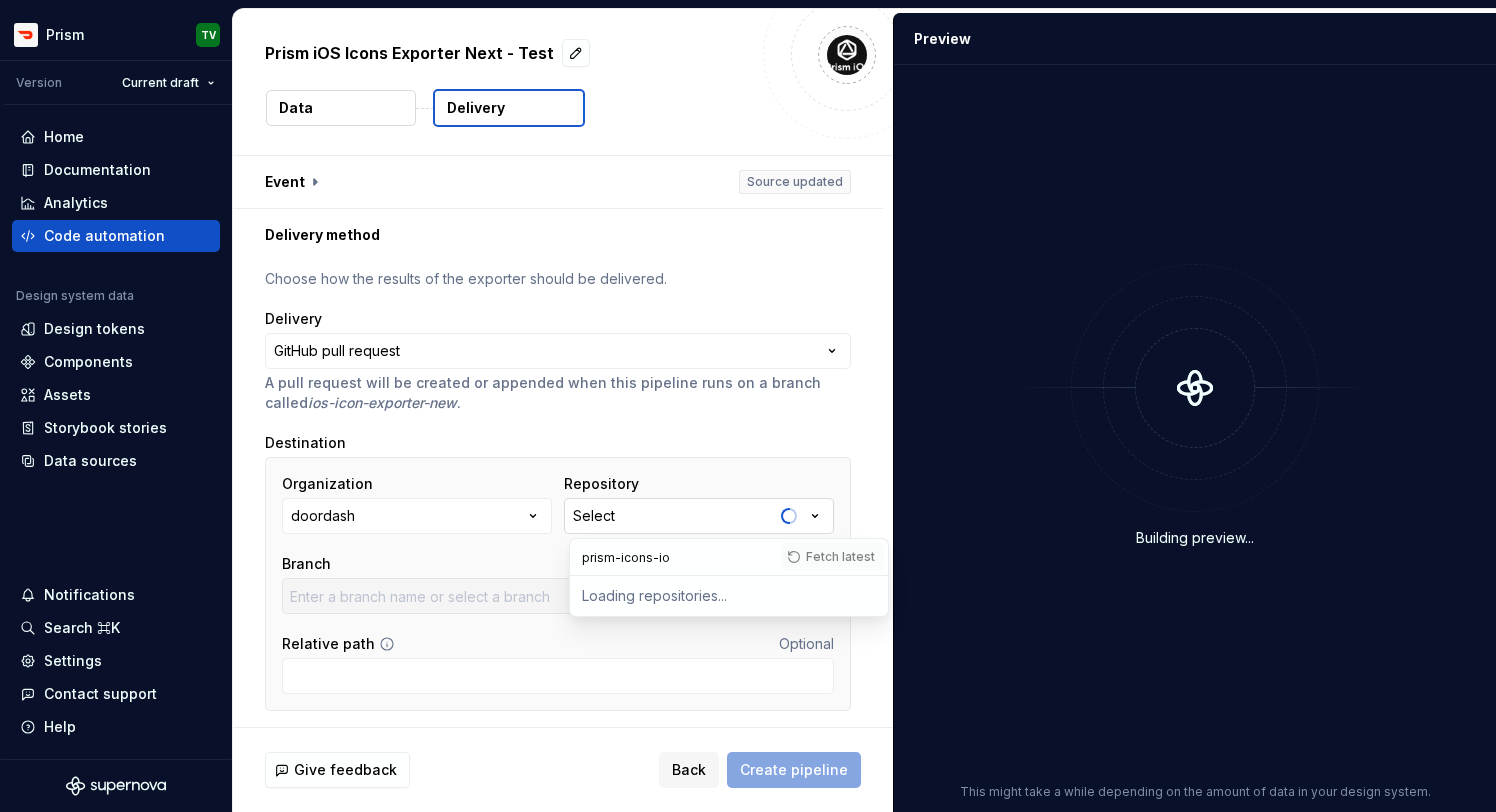 type on "prism-icons-ios" 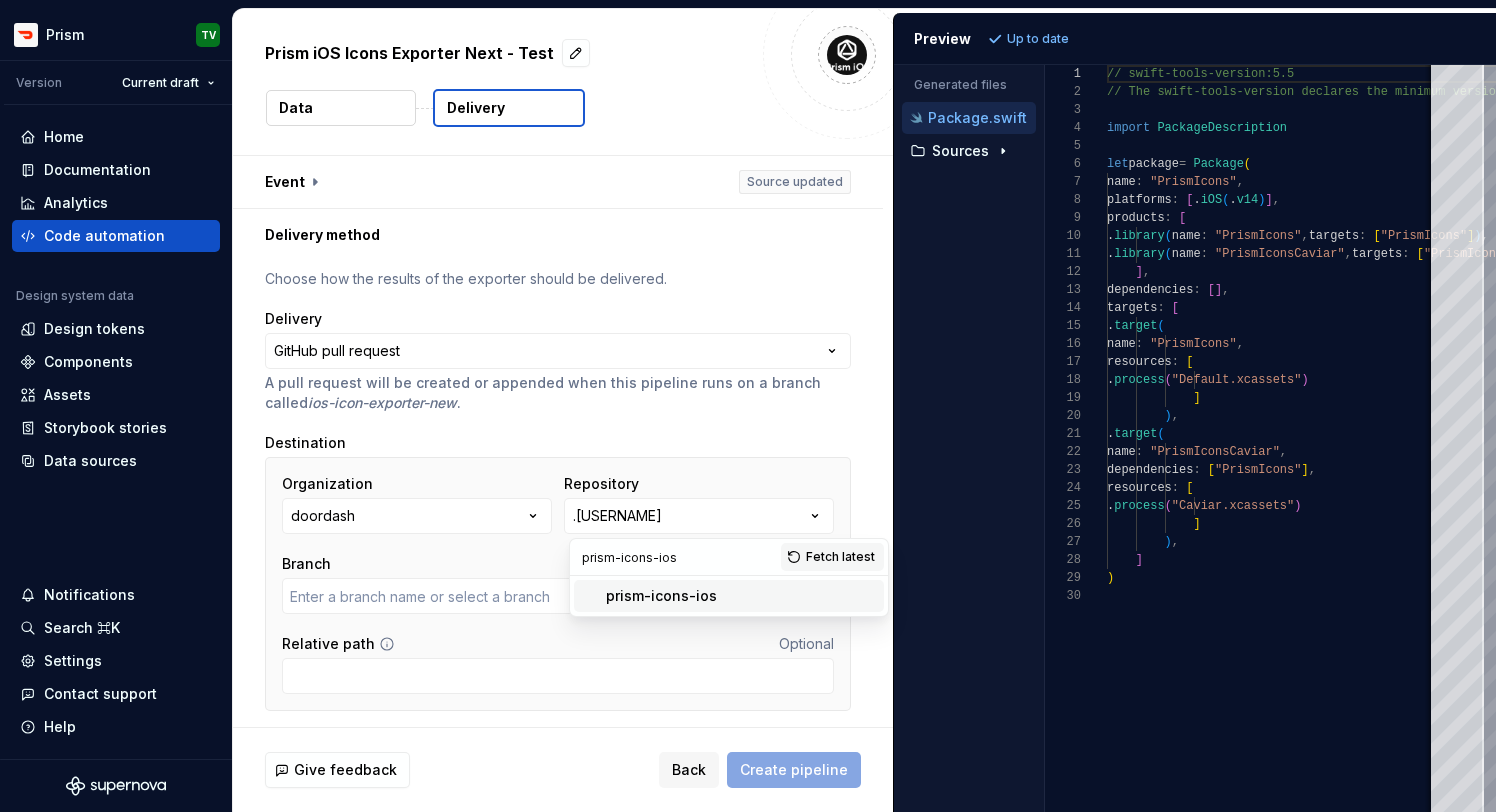 type on "master" 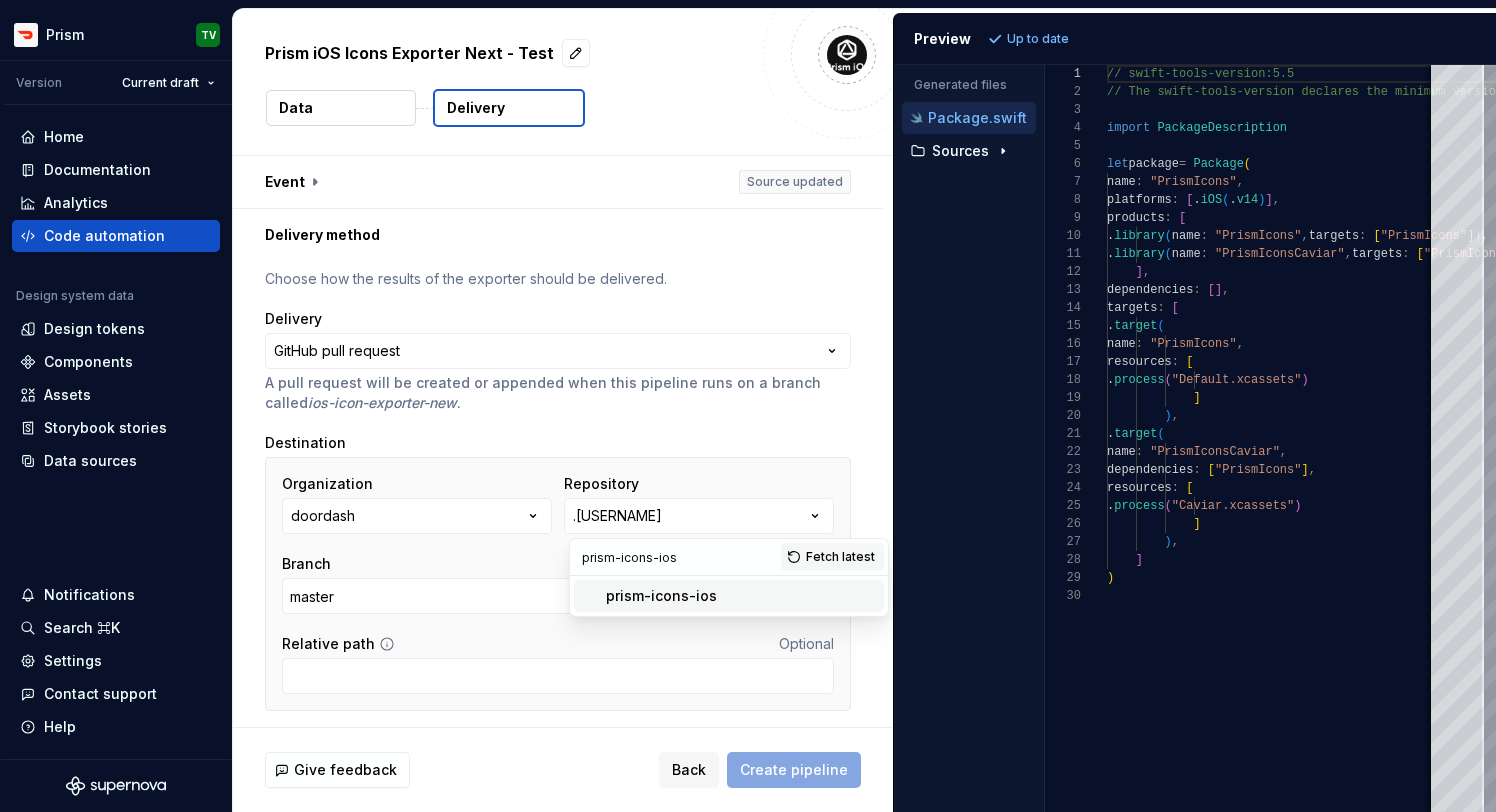 click on "prism-icons-ios" at bounding box center [661, 596] 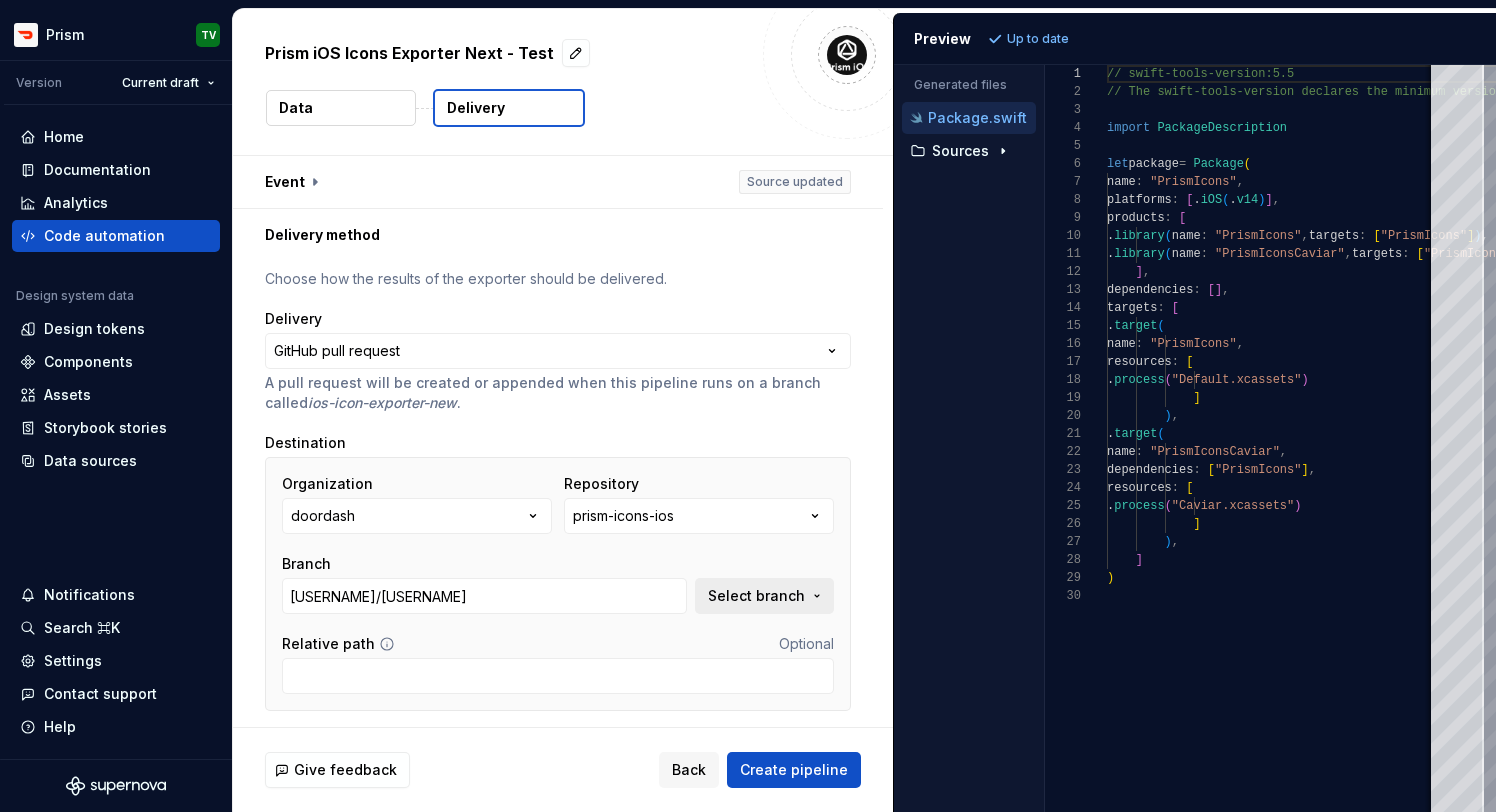 click on "Select branch" at bounding box center (764, 596) 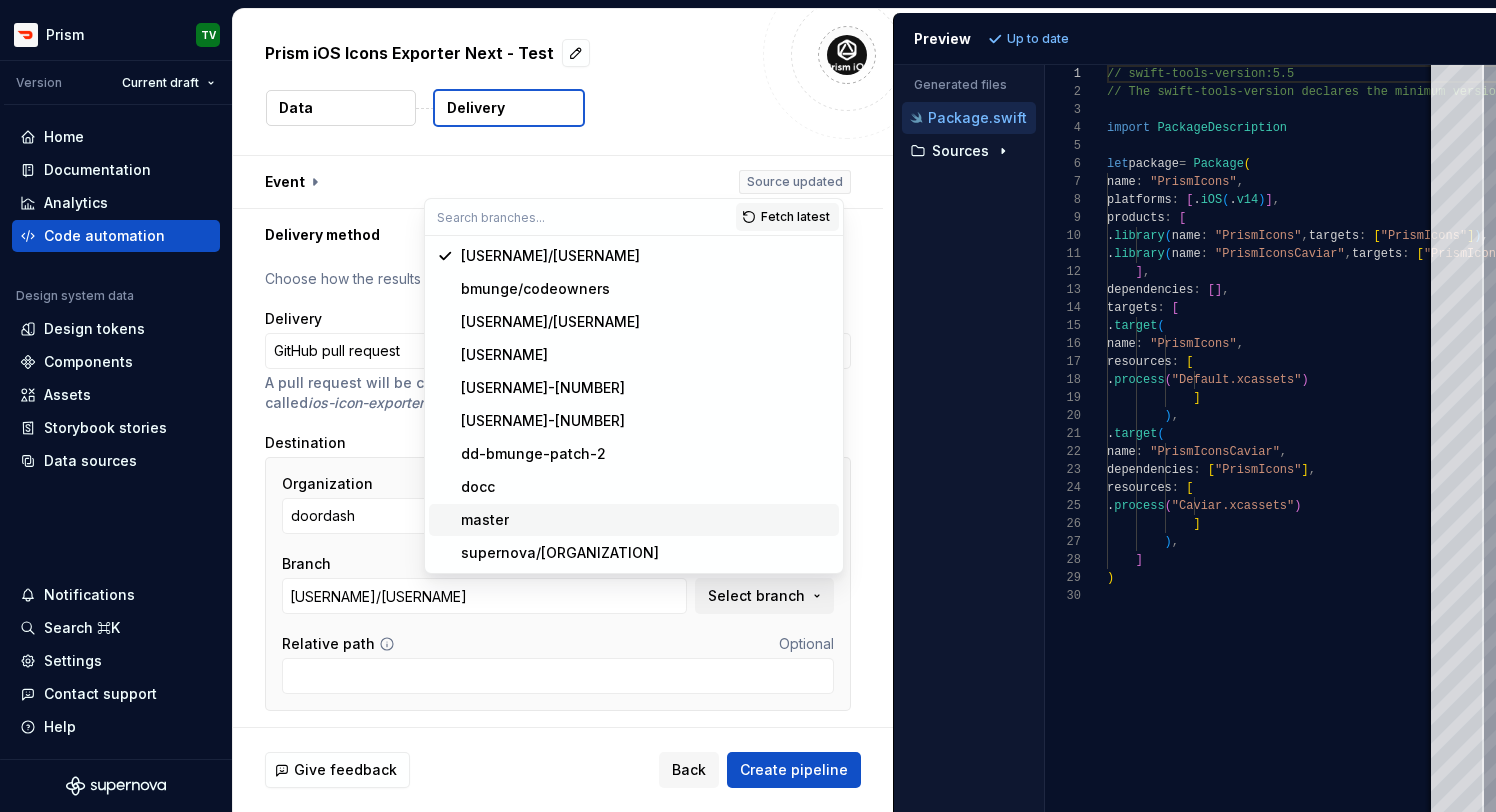 click on "master" at bounding box center (634, 520) 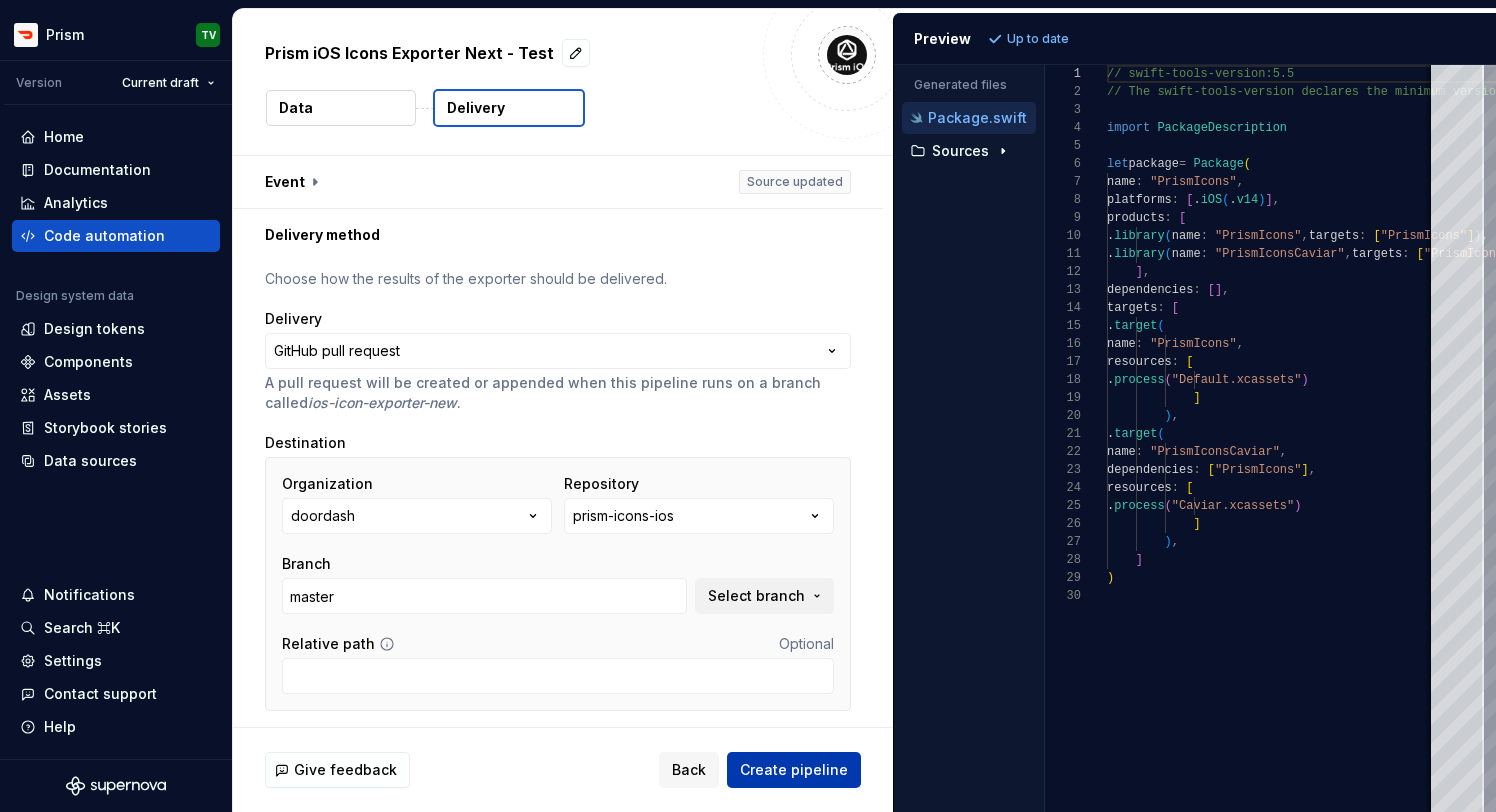 click on "Create pipeline" at bounding box center [794, 770] 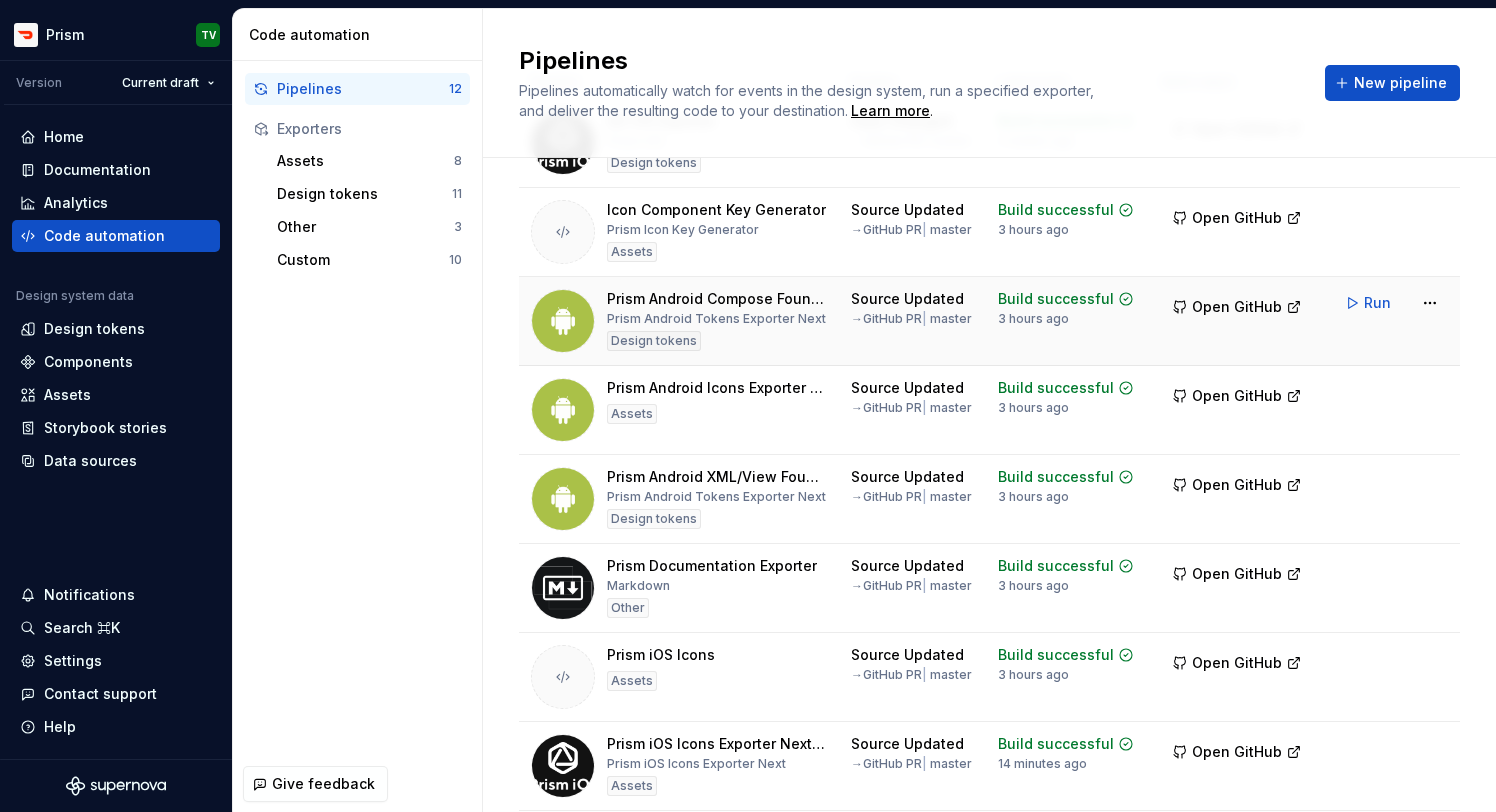 scroll, scrollTop: 197, scrollLeft: 0, axis: vertical 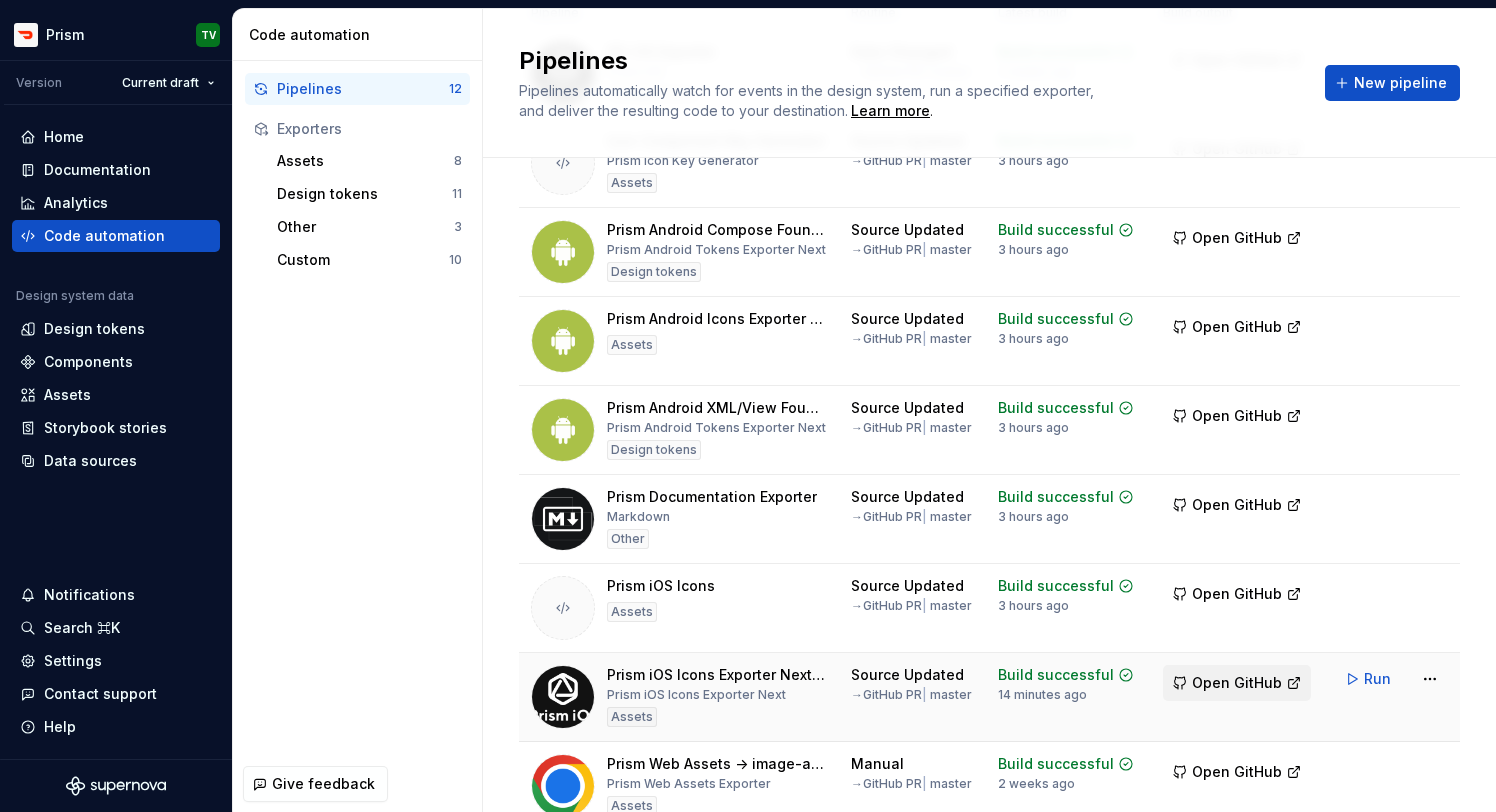 click on "Open GitHub" at bounding box center (1237, 683) 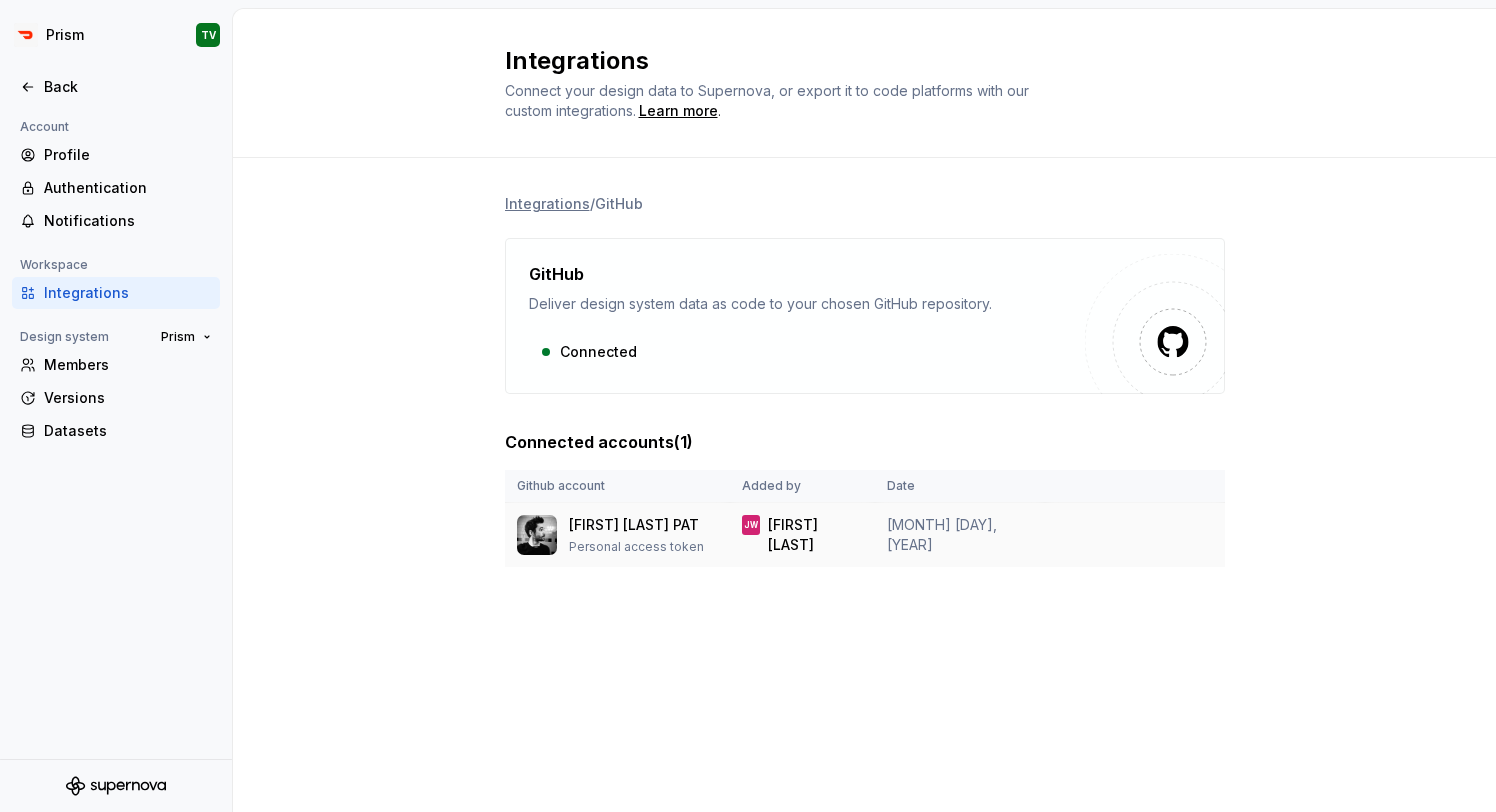 scroll, scrollTop: 0, scrollLeft: 0, axis: both 